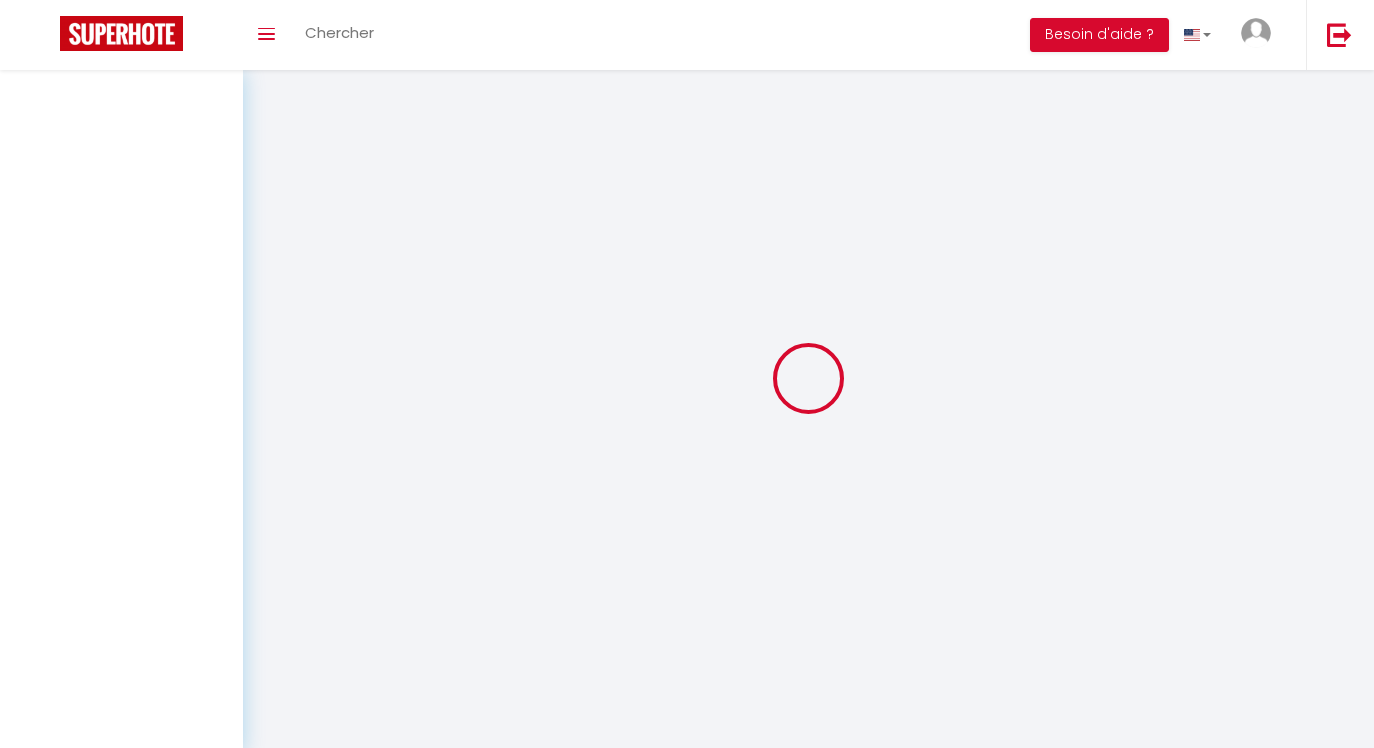 scroll, scrollTop: 0, scrollLeft: 0, axis: both 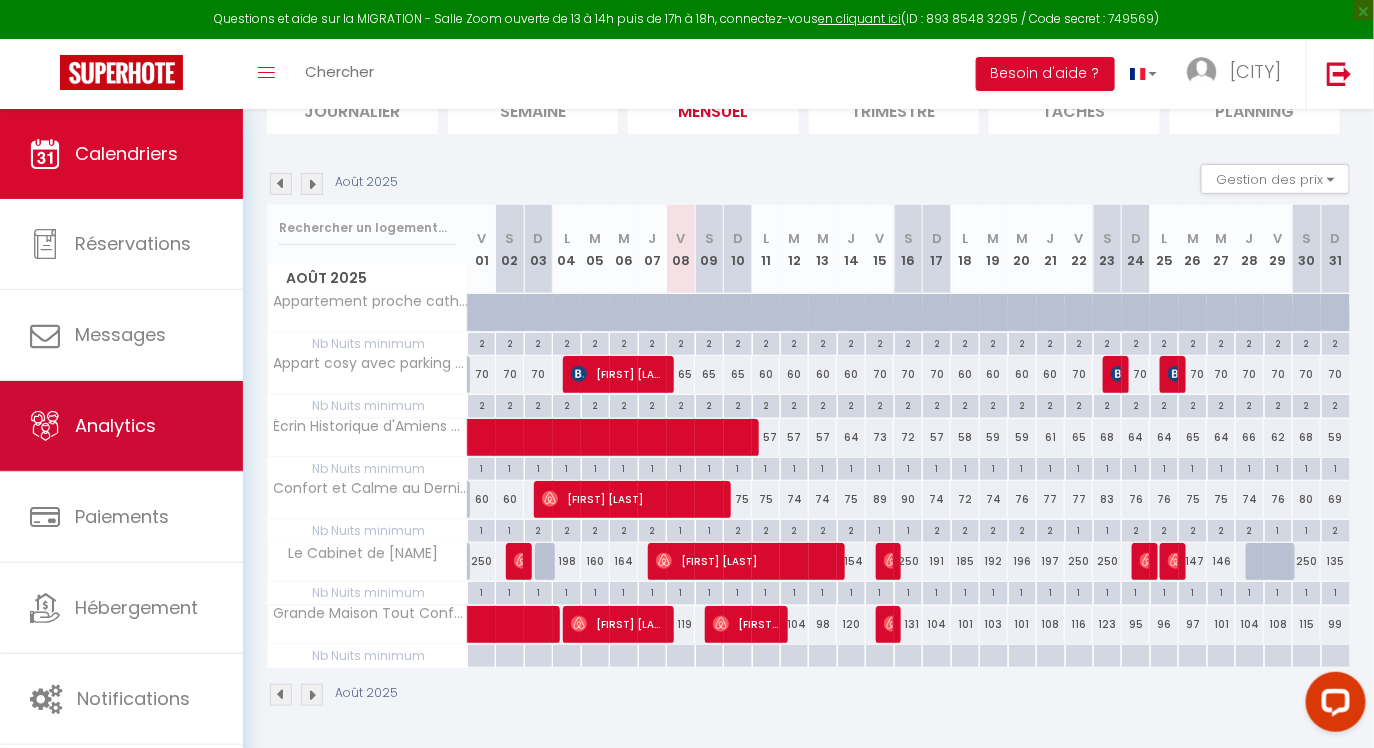 click on "Analytics" at bounding box center (115, 425) 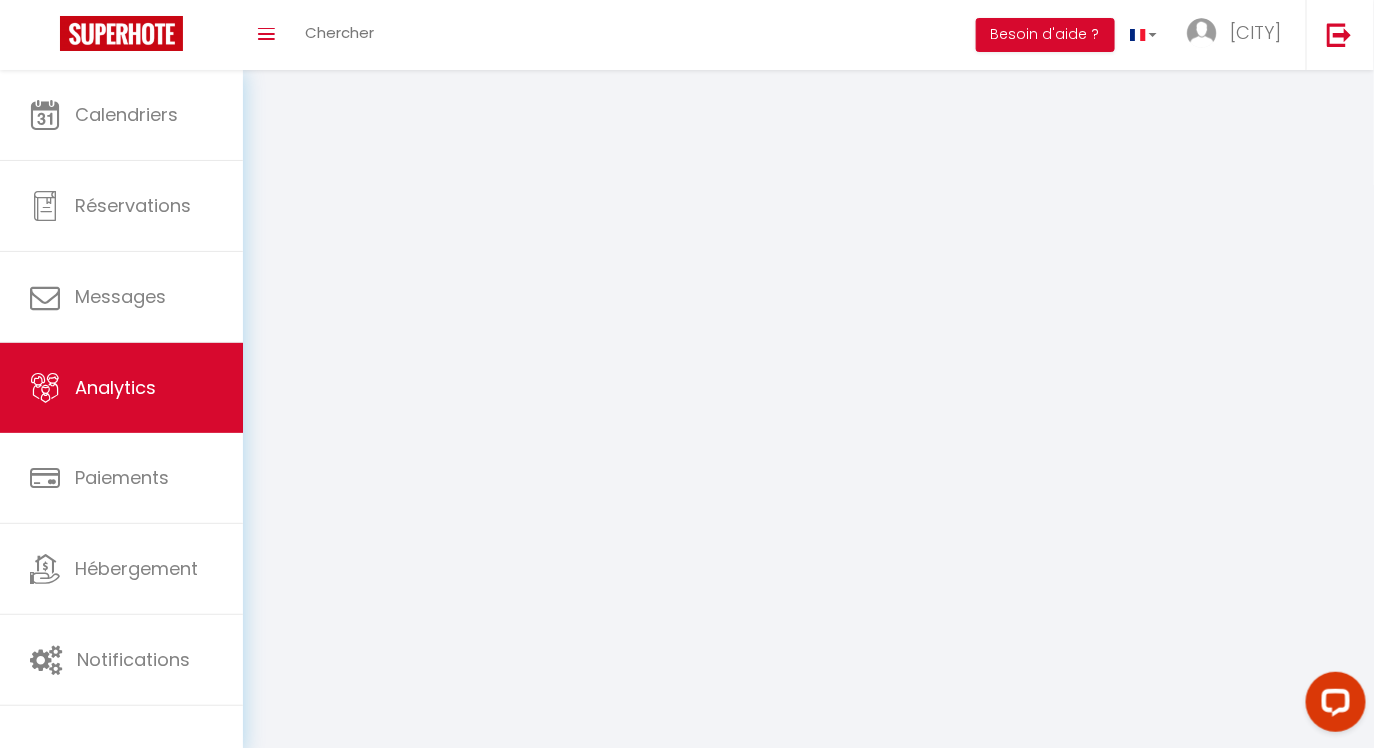 scroll, scrollTop: 0, scrollLeft: 0, axis: both 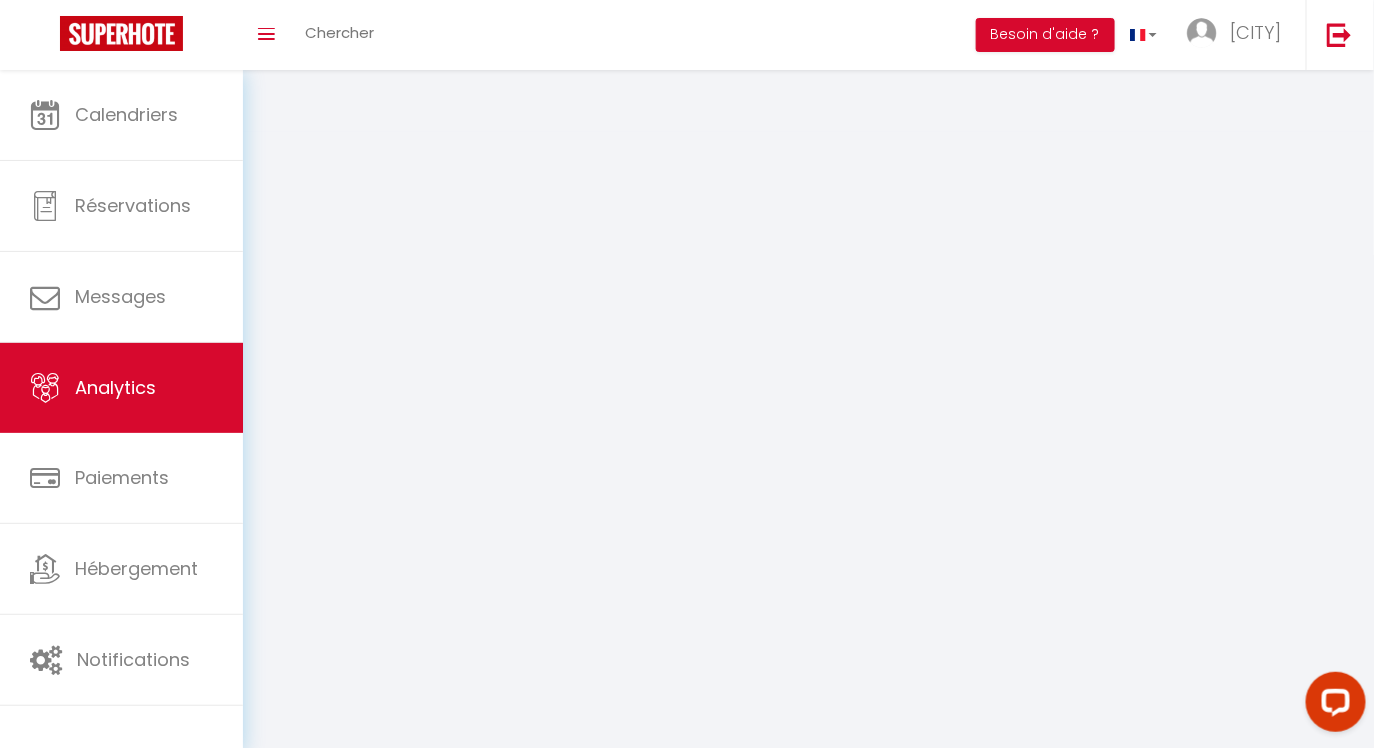 select on "2025" 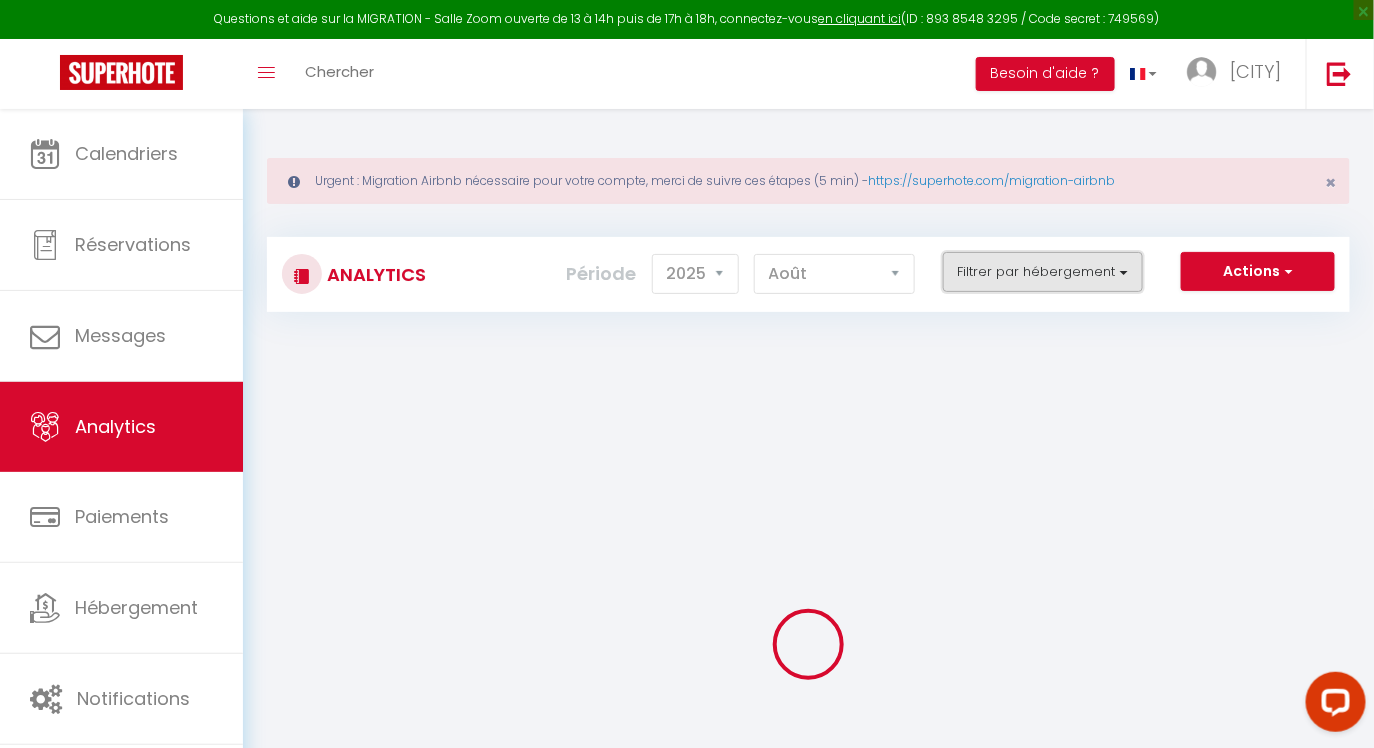 click on "Filtrer par hébergement" at bounding box center [1043, 272] 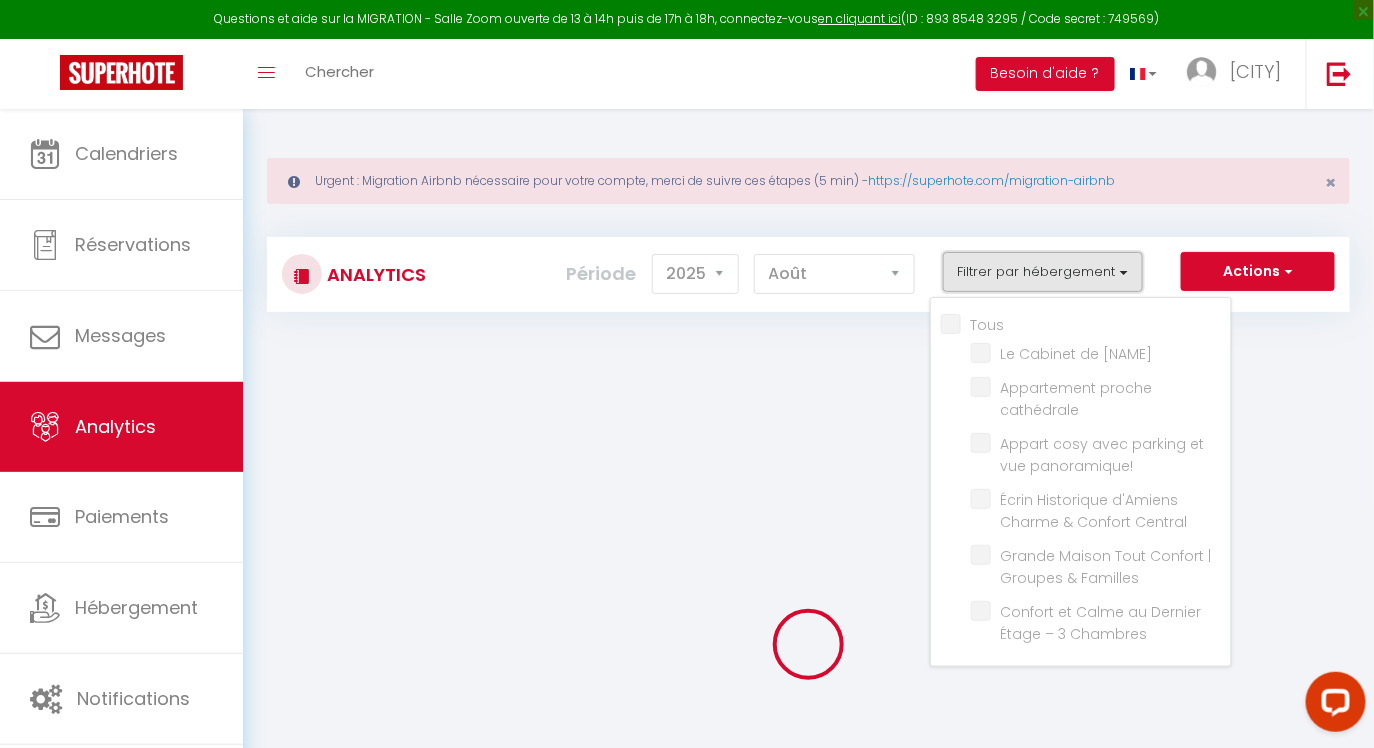 checkbox on "false" 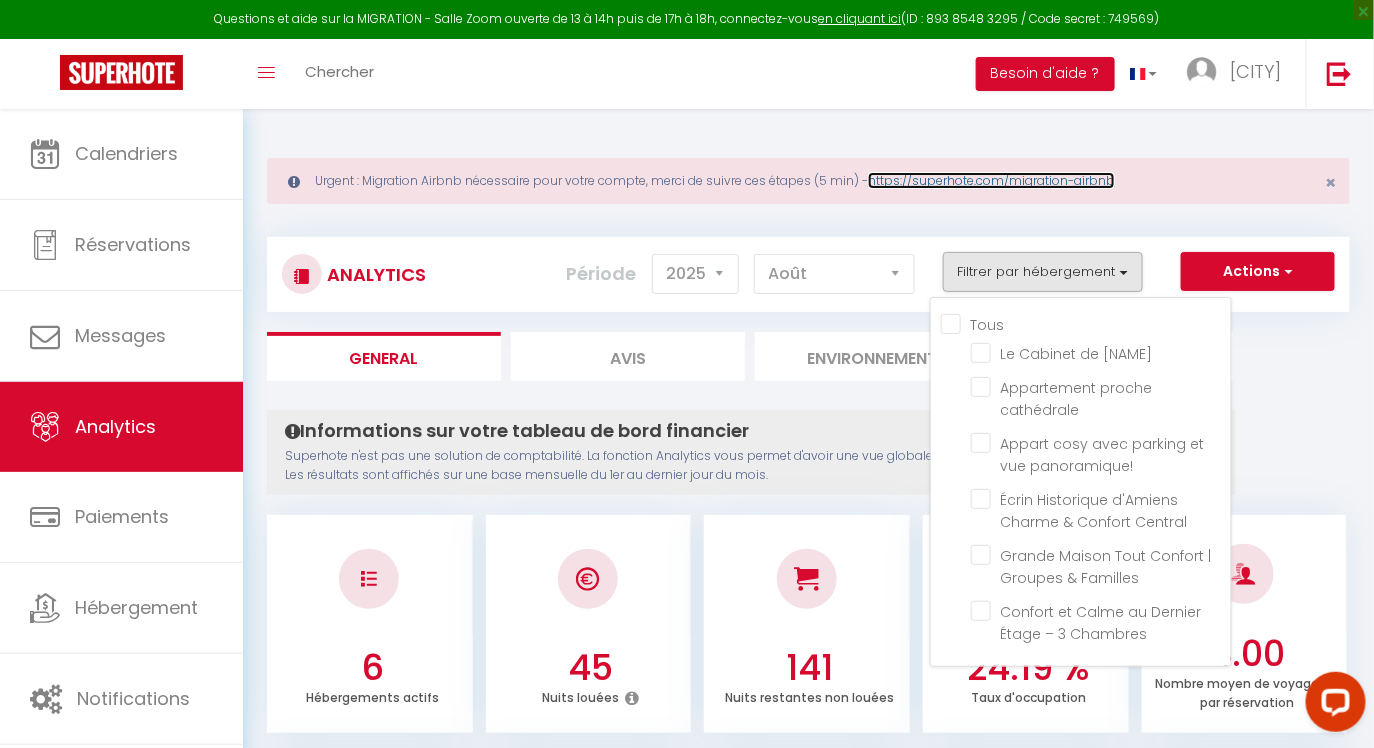 click on "https://superhote.com/migration-airbnb" at bounding box center [991, 180] 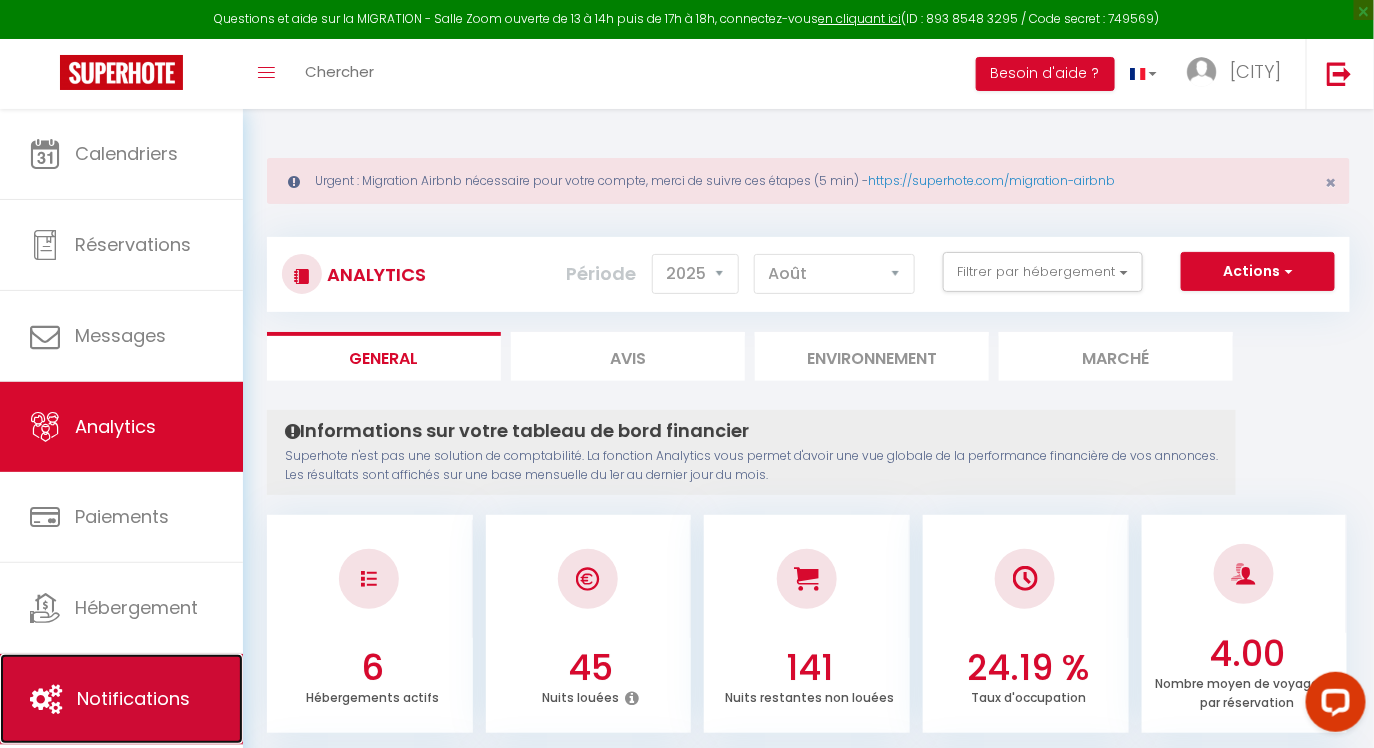 click on "Notifications" at bounding box center [121, 699] 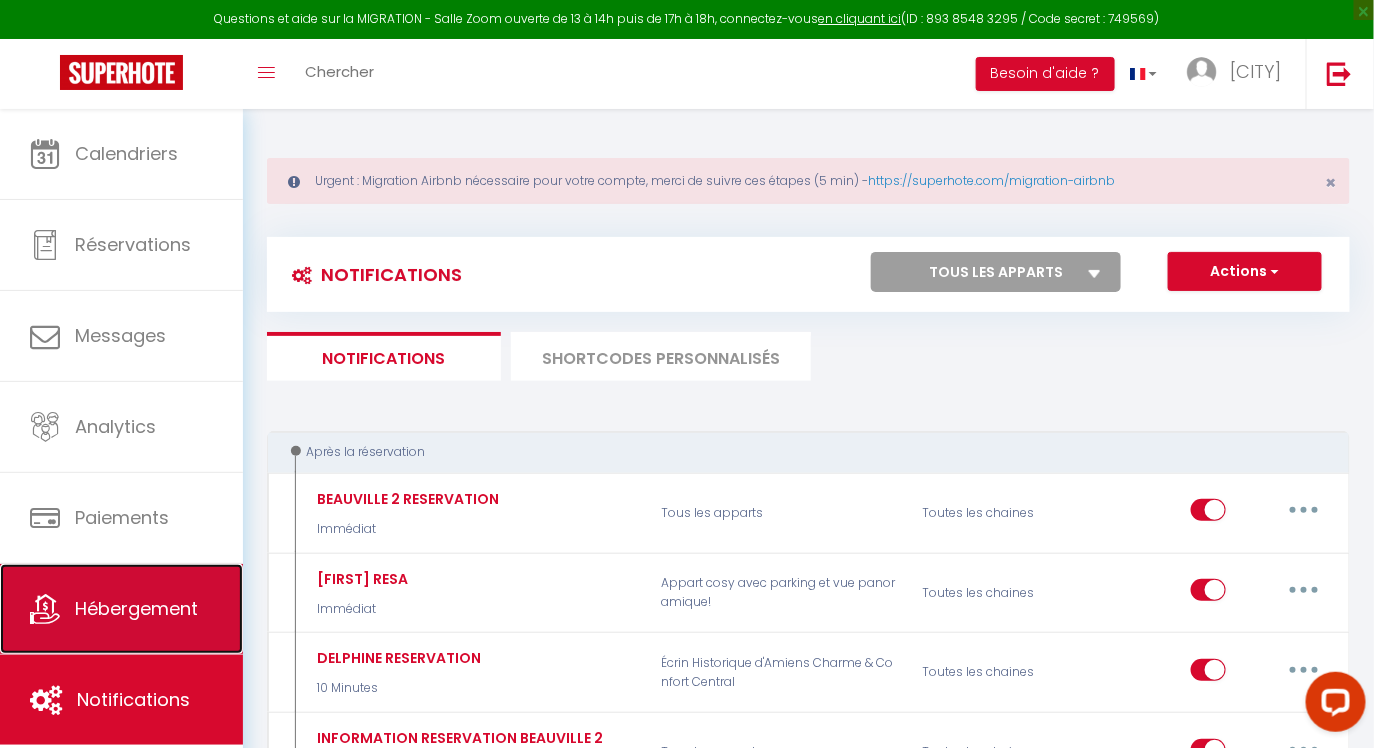 click on "Hébergement" at bounding box center [121, 609] 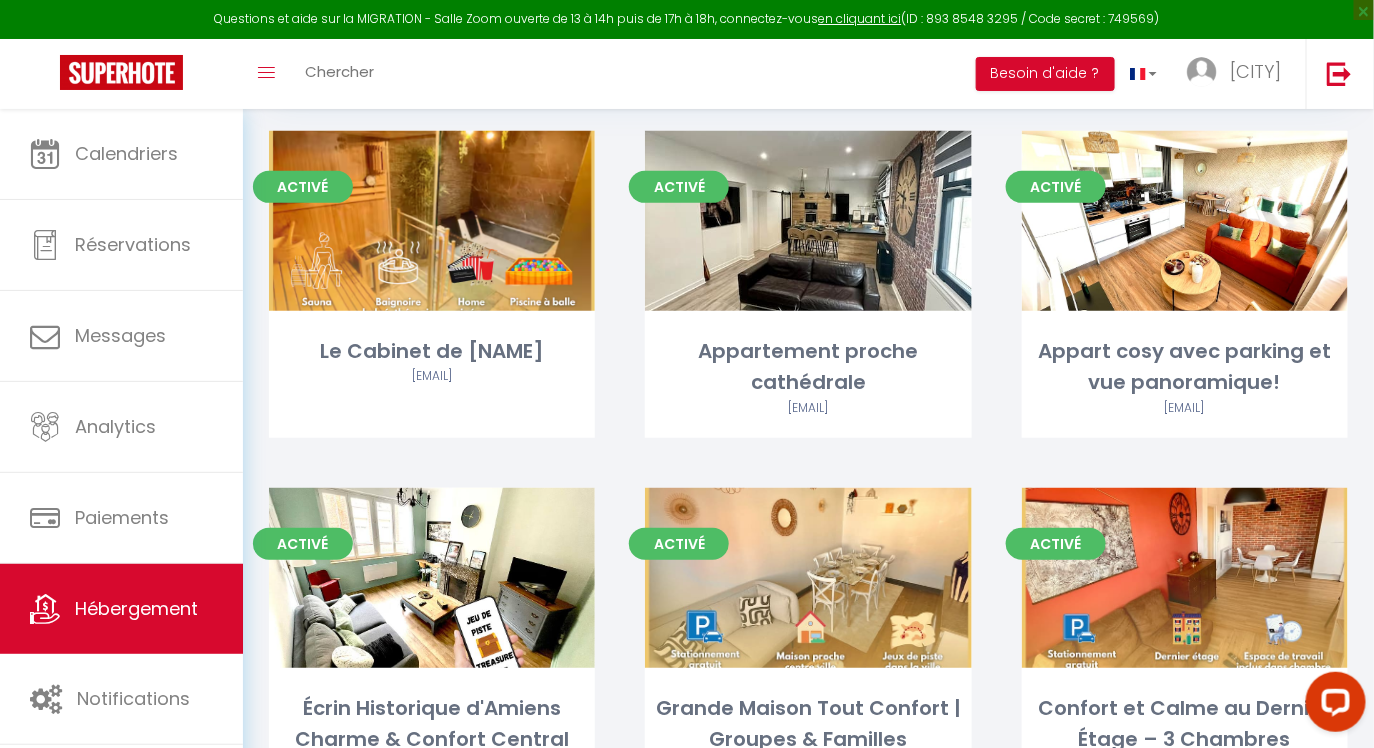 scroll, scrollTop: 238, scrollLeft: 0, axis: vertical 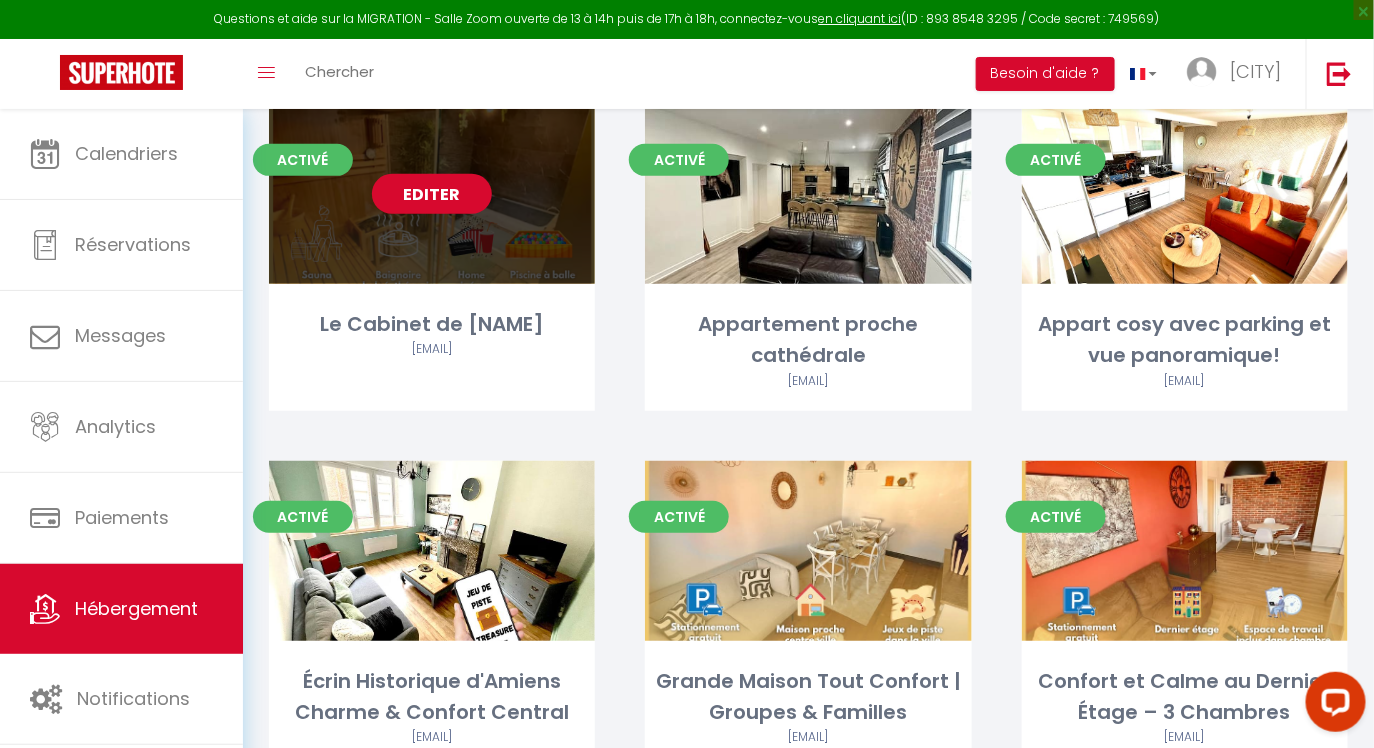 click on "Editer" at bounding box center [432, 194] 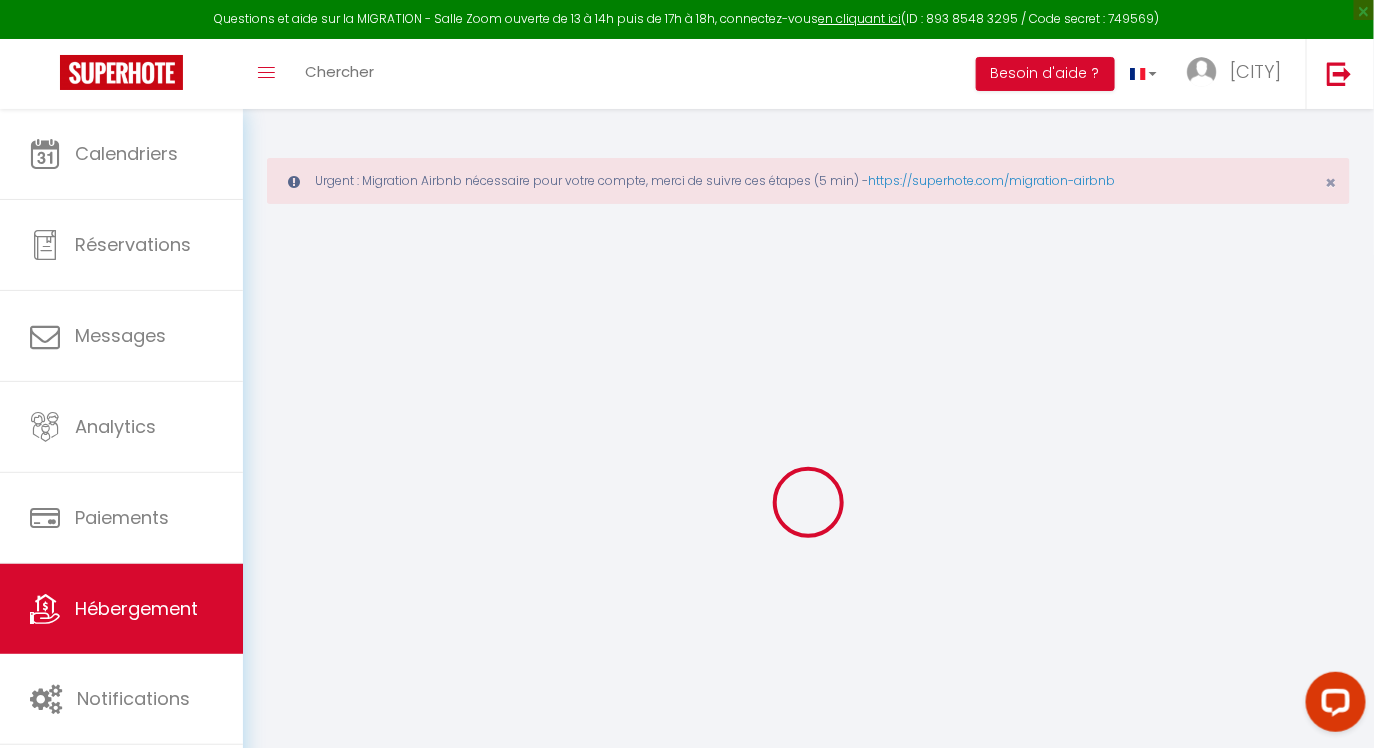 checkbox on "true" 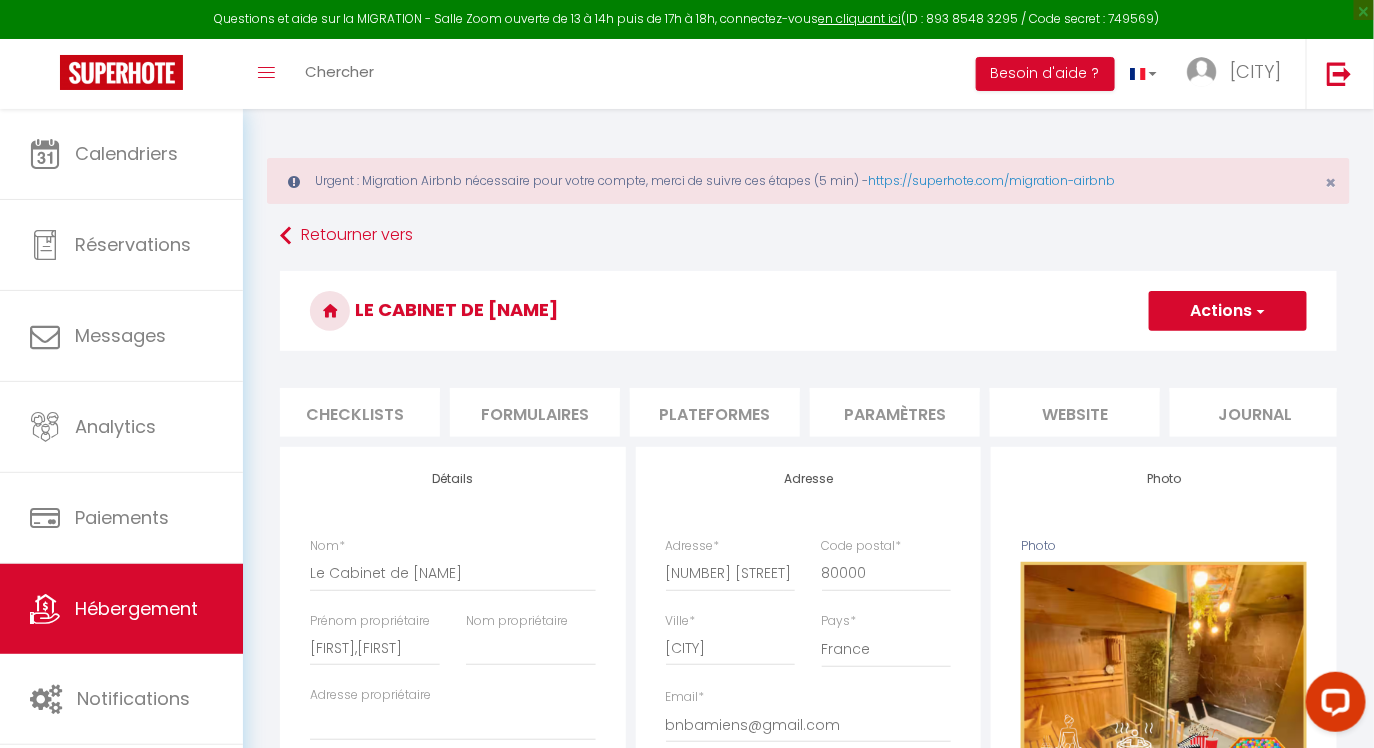 scroll, scrollTop: 0, scrollLeft: 742, axis: horizontal 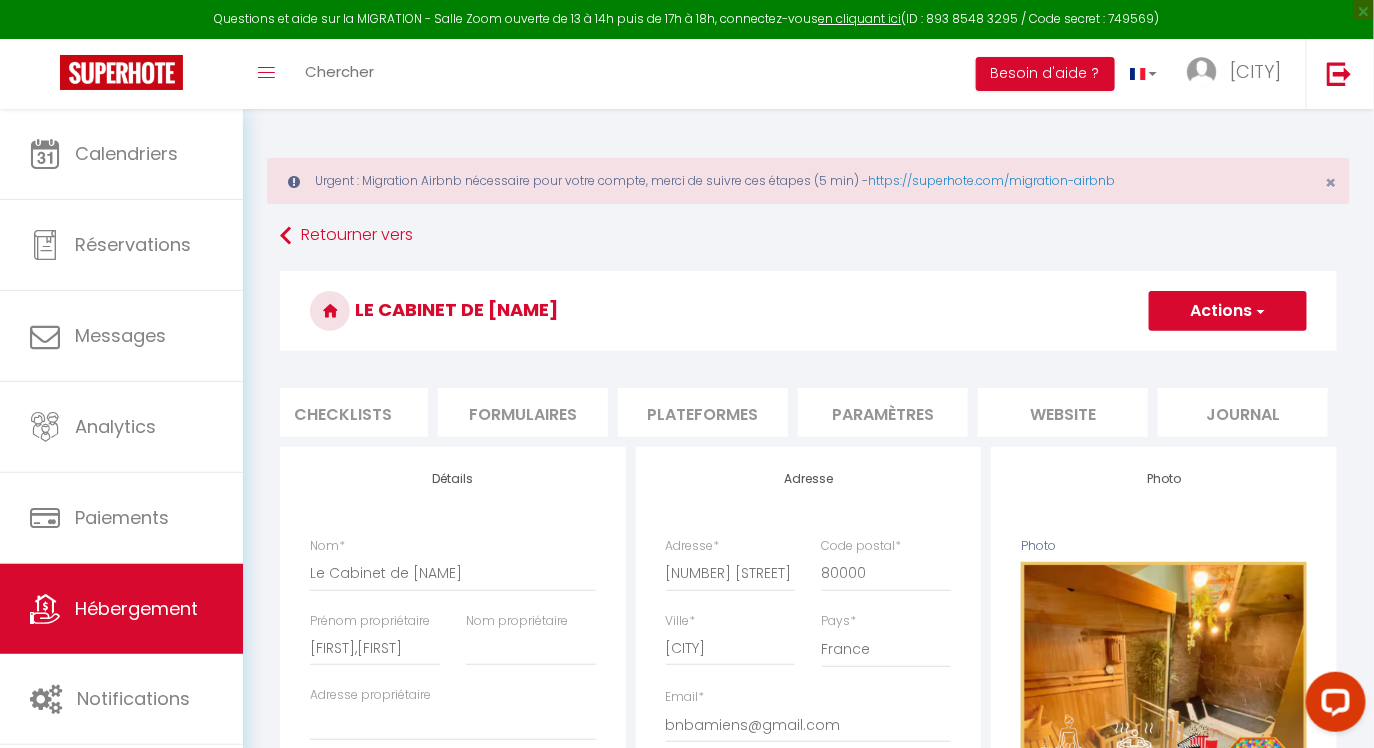 click on "Paramètres" at bounding box center (883, 412) 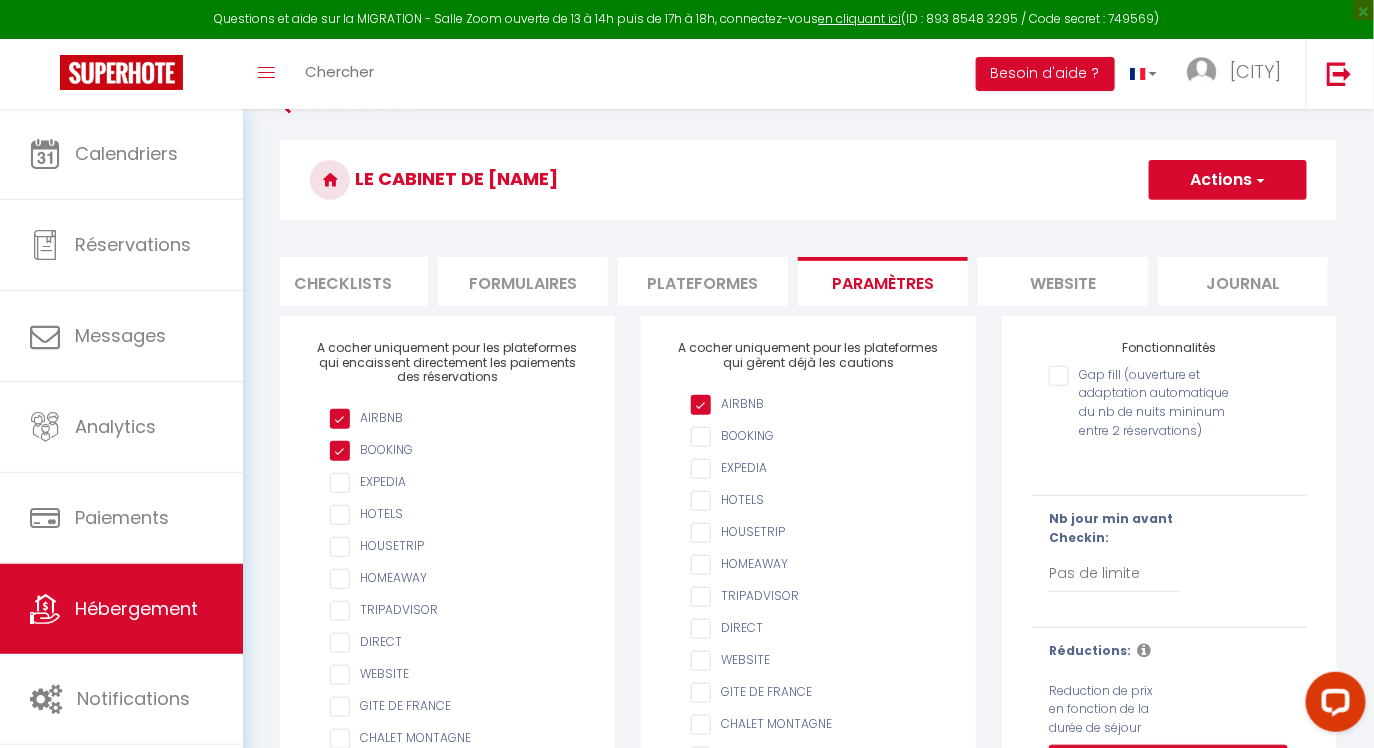 scroll, scrollTop: 176, scrollLeft: 0, axis: vertical 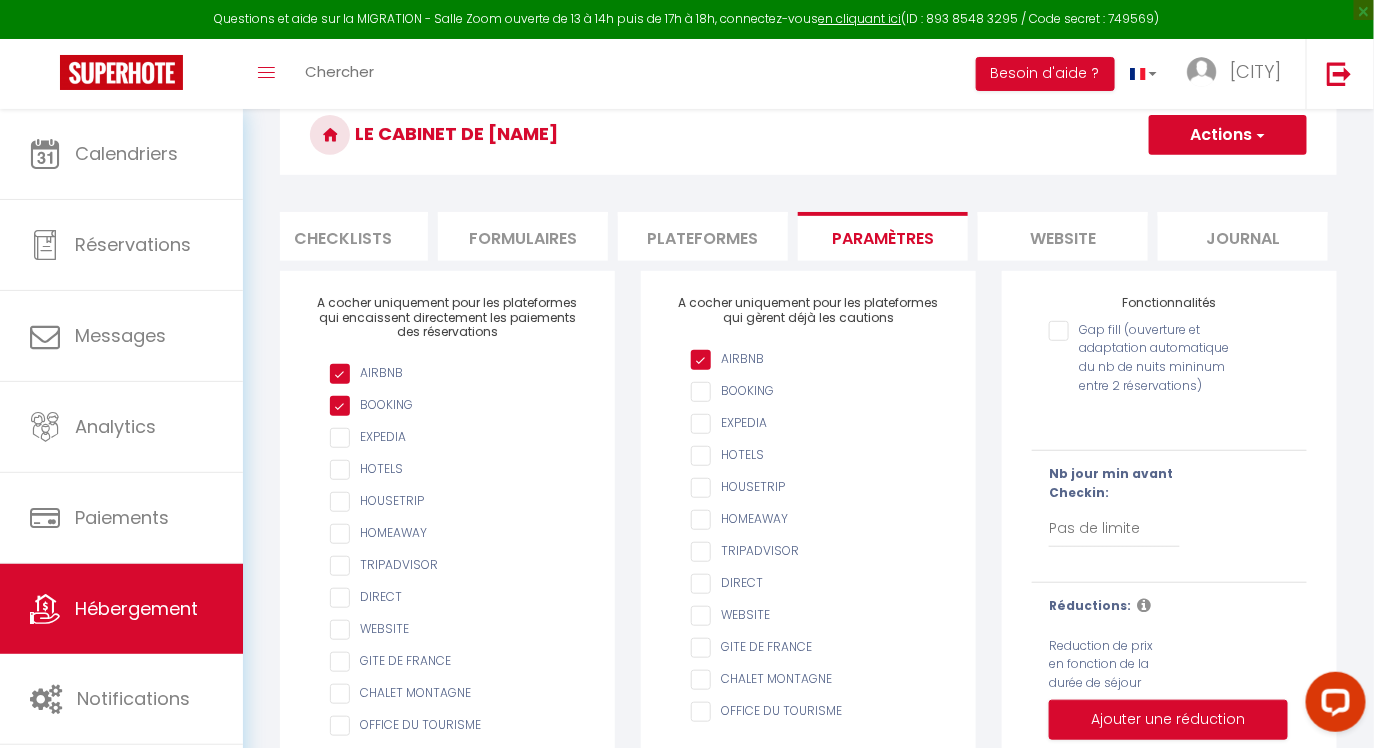 click on "Plateformes" at bounding box center [703, 236] 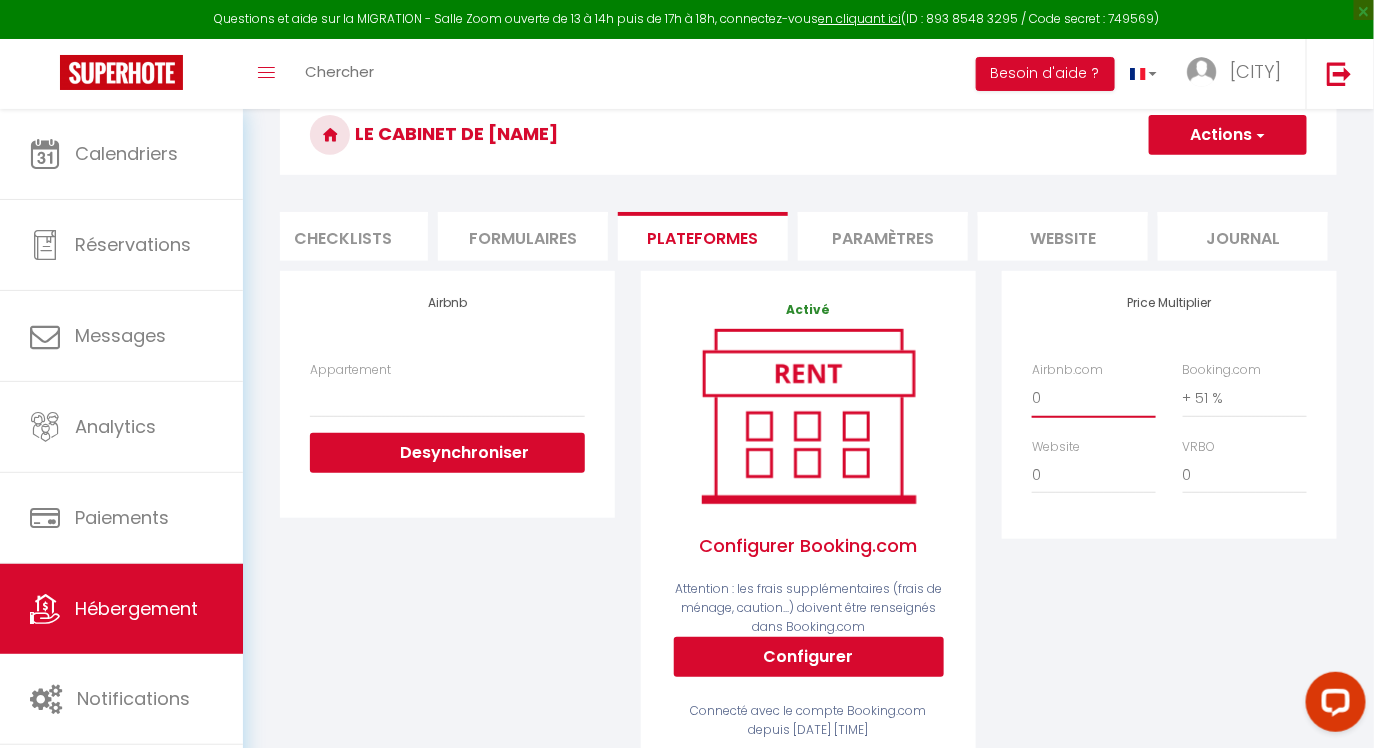 click on "0
+ 1 %
+ 2 %
+ 3 %
+ 4 %
+ 5 %
+ 6 %
+ 7 %
+ 8 %
+ 9 %" at bounding box center [1094, 398] 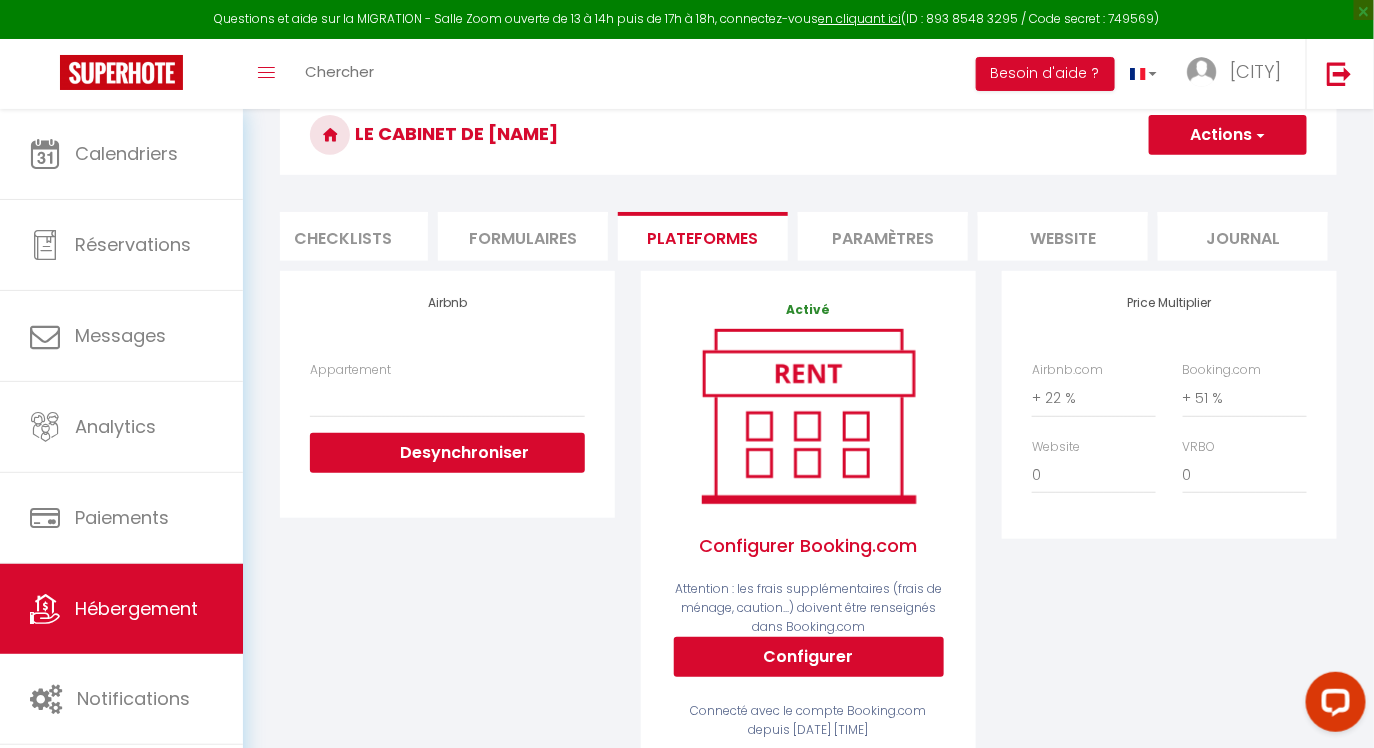 click at bounding box center [1259, 135] 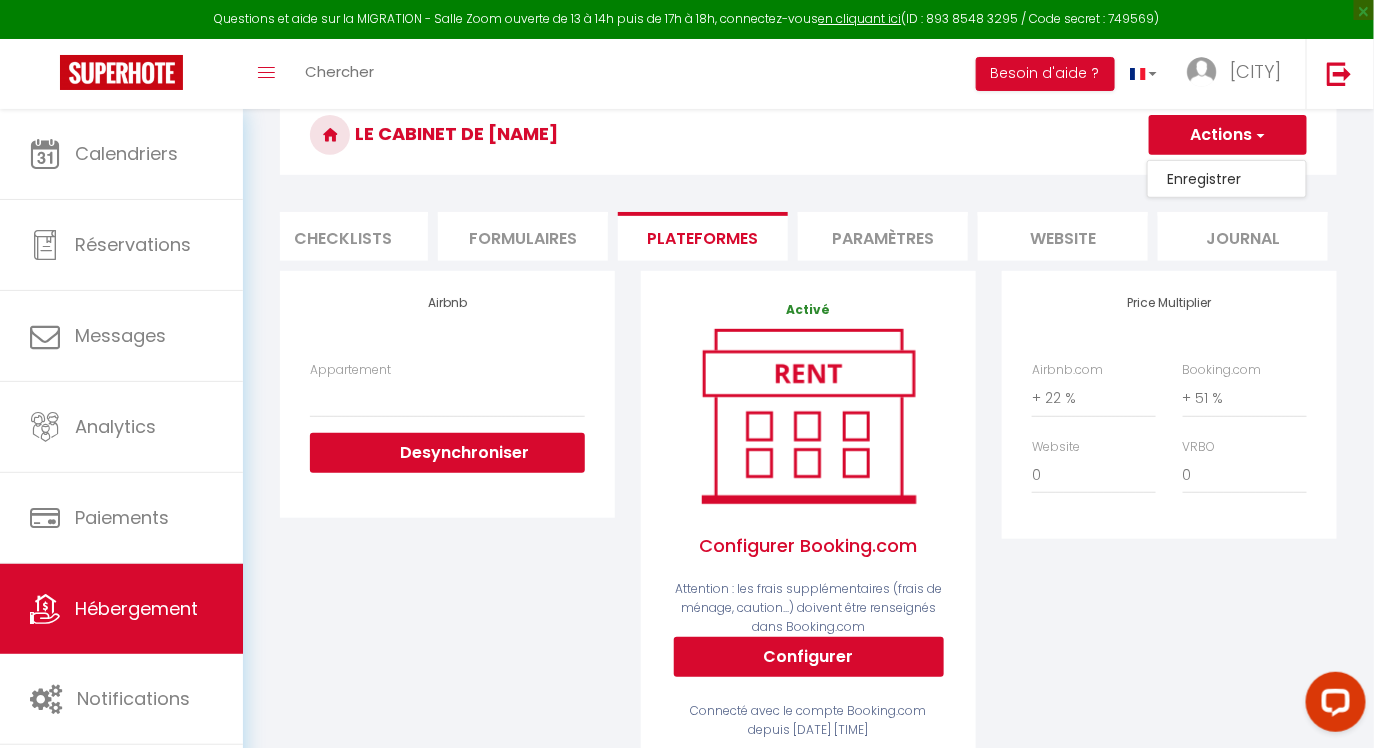 click on "Enregistrer" at bounding box center (1227, 179) 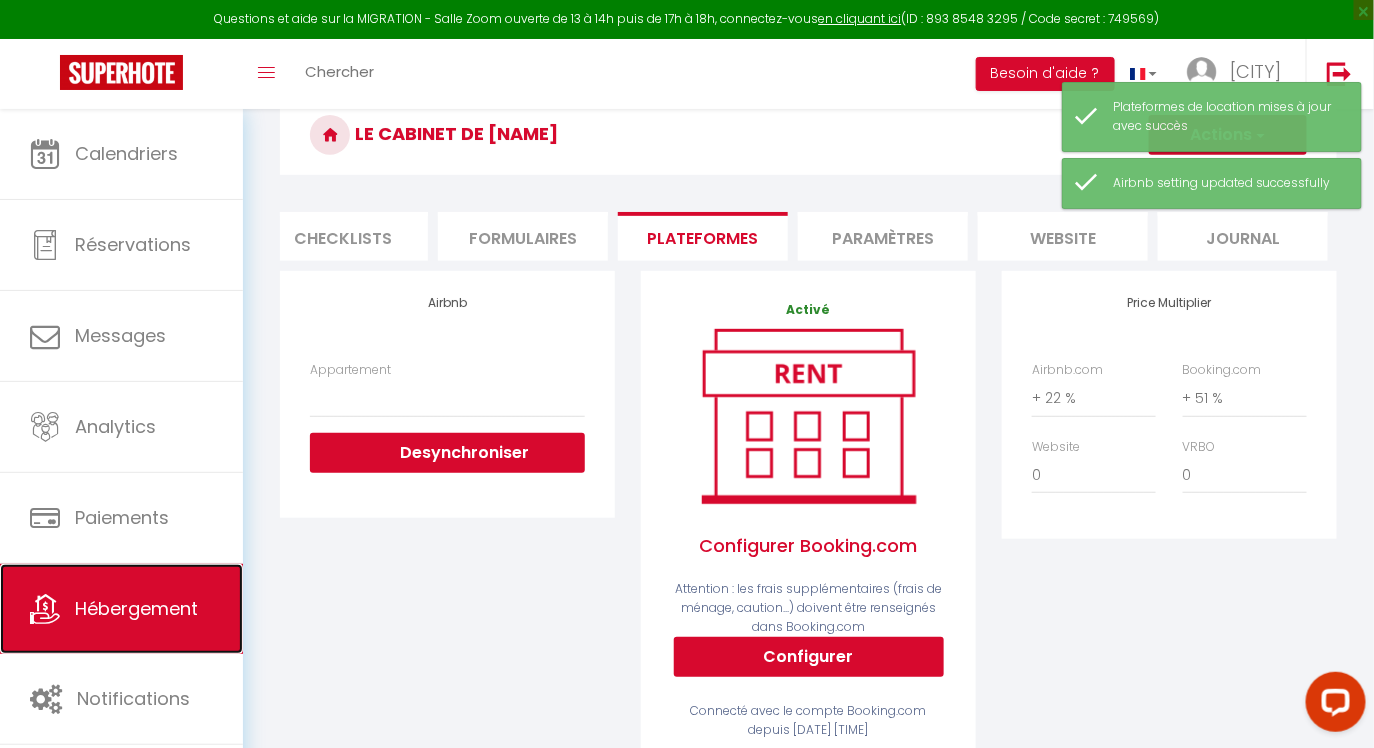click on "Hébergement" at bounding box center (136, 608) 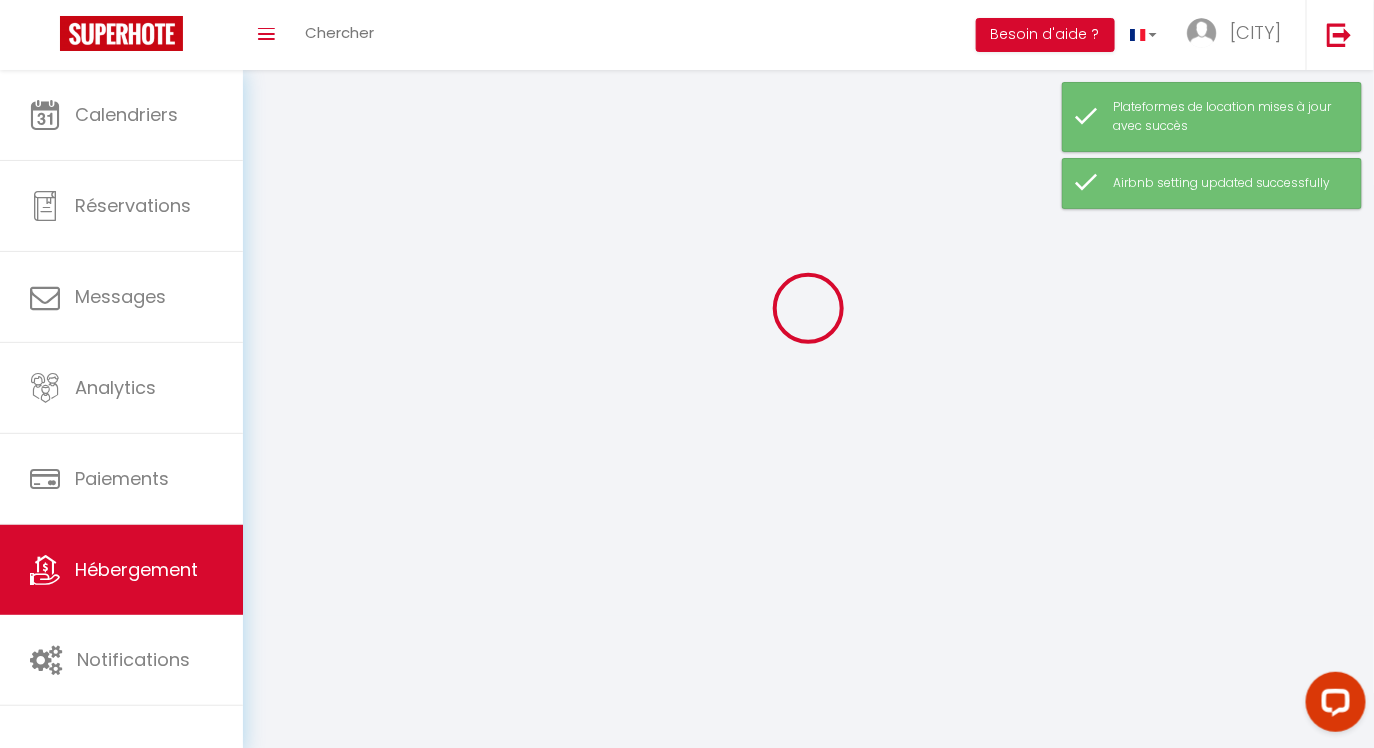 scroll, scrollTop: 0, scrollLeft: 0, axis: both 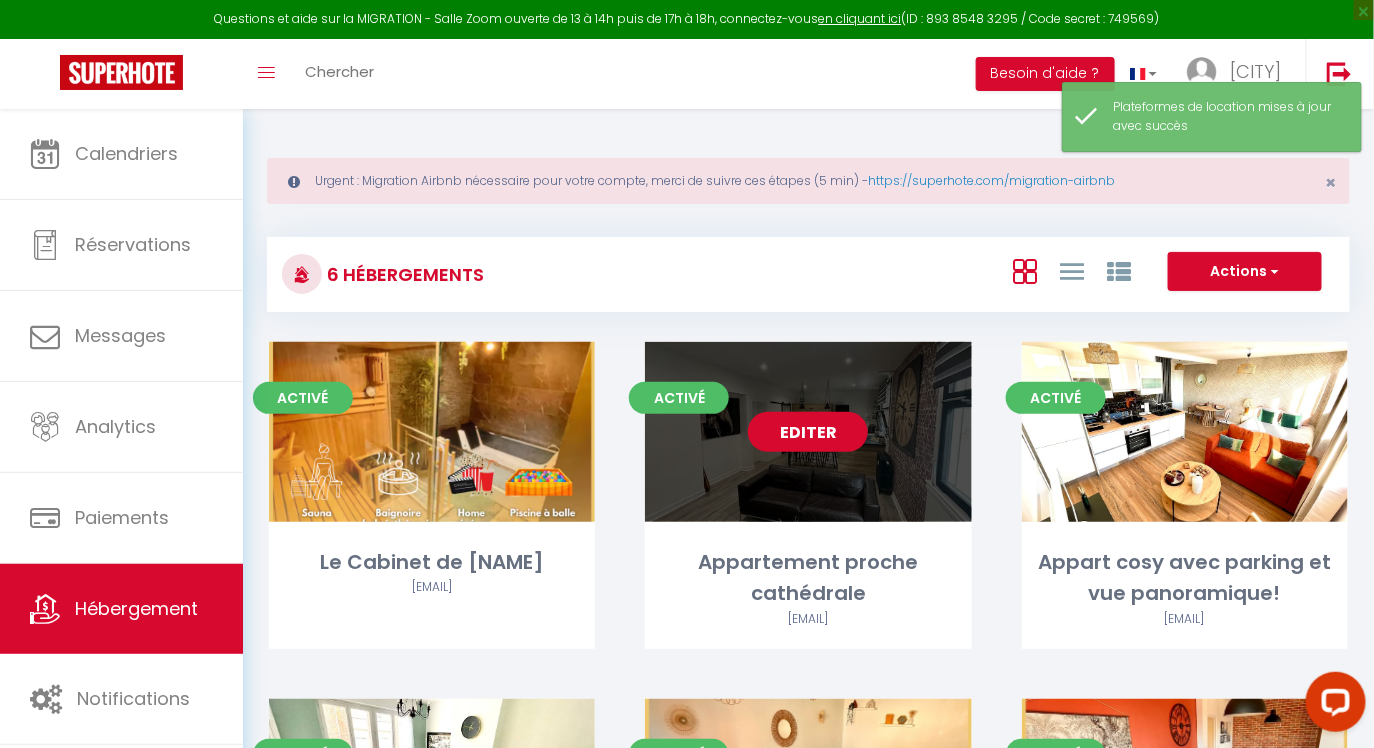 click on "Editer" at bounding box center (808, 432) 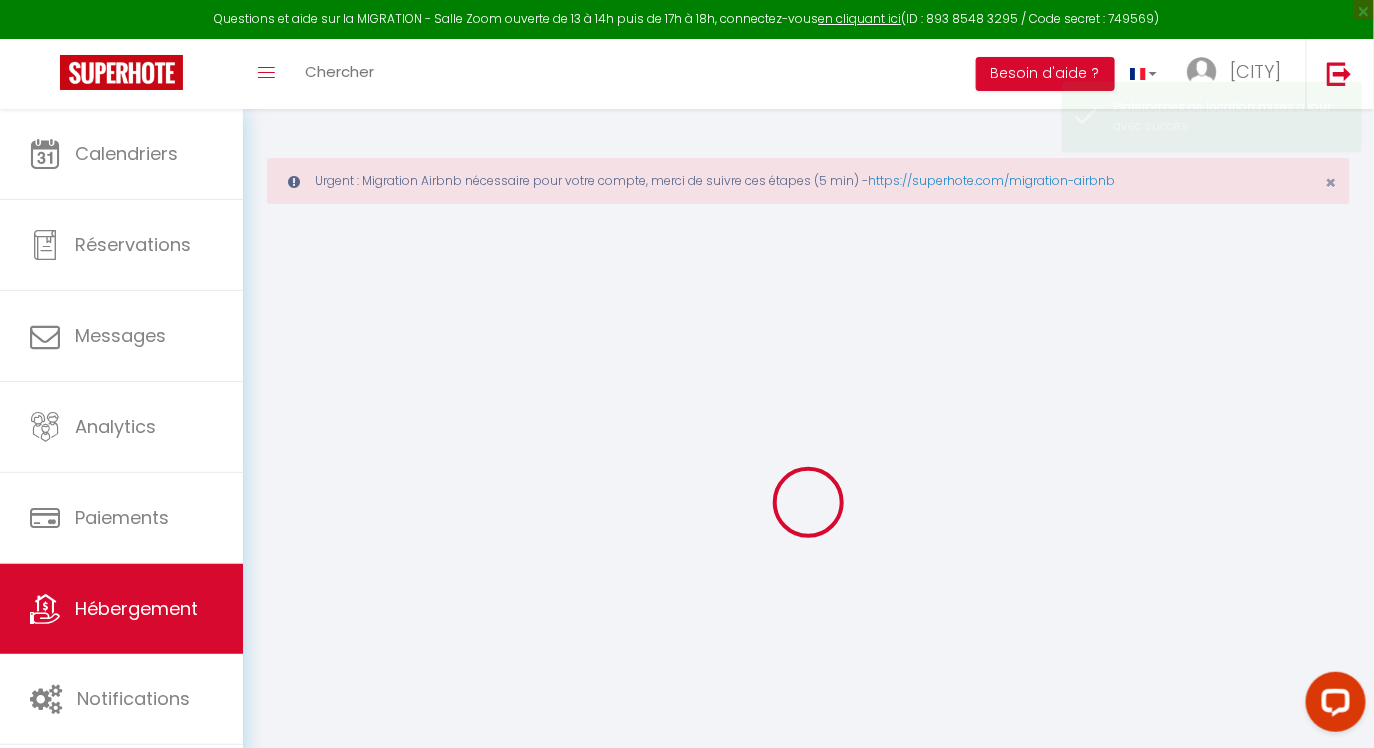 select 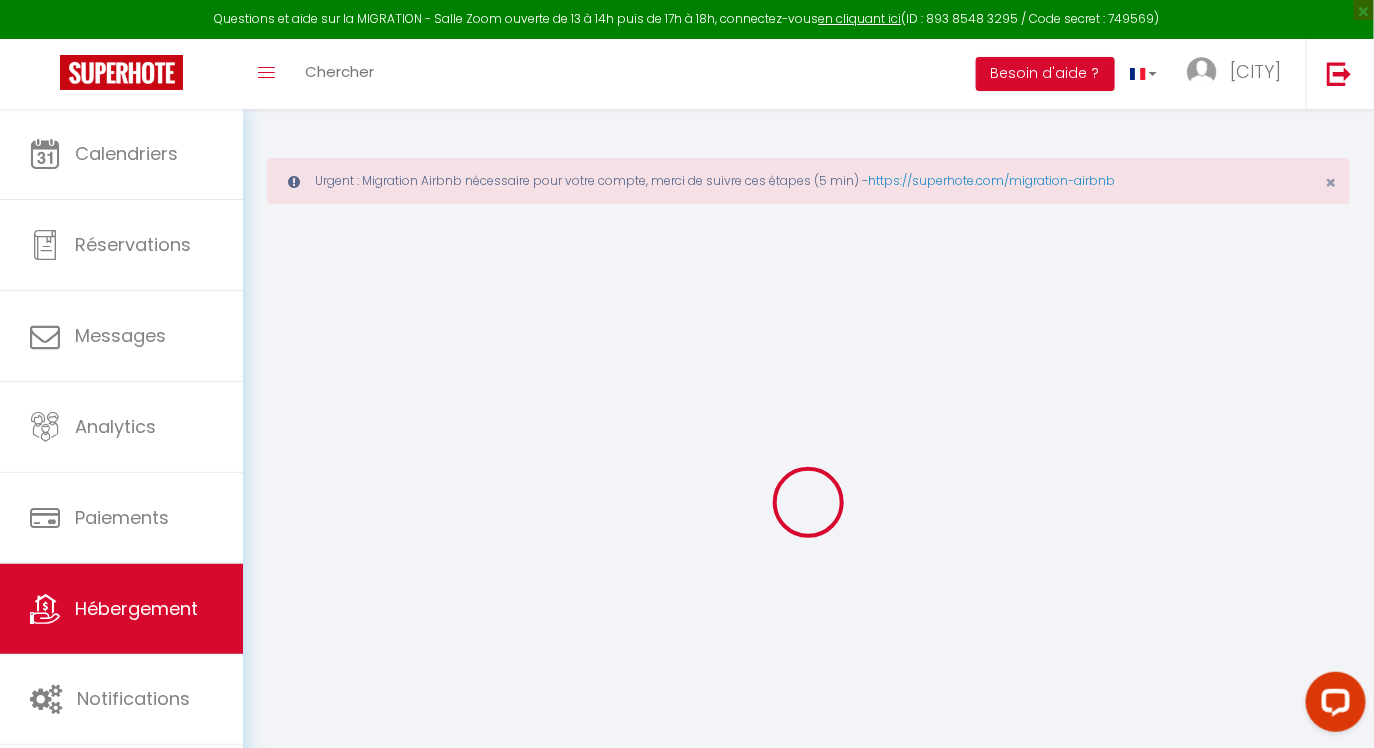 select 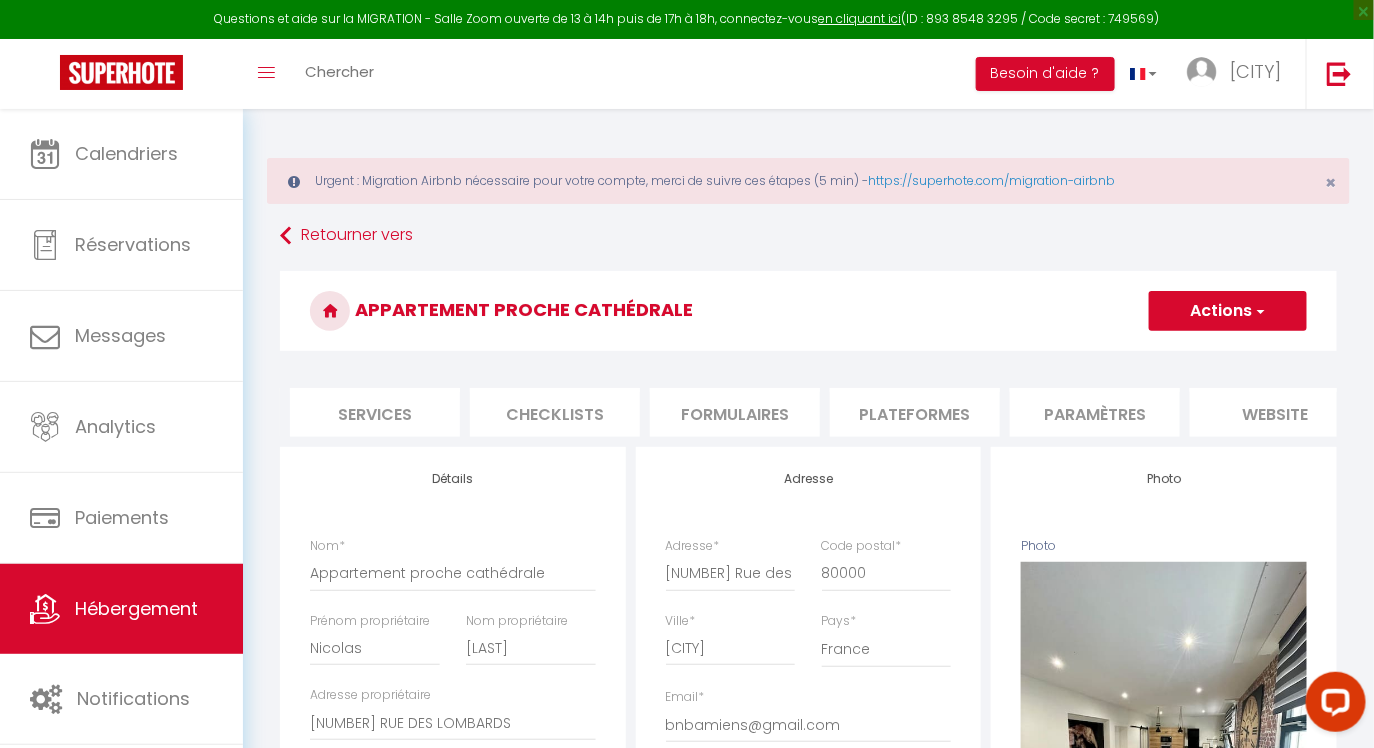 scroll, scrollTop: 0, scrollLeft: 742, axis: horizontal 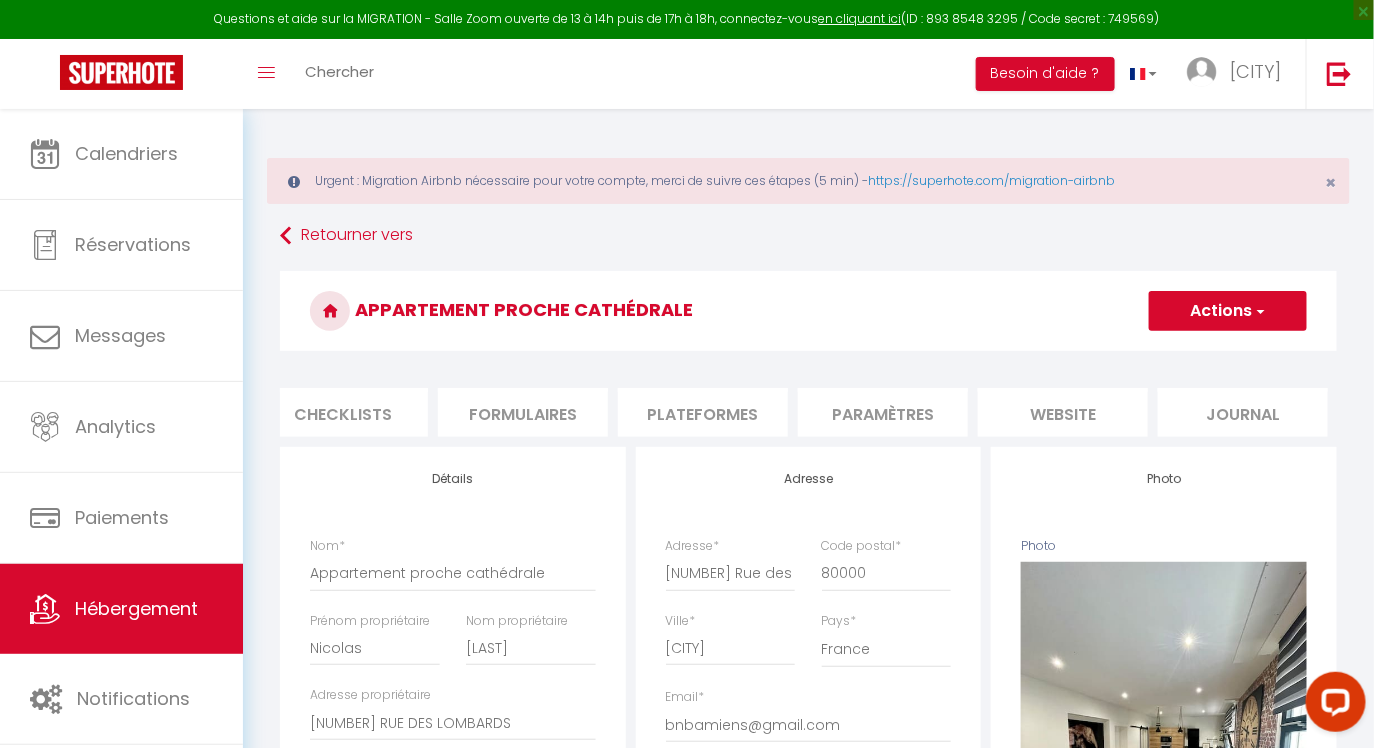 click on "website" at bounding box center (1063, 412) 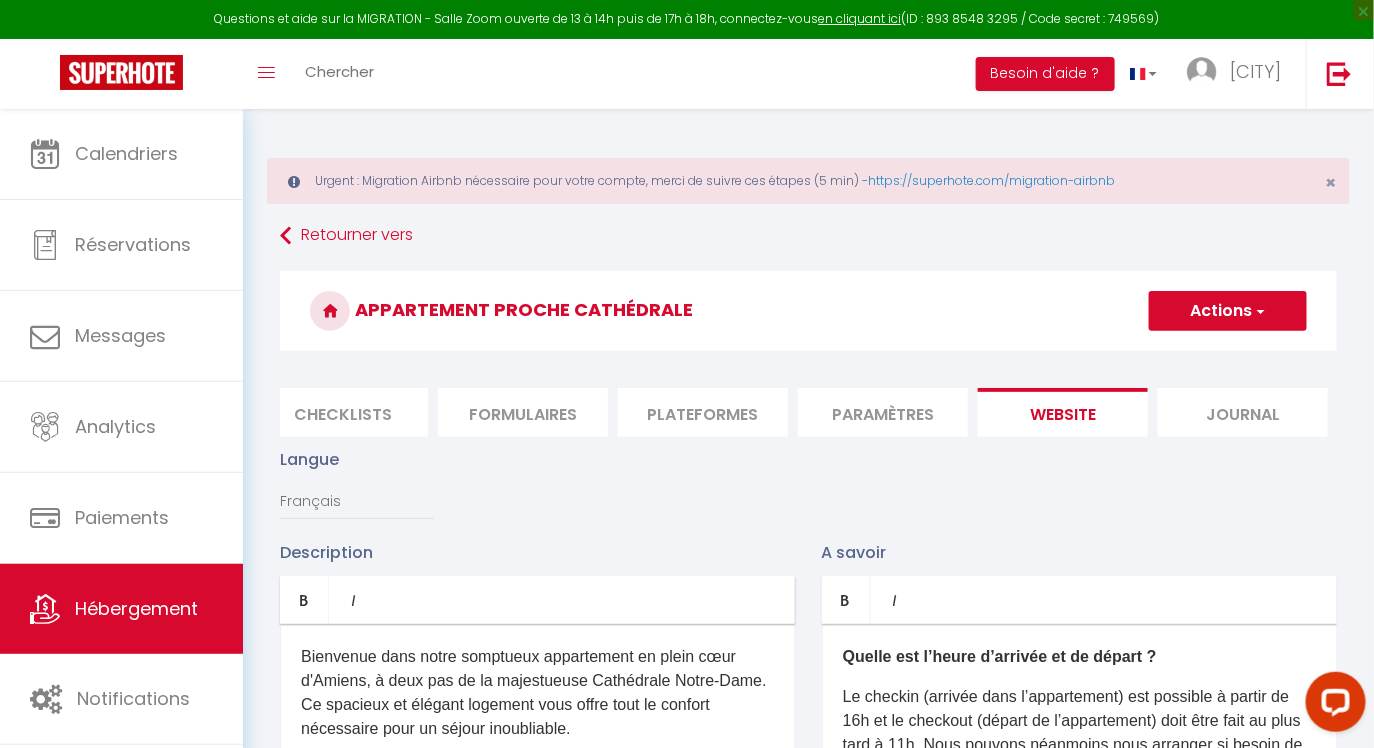 click on "Paramètres" at bounding box center (883, 412) 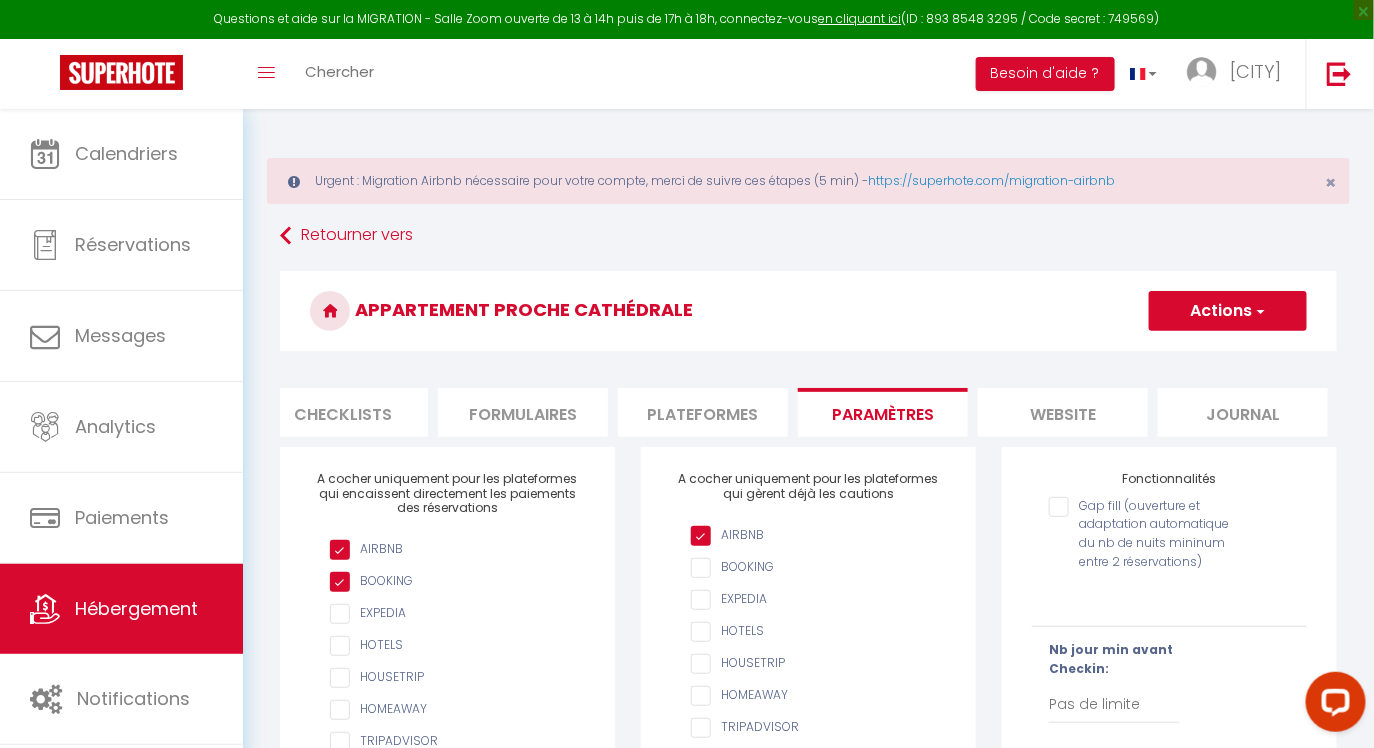 click on "Journal" at bounding box center [1243, 412] 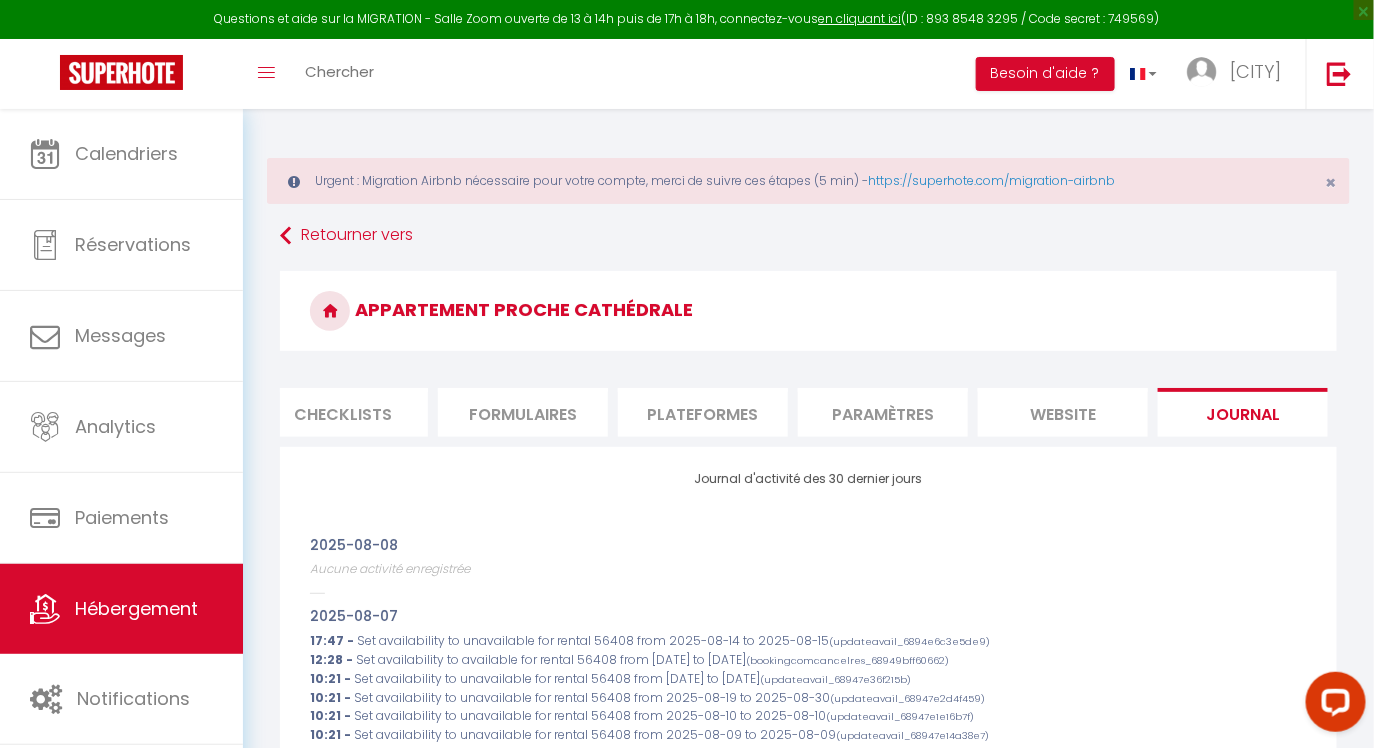 click on "Plateformes" at bounding box center (703, 412) 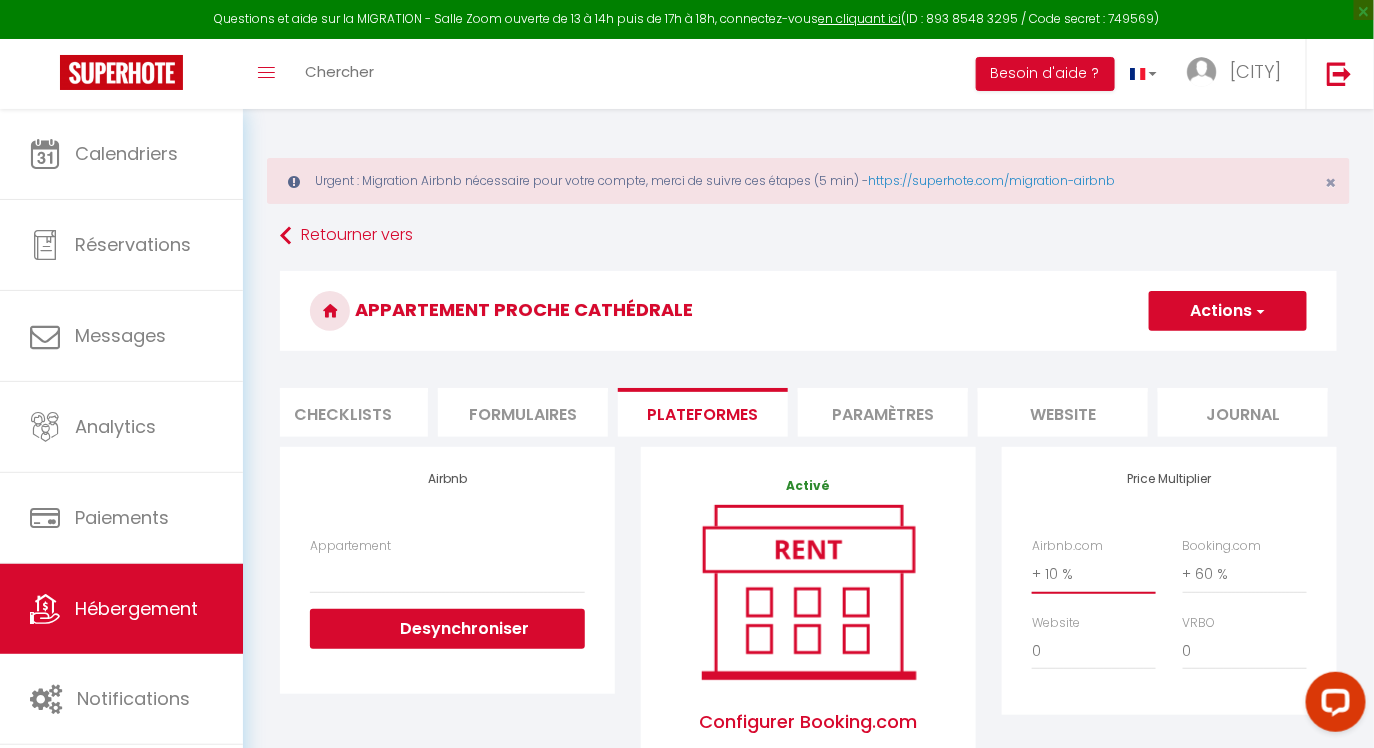 click on "0
+ 1 %
+ 2 %
+ 3 %
+ 4 %
+ 5 %
+ 6 %
+ 7 %
+ 8 %
+ 9 %" at bounding box center (1094, 574) 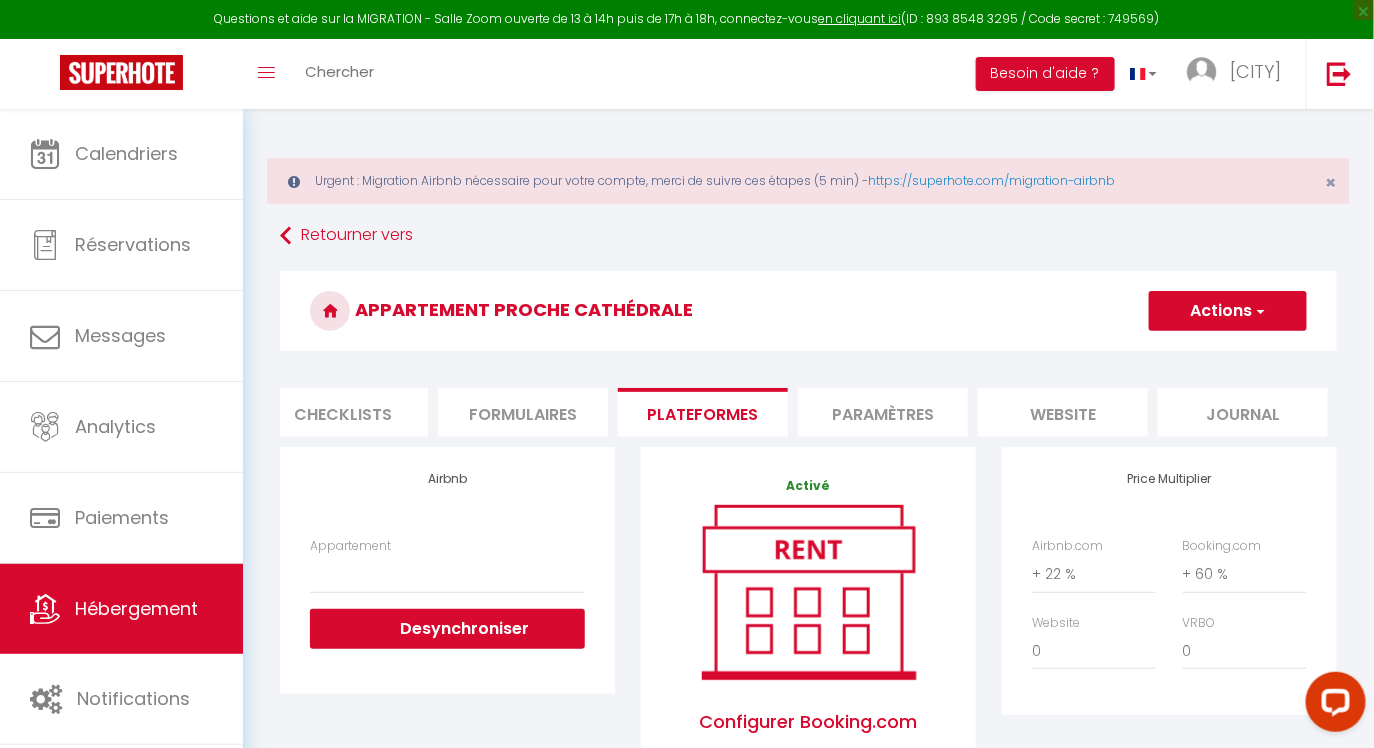 click at bounding box center (1259, 311) 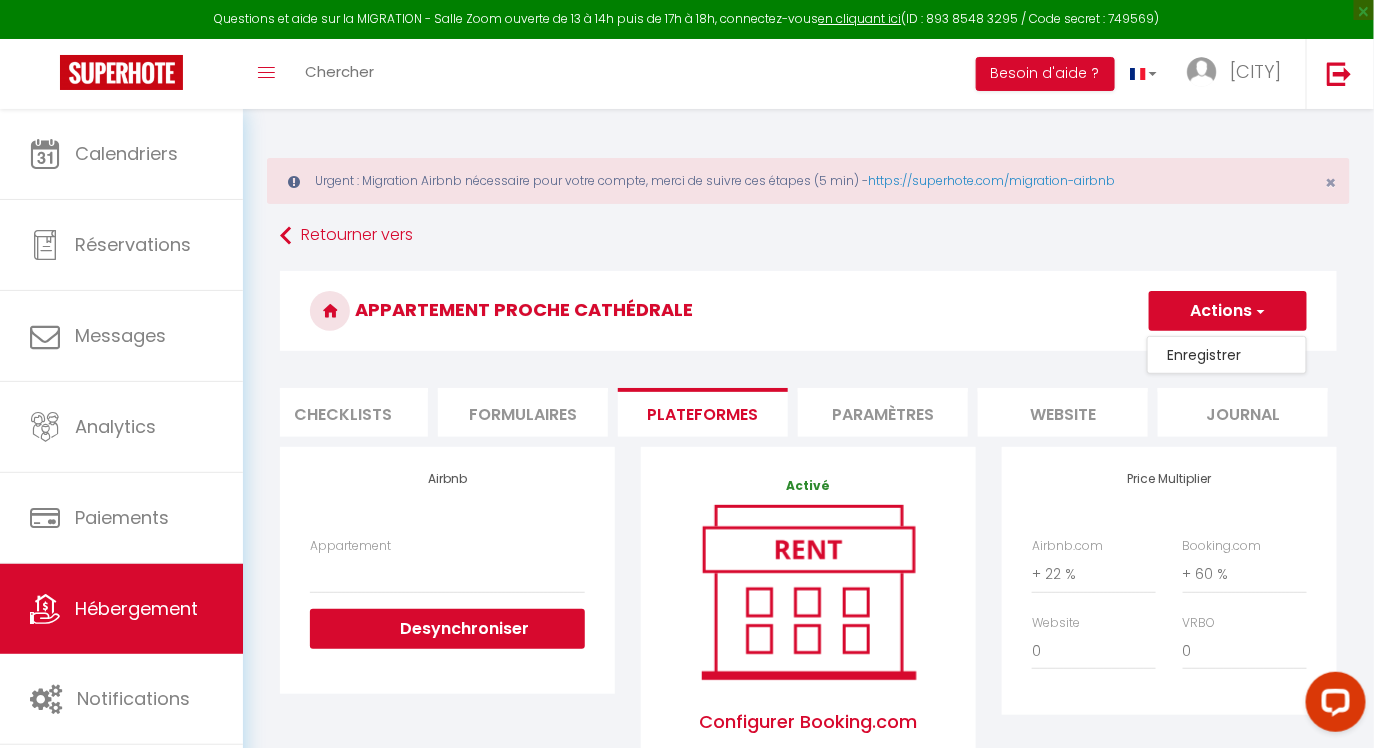 click on "Enregistrer" at bounding box center (1227, 355) 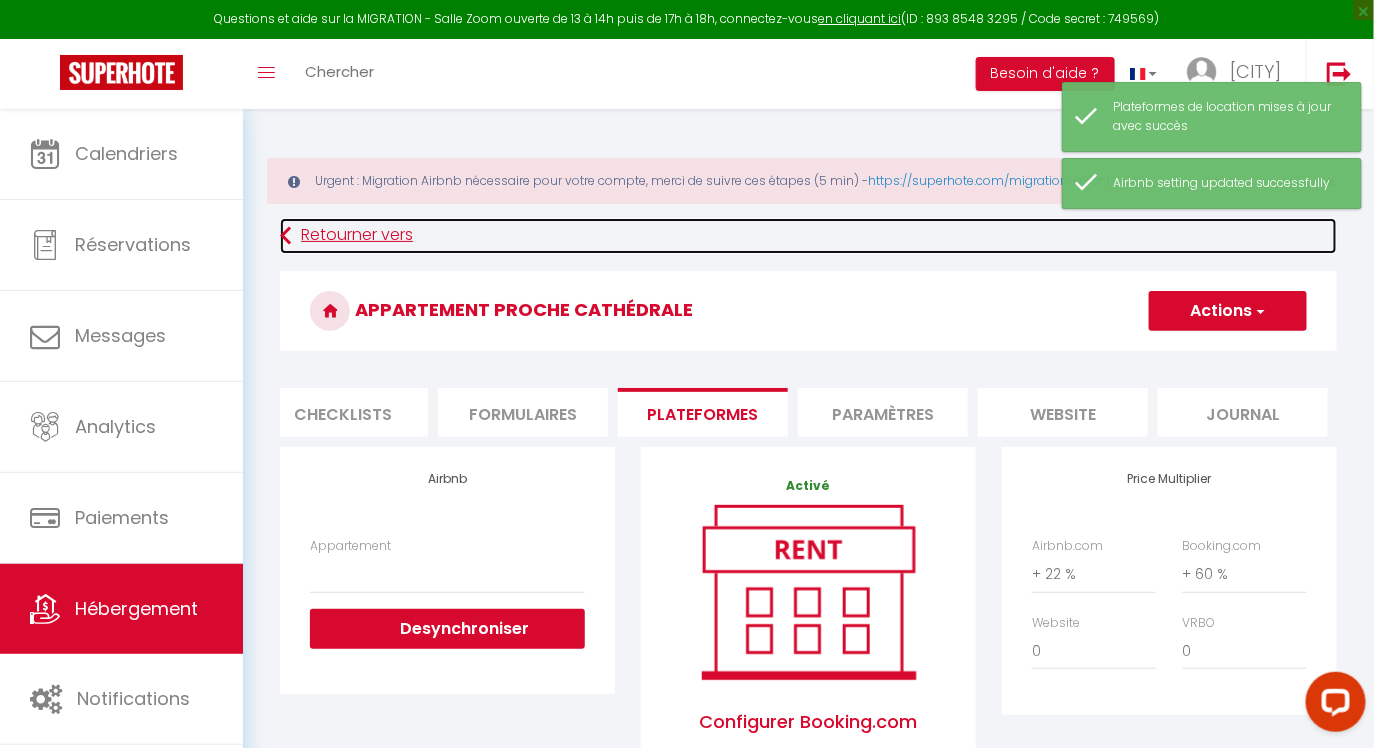 click on "Retourner vers" at bounding box center [808, 236] 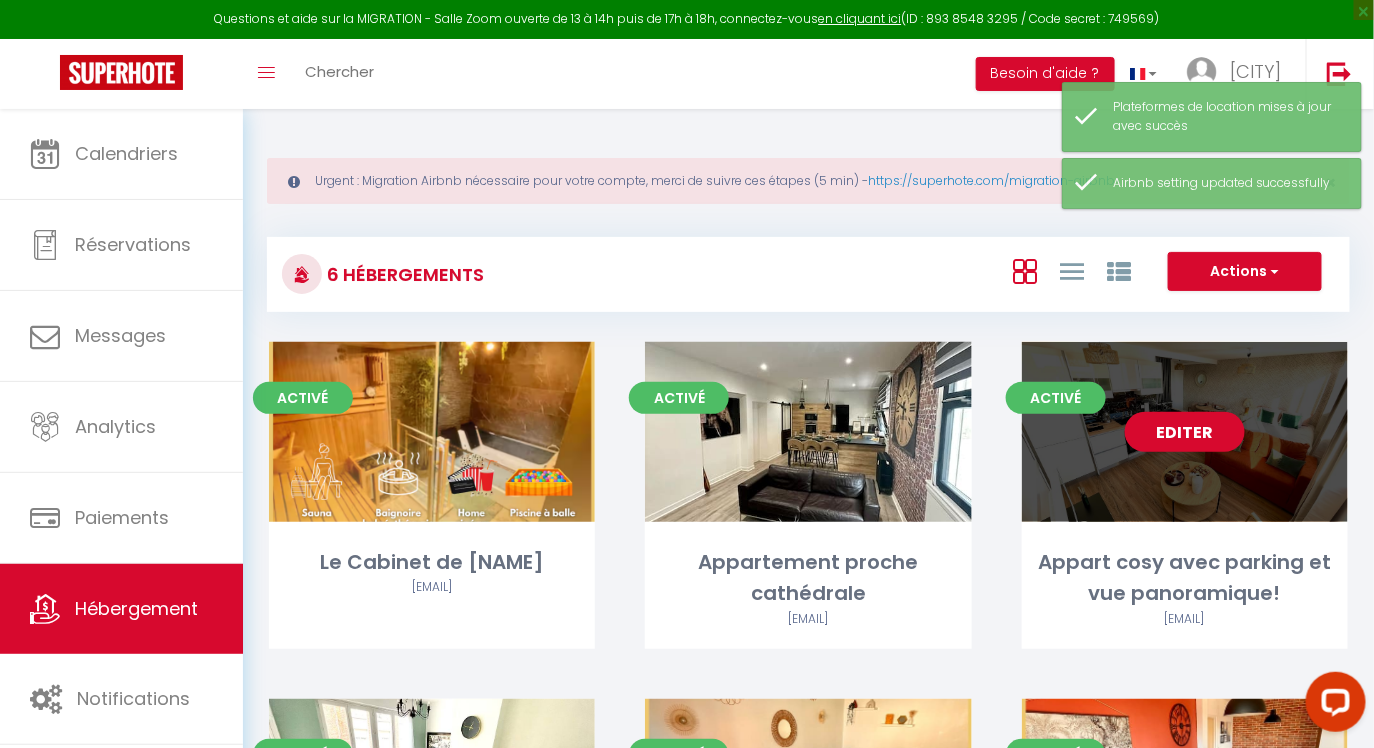 click on "Editer" at bounding box center (1185, 432) 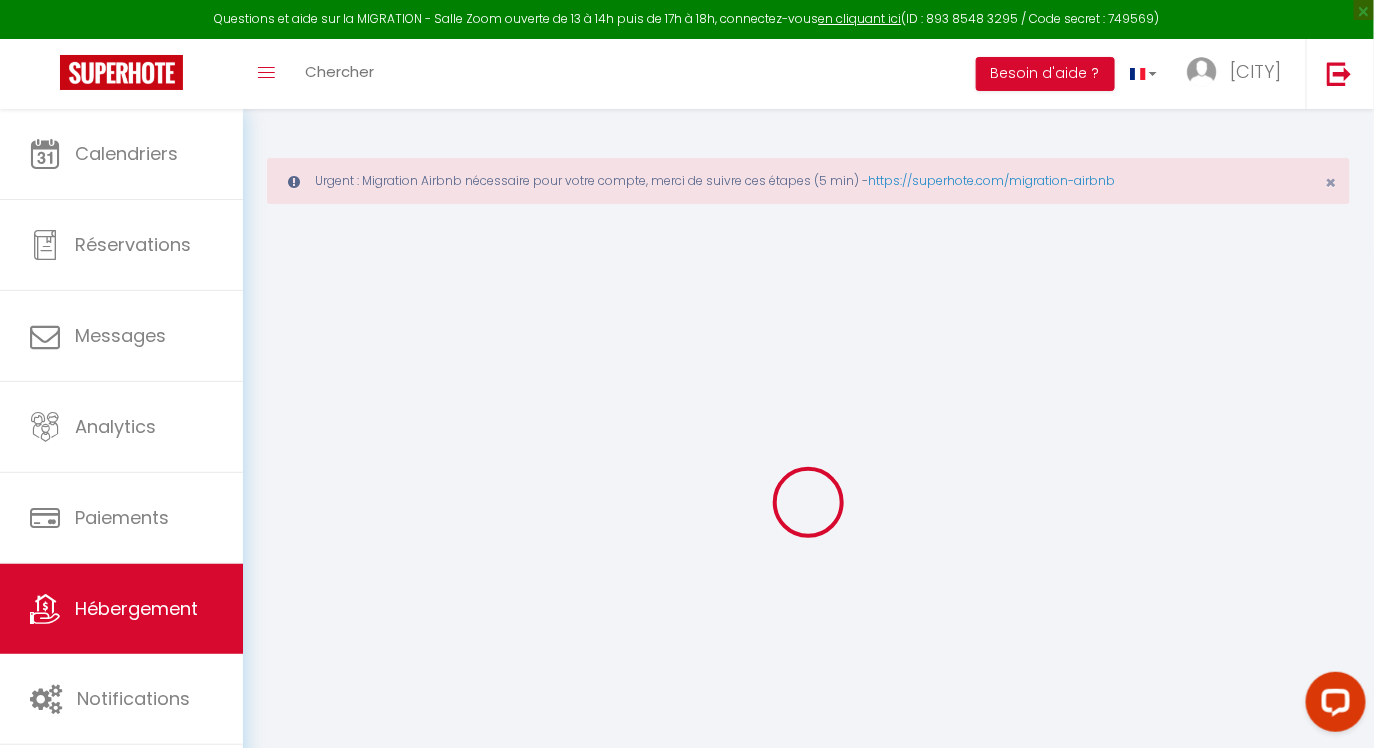 select 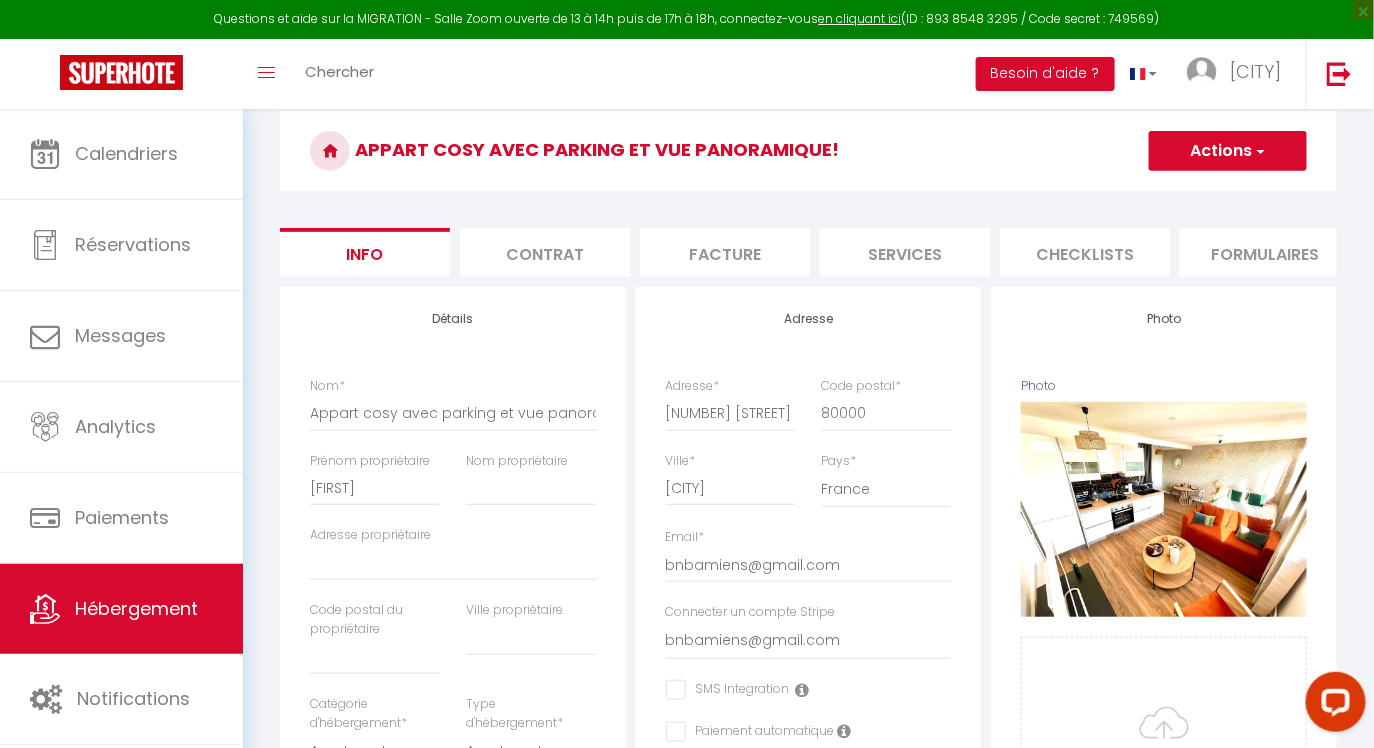 scroll, scrollTop: 163, scrollLeft: 0, axis: vertical 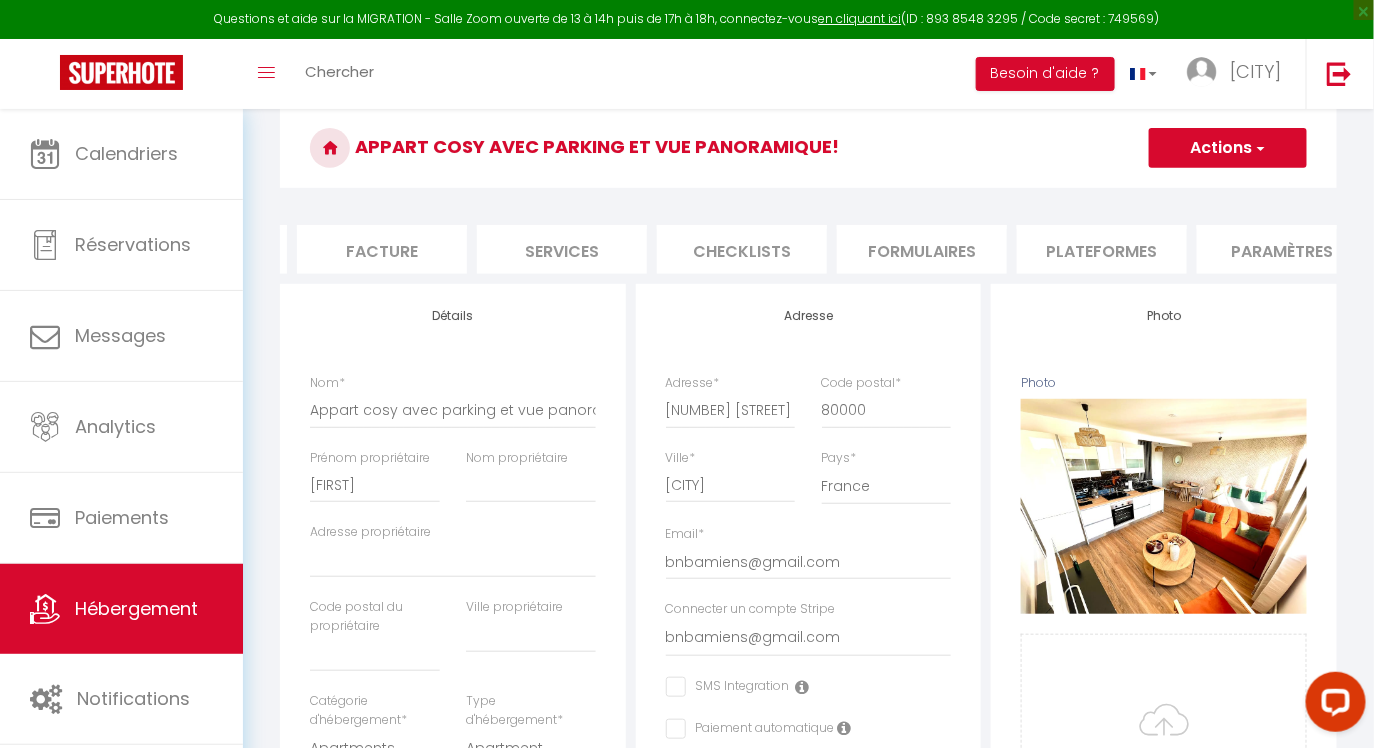 click on "Plateformes" at bounding box center [1102, 249] 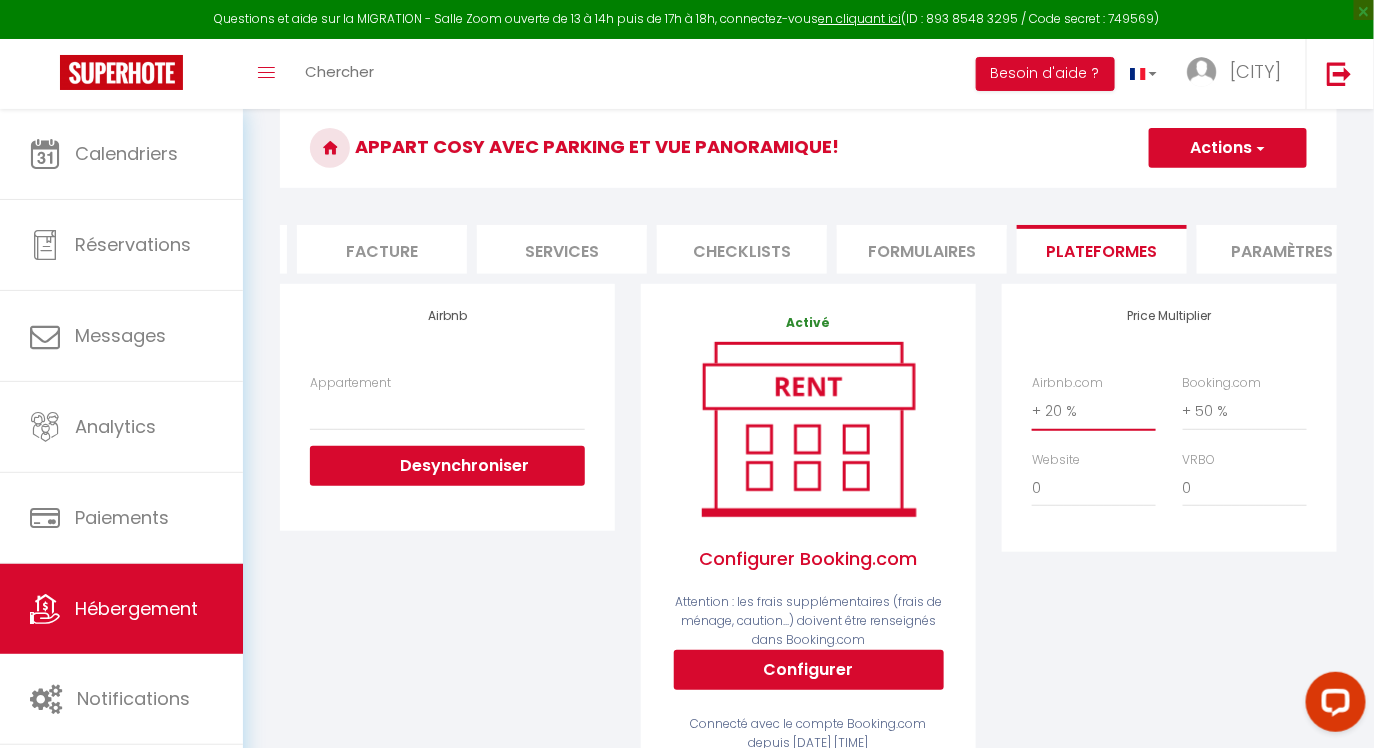 click on "0
+ 1 %
+ 2 %
+ 3 %
+ 4 %
+ 5 %
+ 6 %
+ 7 %
+ 8 %
+ 9 %" at bounding box center [1094, 411] 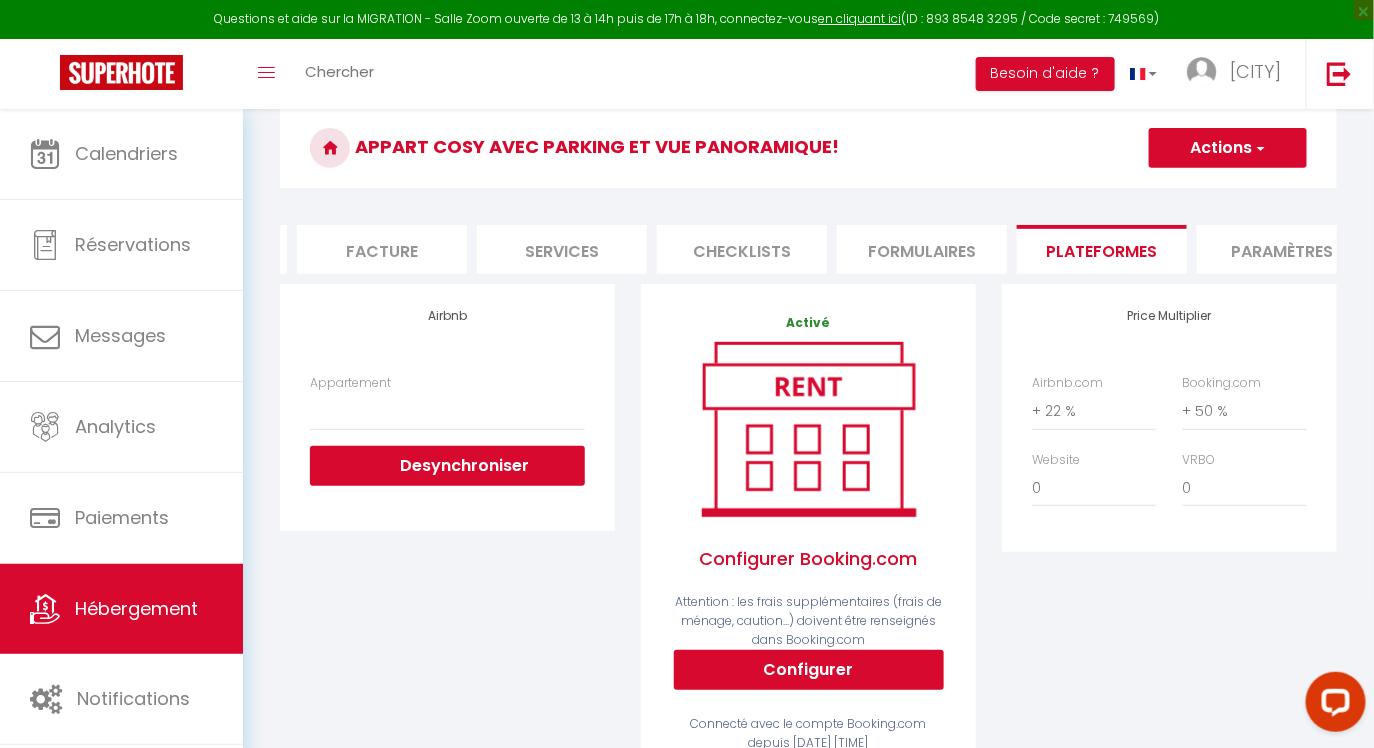 click on "Actions" at bounding box center (1228, 148) 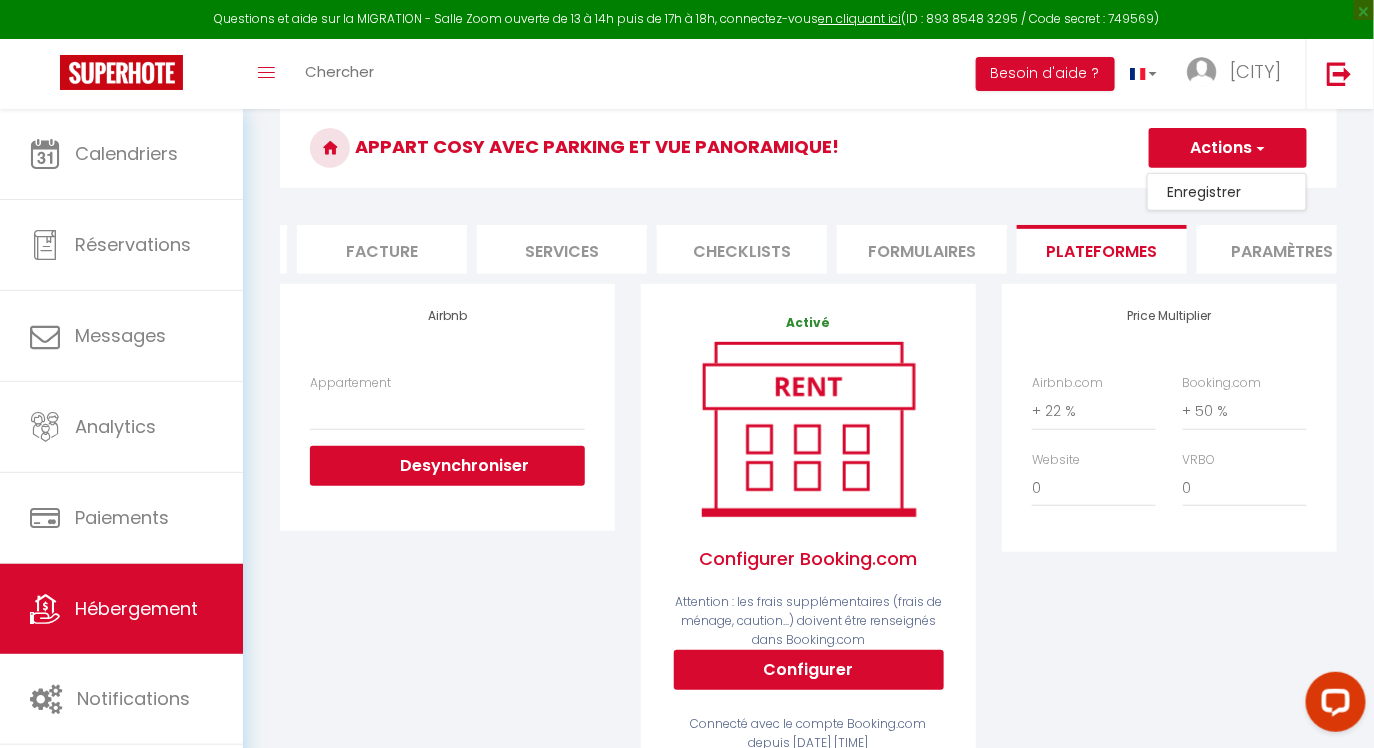 click on "Enregistrer" at bounding box center [1227, 192] 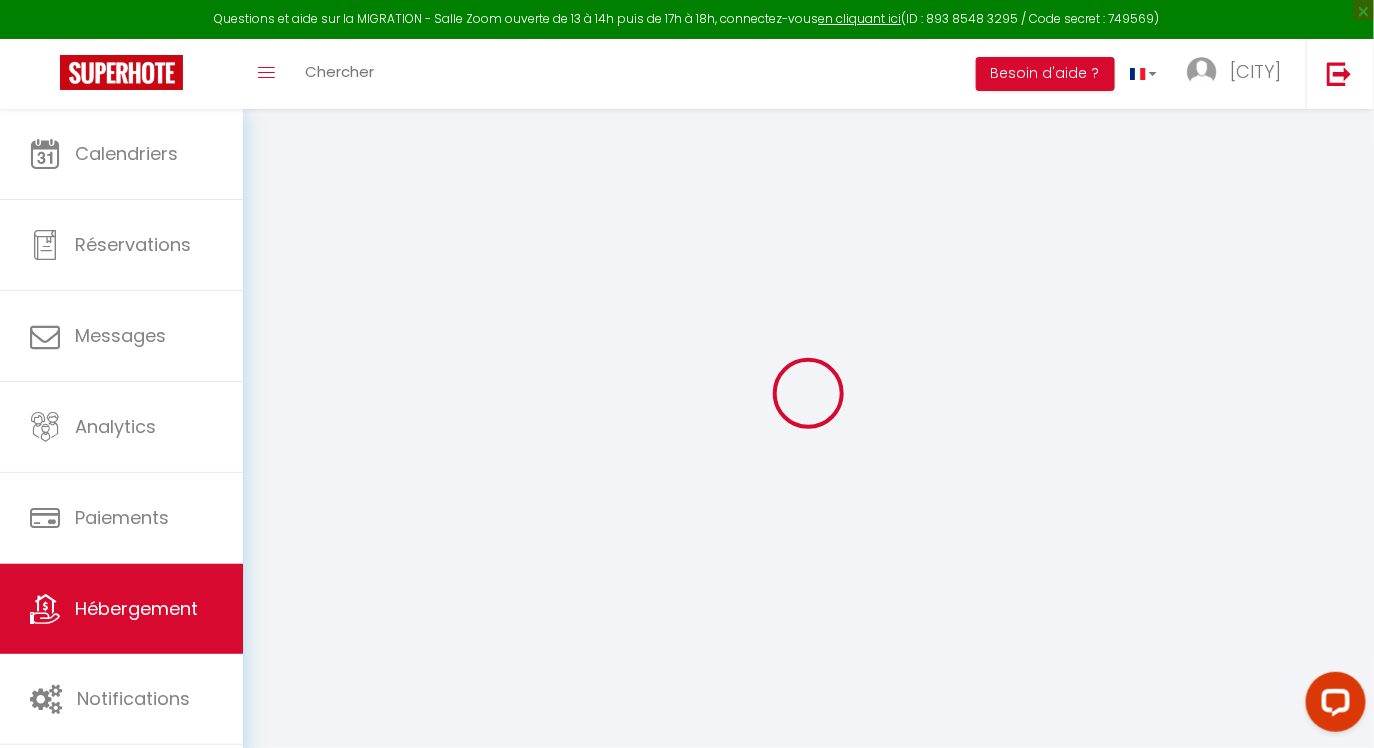 scroll, scrollTop: 163, scrollLeft: 0, axis: vertical 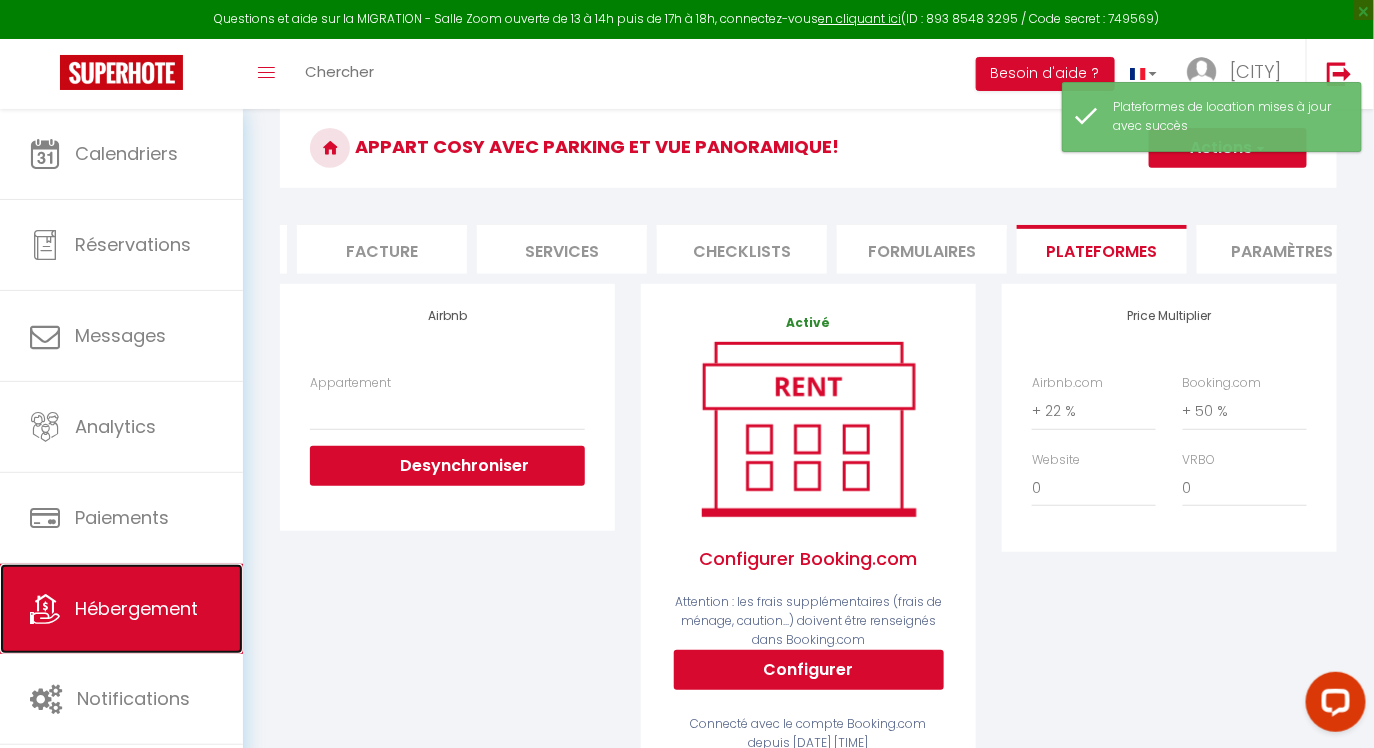 click on "Hébergement" at bounding box center [121, 609] 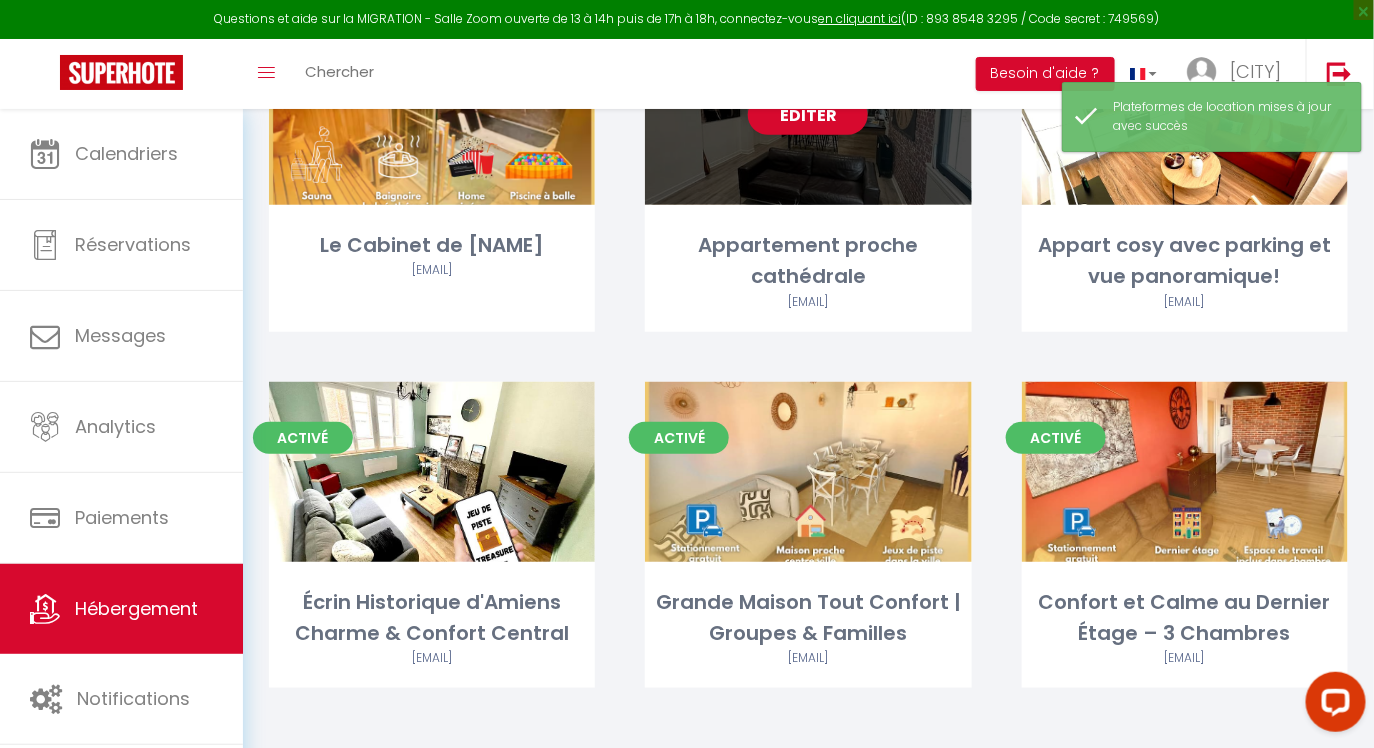 scroll, scrollTop: 330, scrollLeft: 0, axis: vertical 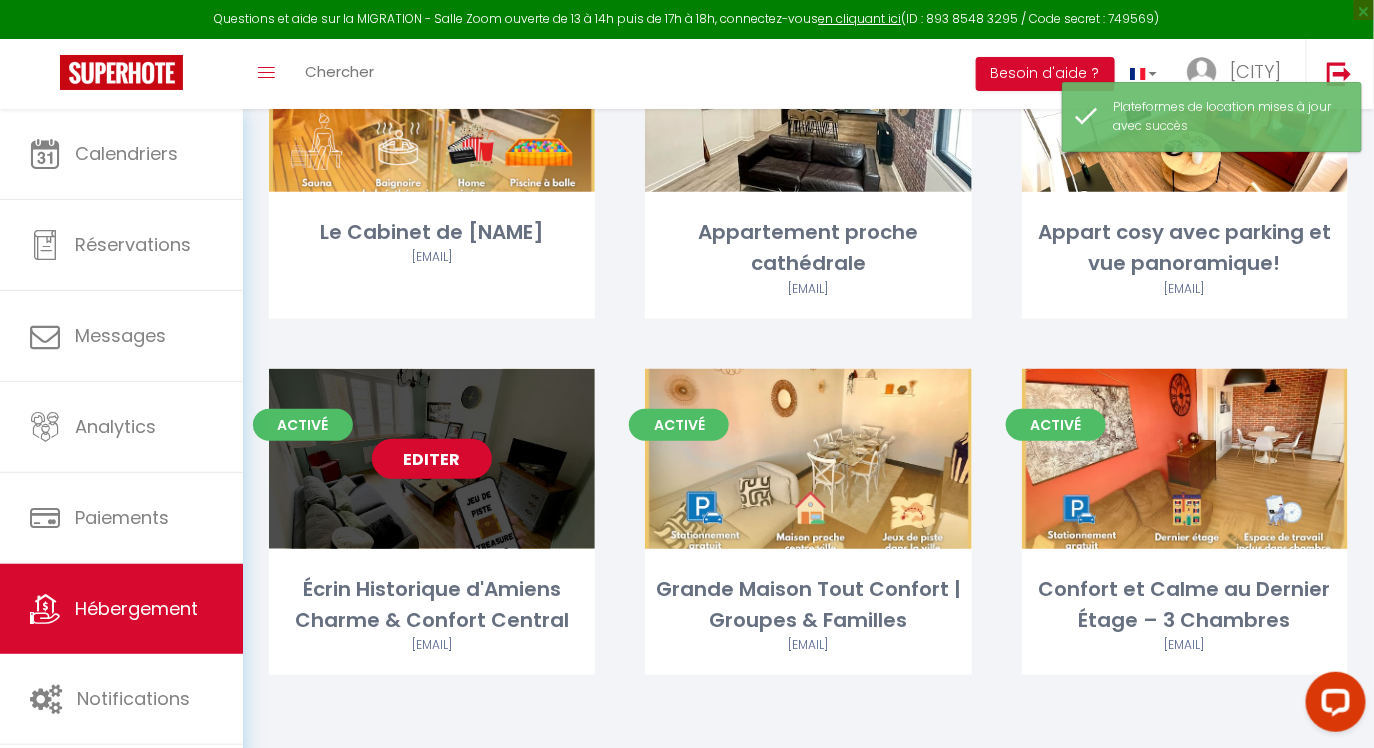 click on "Editer" at bounding box center (432, 459) 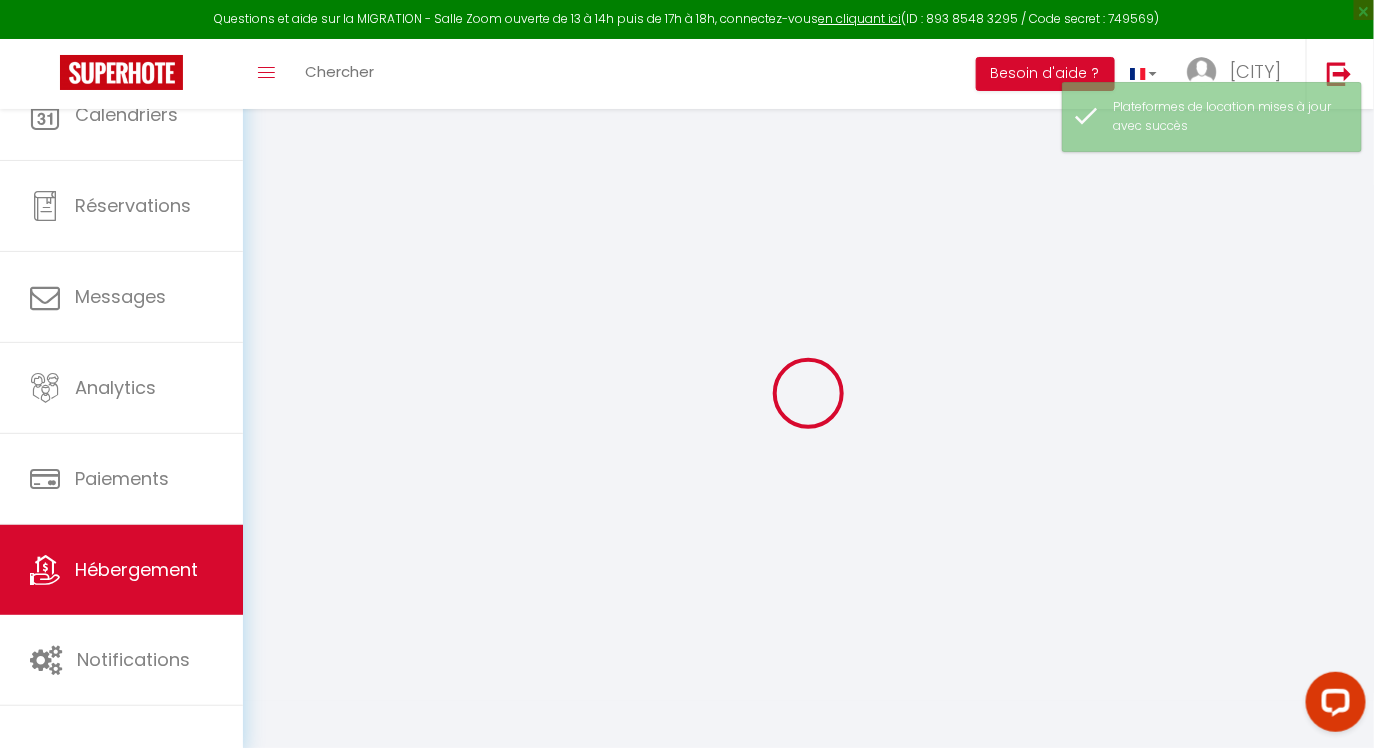 scroll, scrollTop: 0, scrollLeft: 0, axis: both 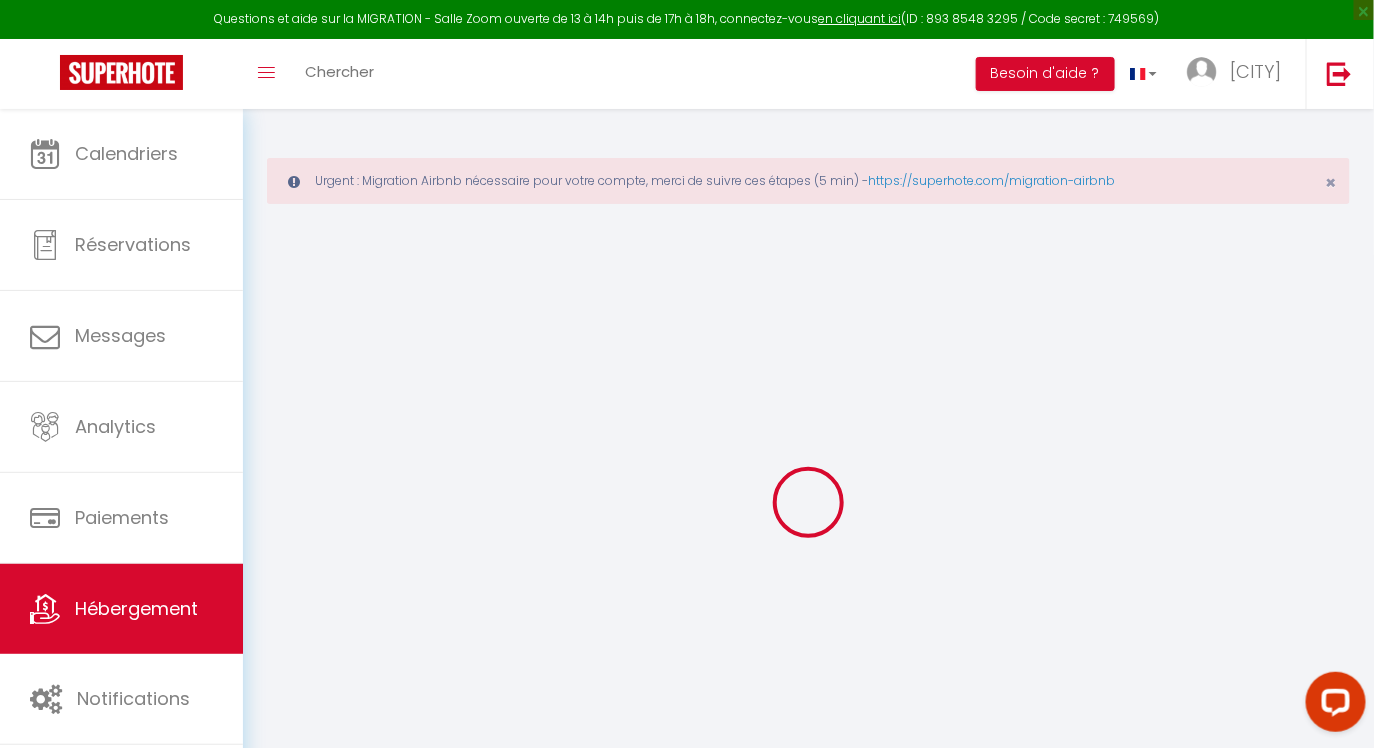 select on "+ 40 %" 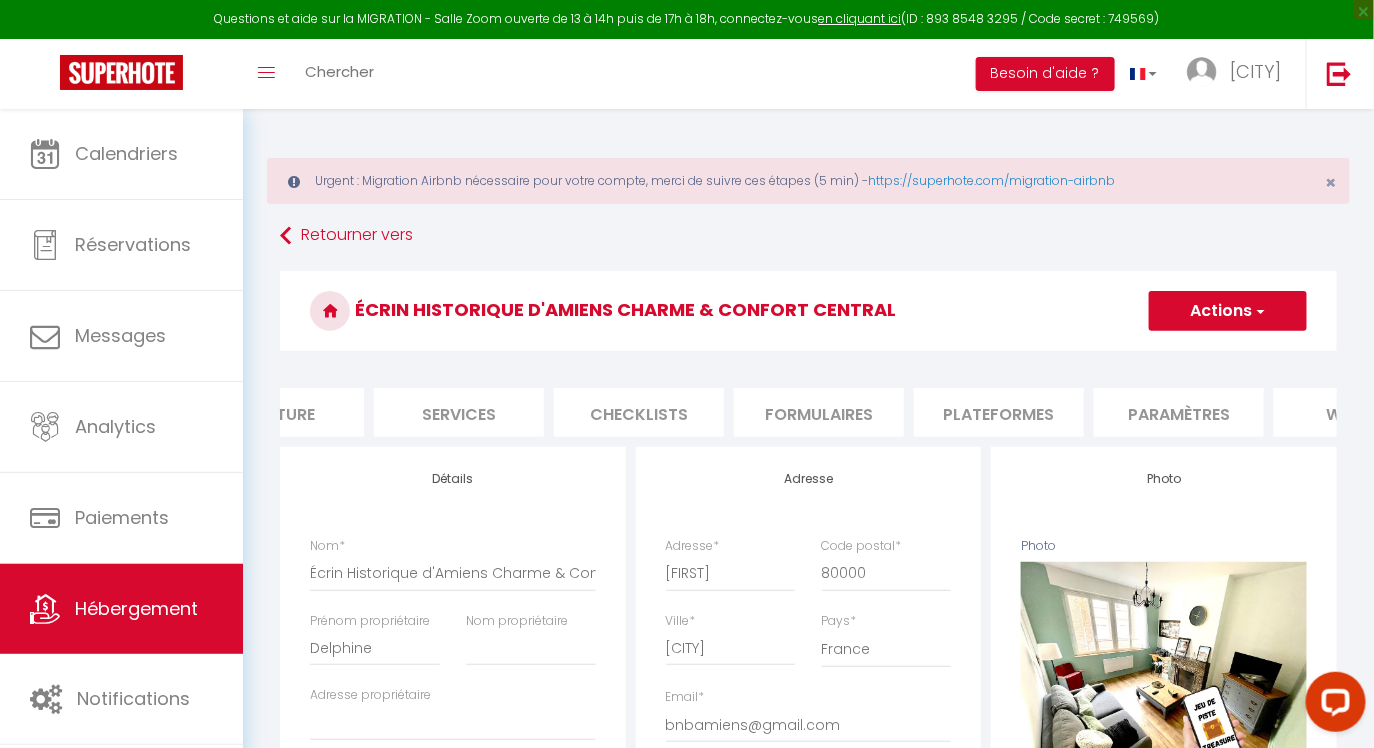scroll, scrollTop: 0, scrollLeft: 527, axis: horizontal 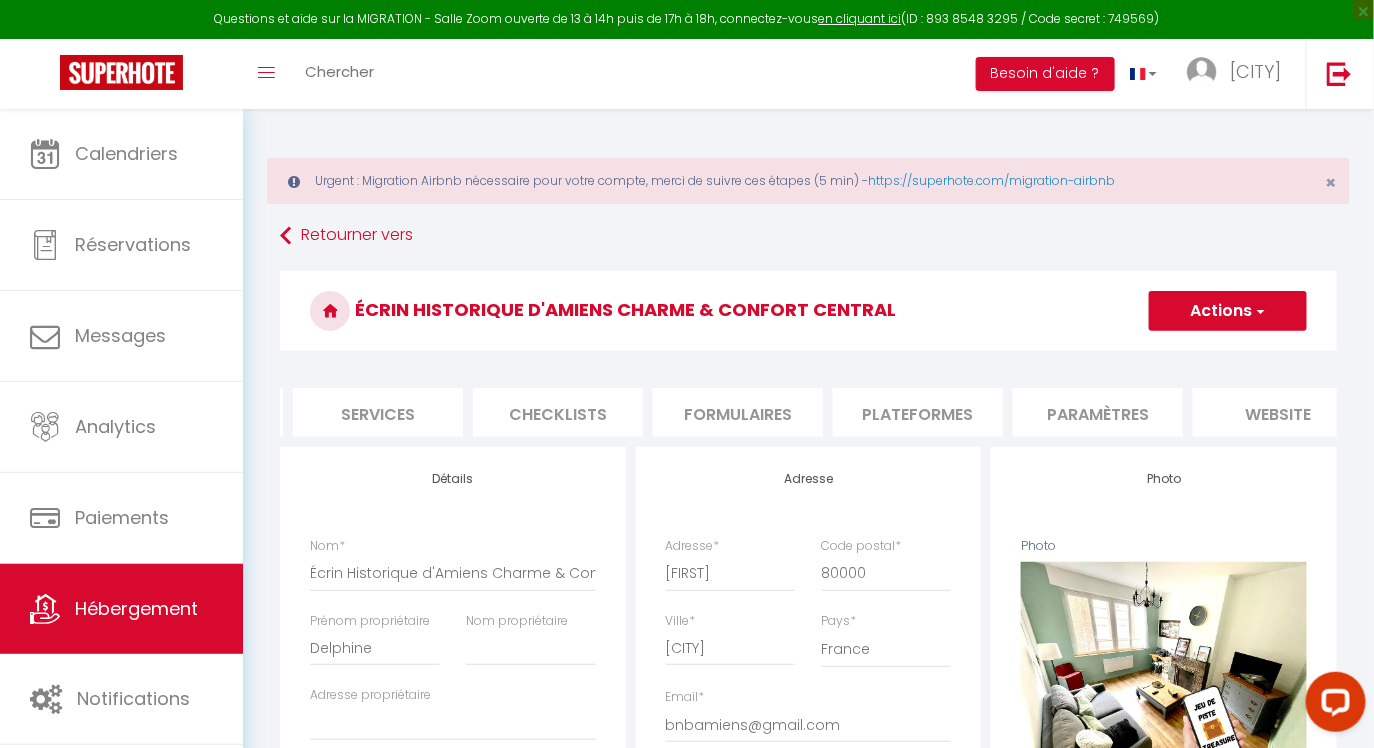 click on "Paramètres" at bounding box center [1098, 412] 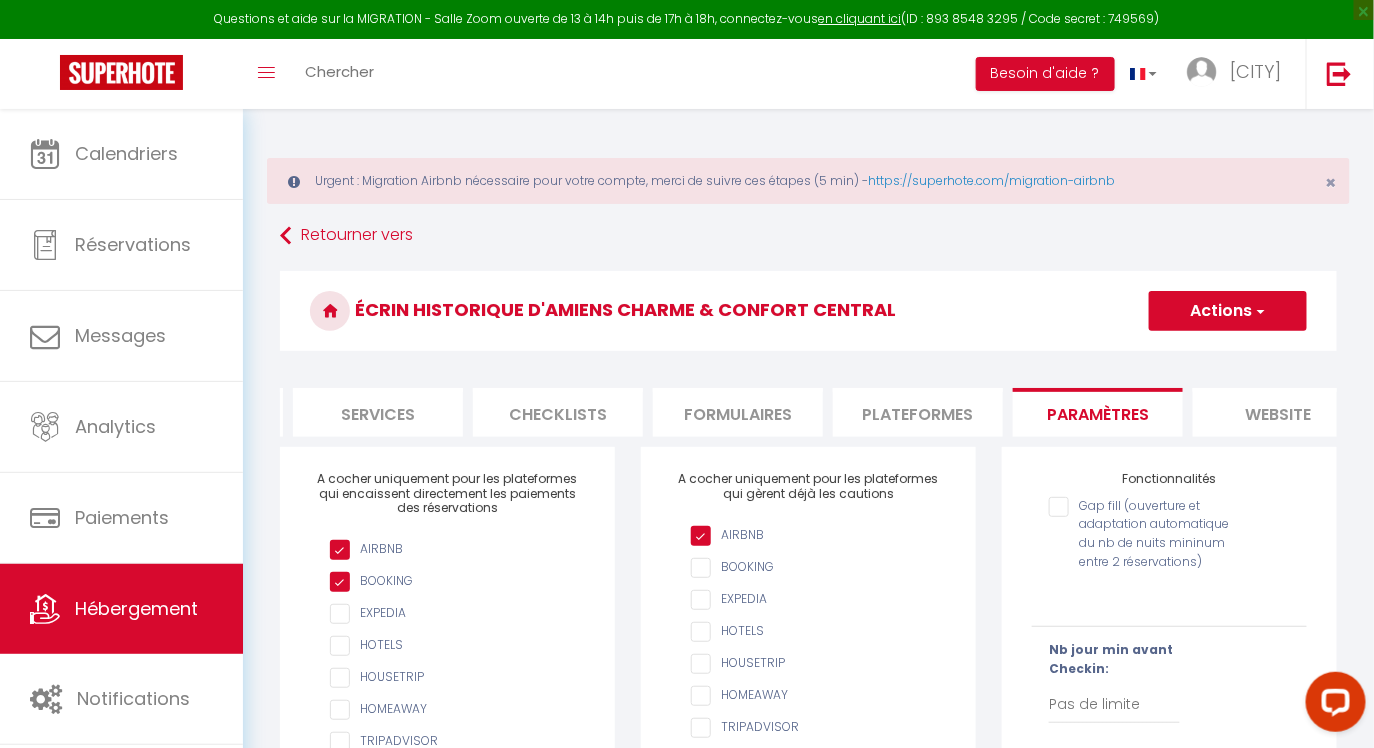 click on "Plateformes" at bounding box center [918, 412] 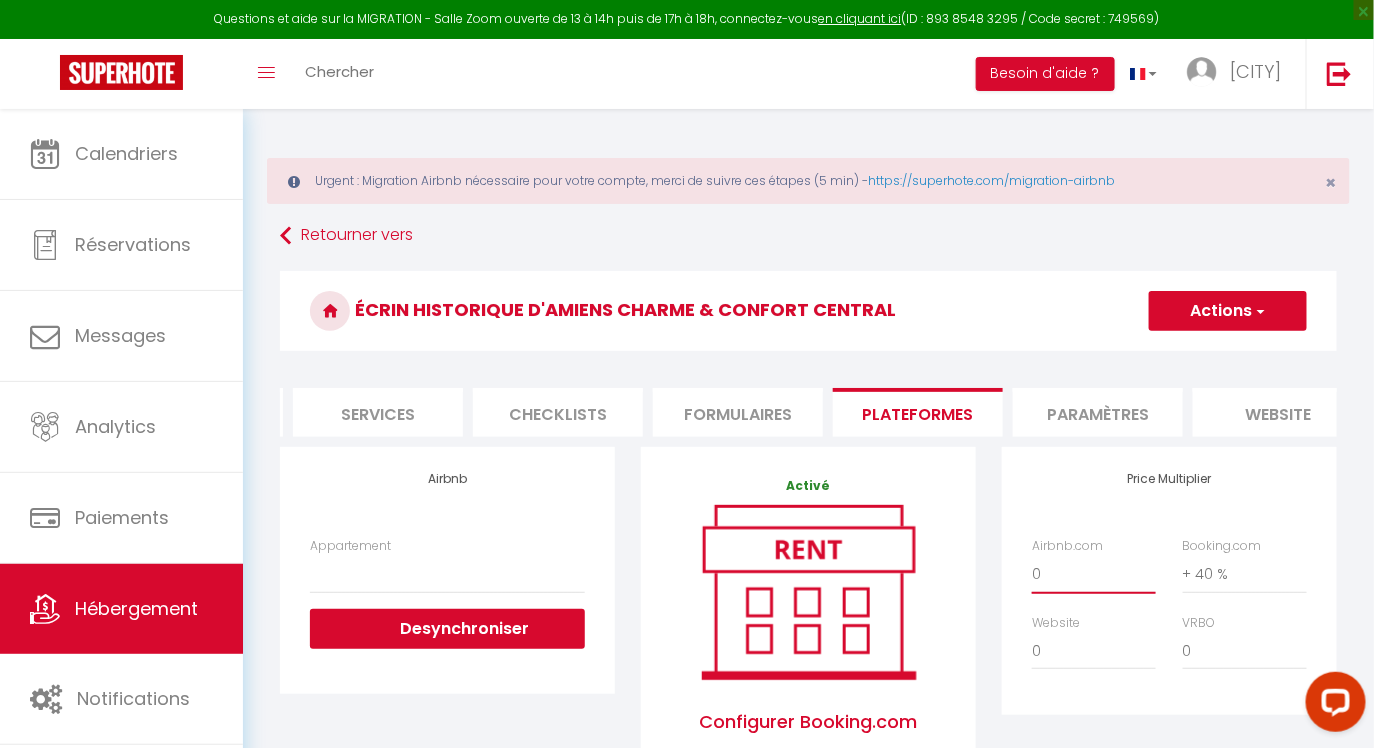 click on "0
+ 1 %
+ 2 %
+ 3 %
+ 4 %
+ 5 %
+ 6 %
+ 7 %
+ 8 %
+ 9 %" at bounding box center [1094, 574] 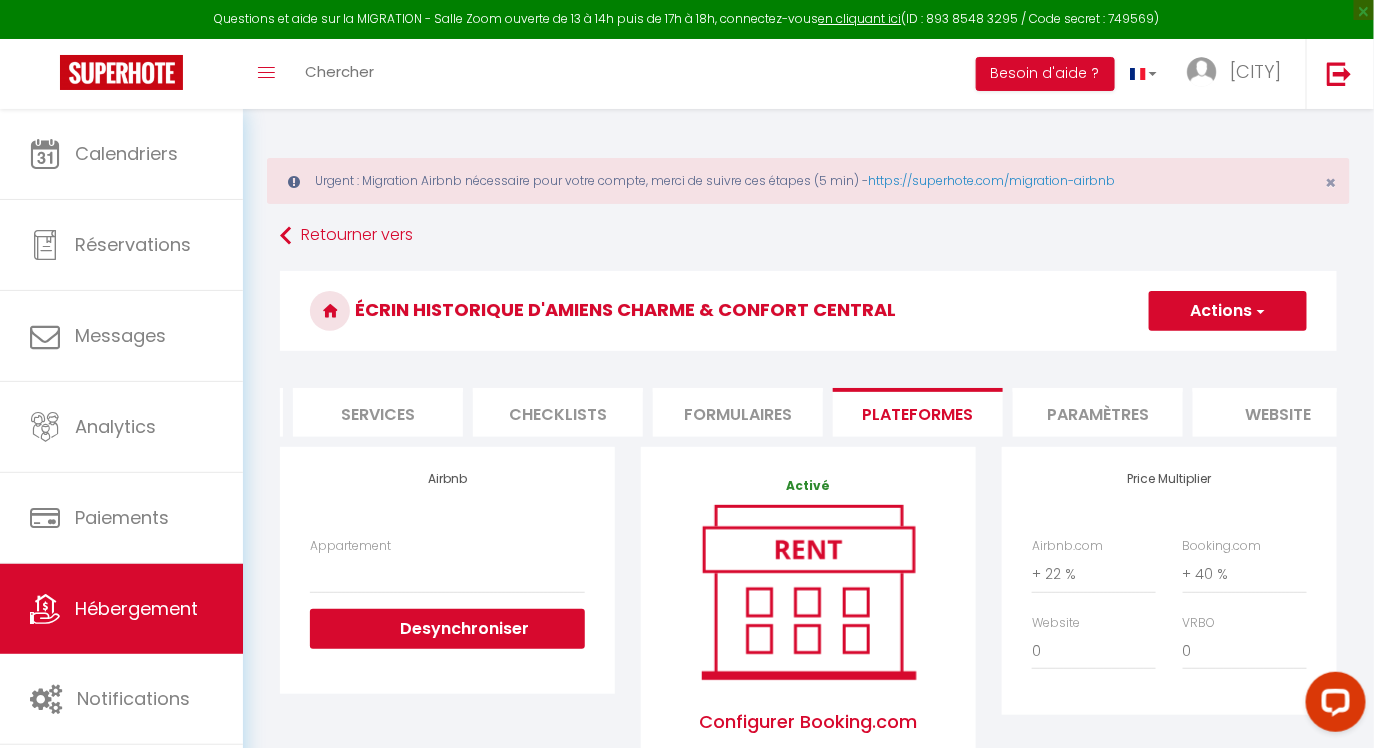 click on "Actions" at bounding box center (1228, 311) 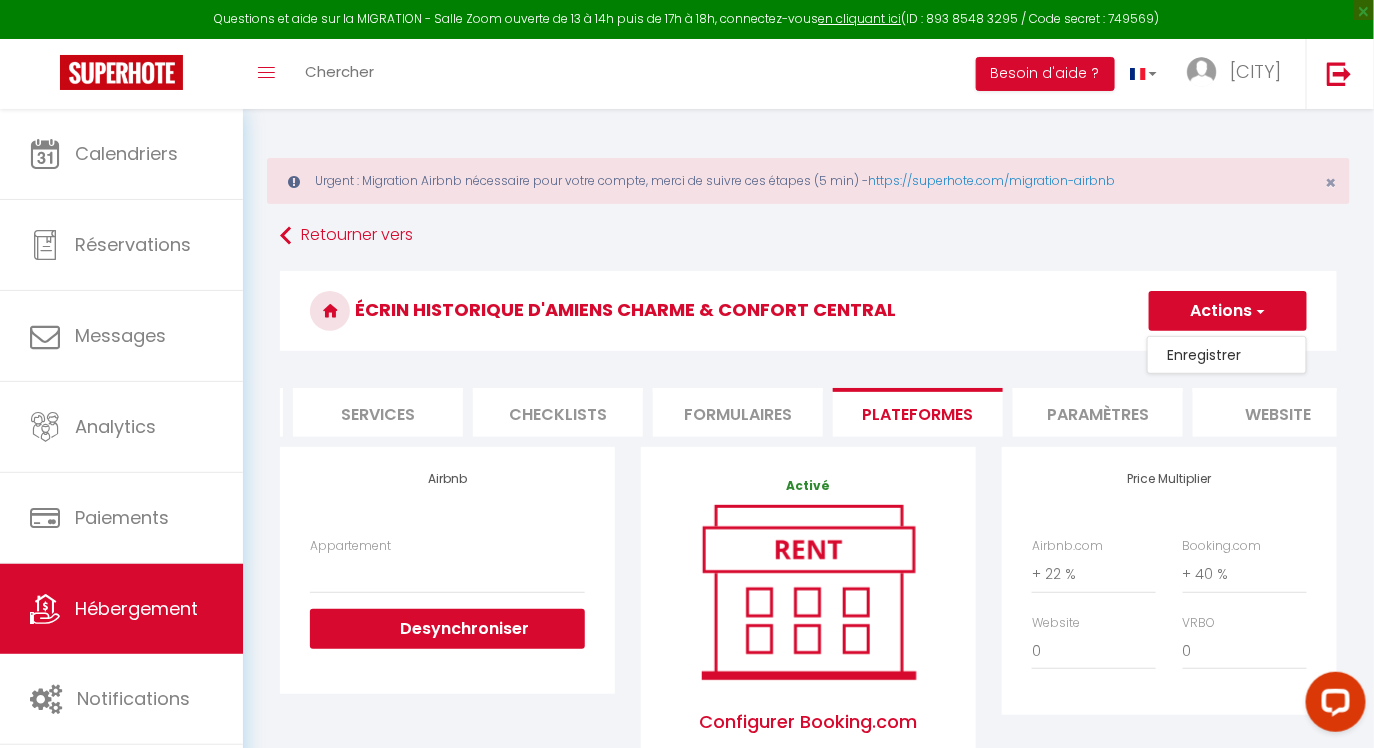 click on "Enregistrer" at bounding box center (1227, 355) 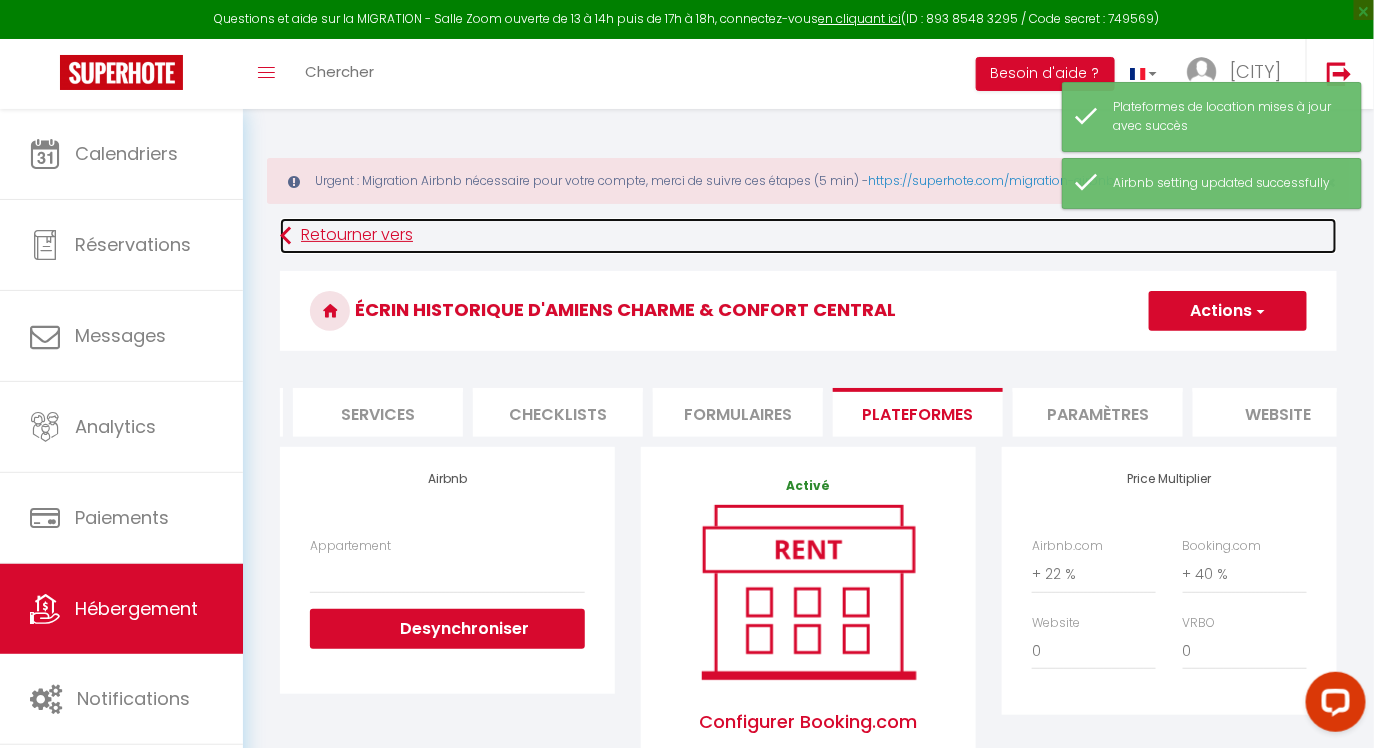 click on "Retourner vers" at bounding box center (808, 236) 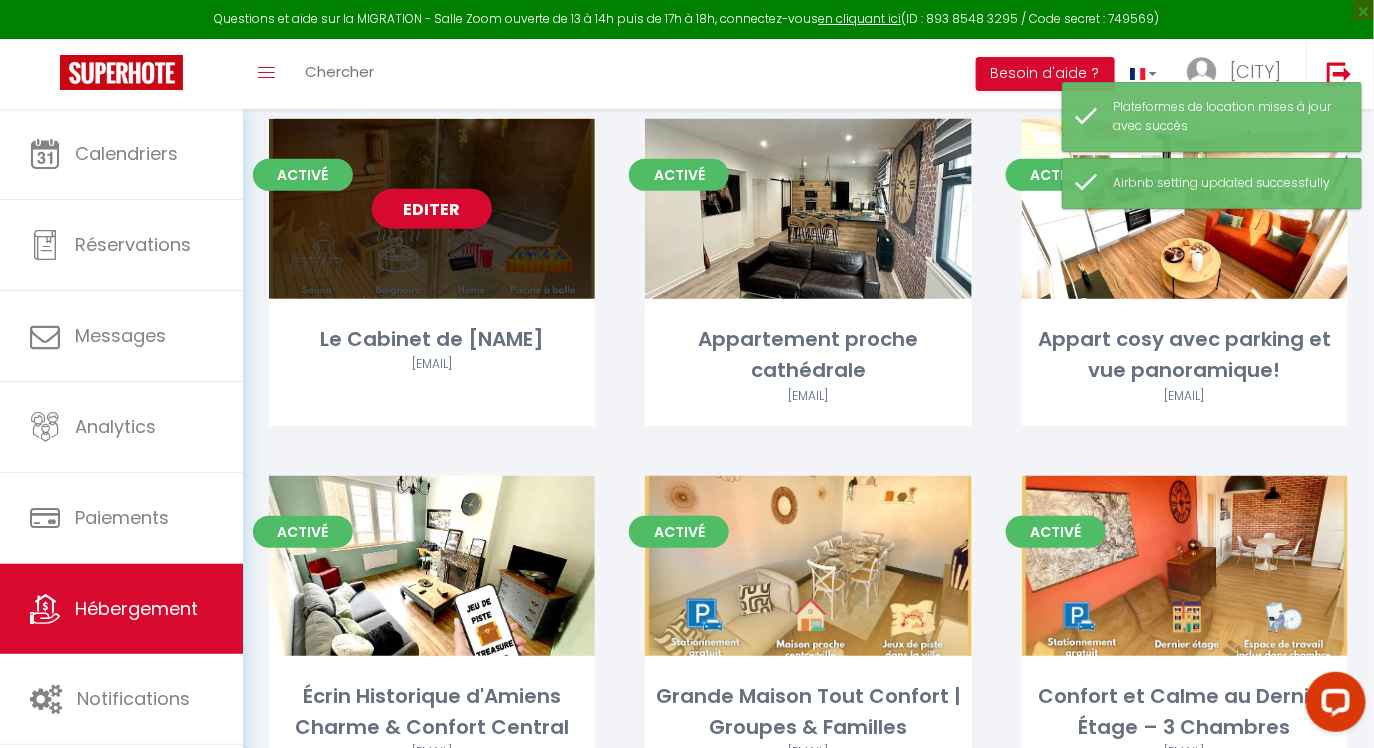 scroll, scrollTop: 299, scrollLeft: 0, axis: vertical 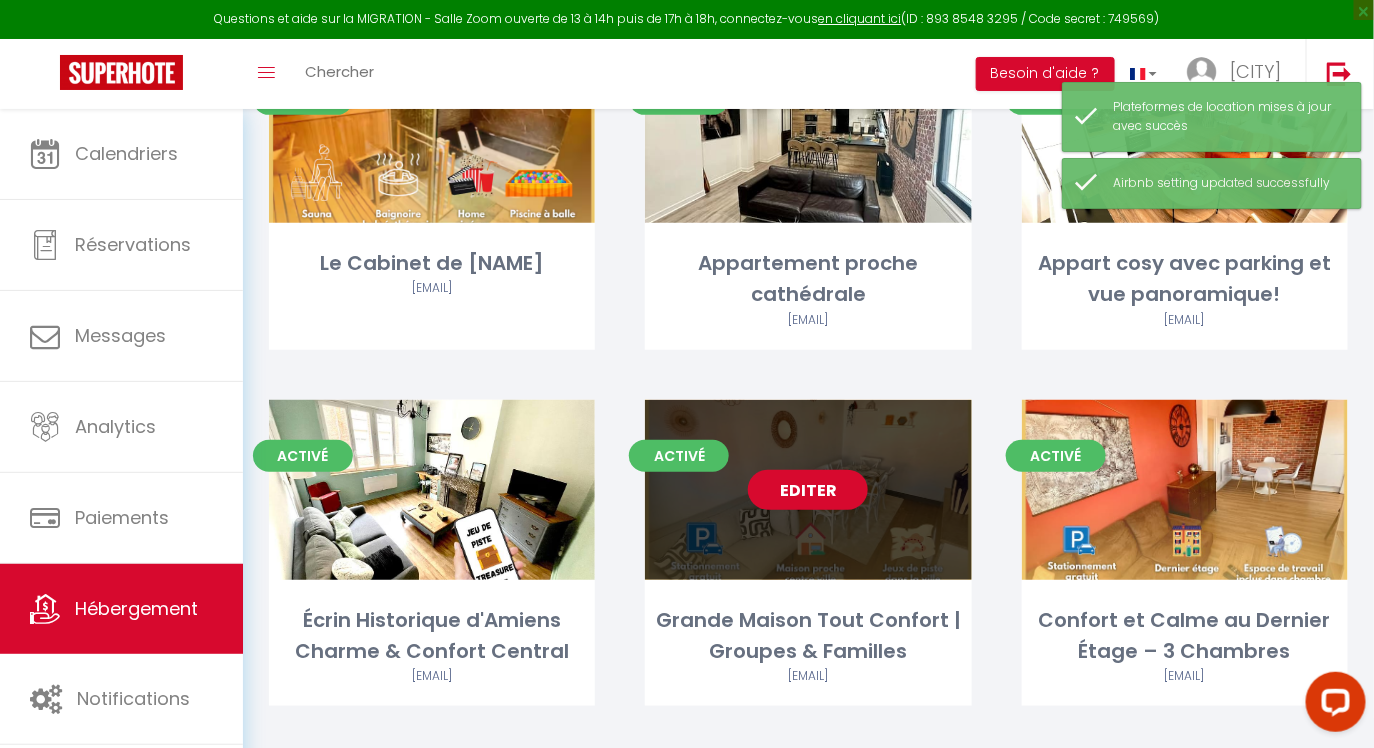 click on "Editer" at bounding box center [808, 490] 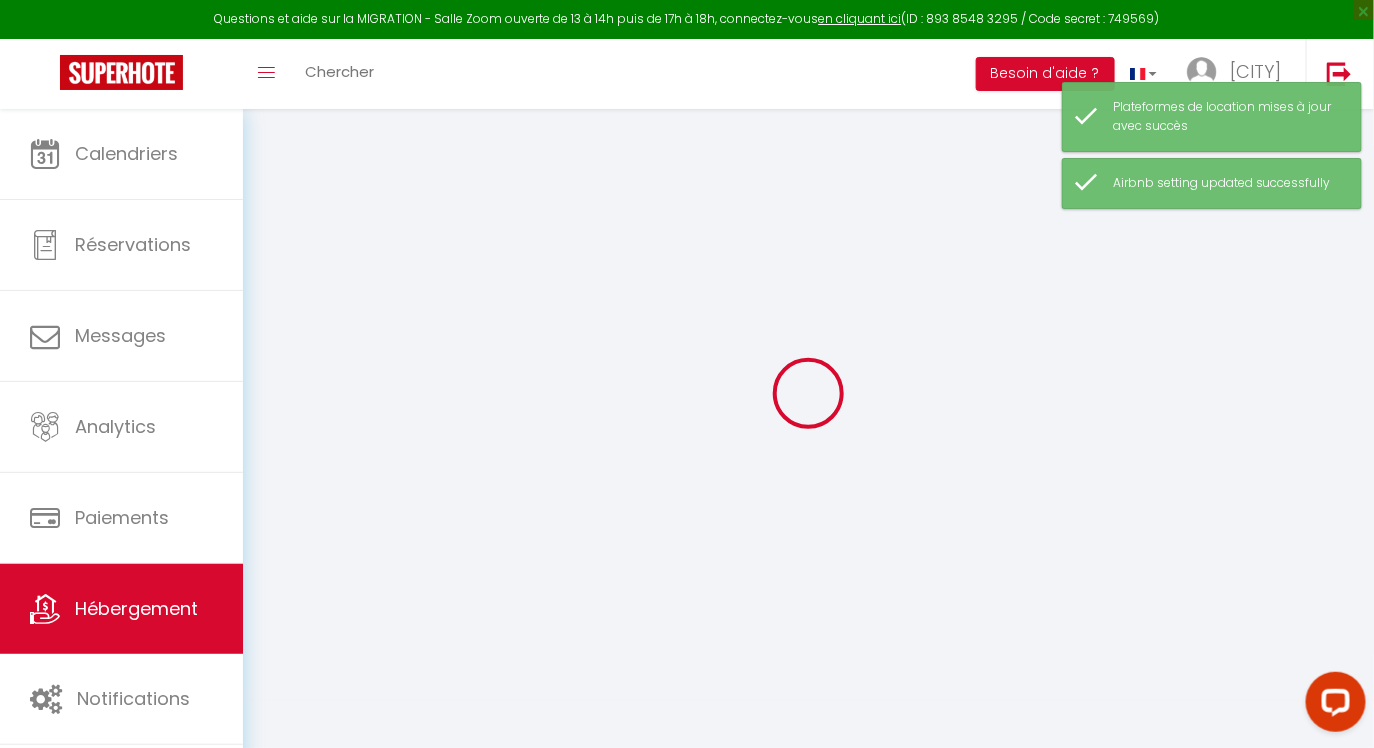 scroll, scrollTop: 0, scrollLeft: 0, axis: both 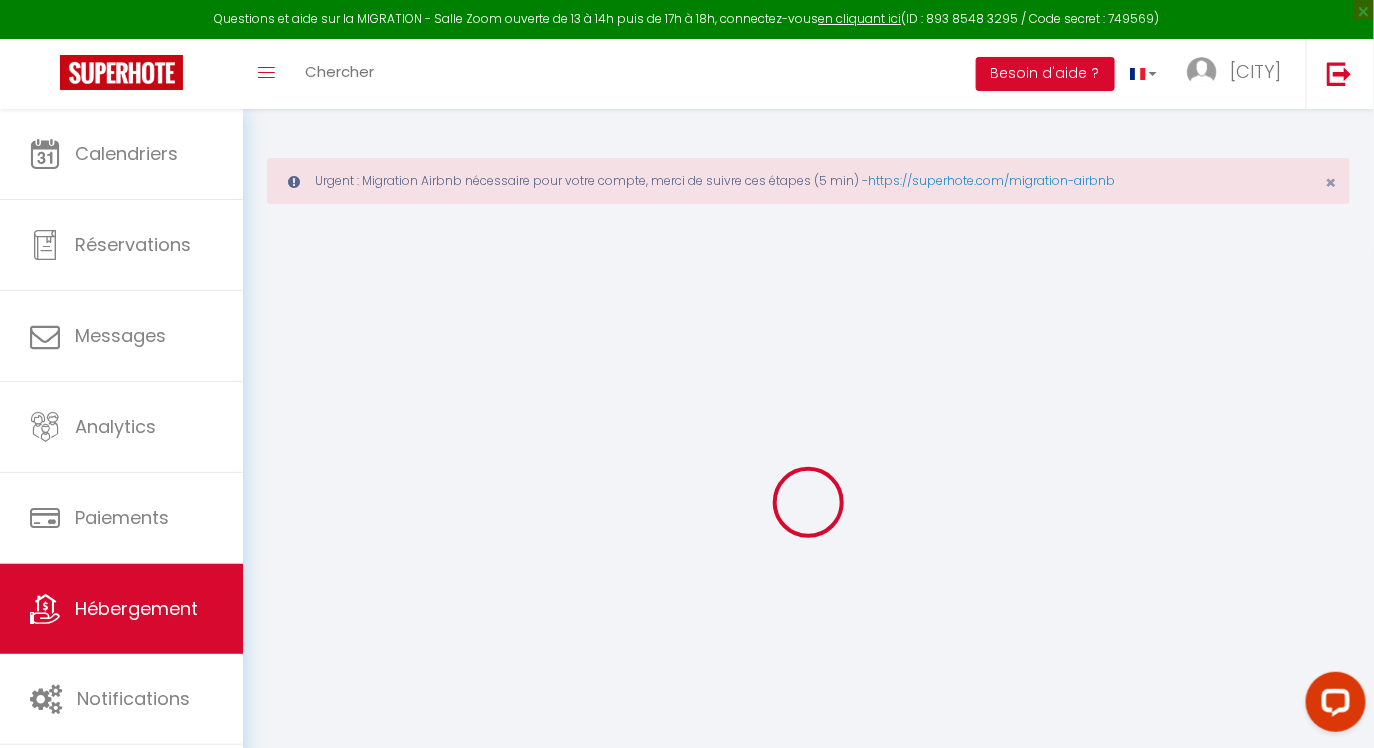 select 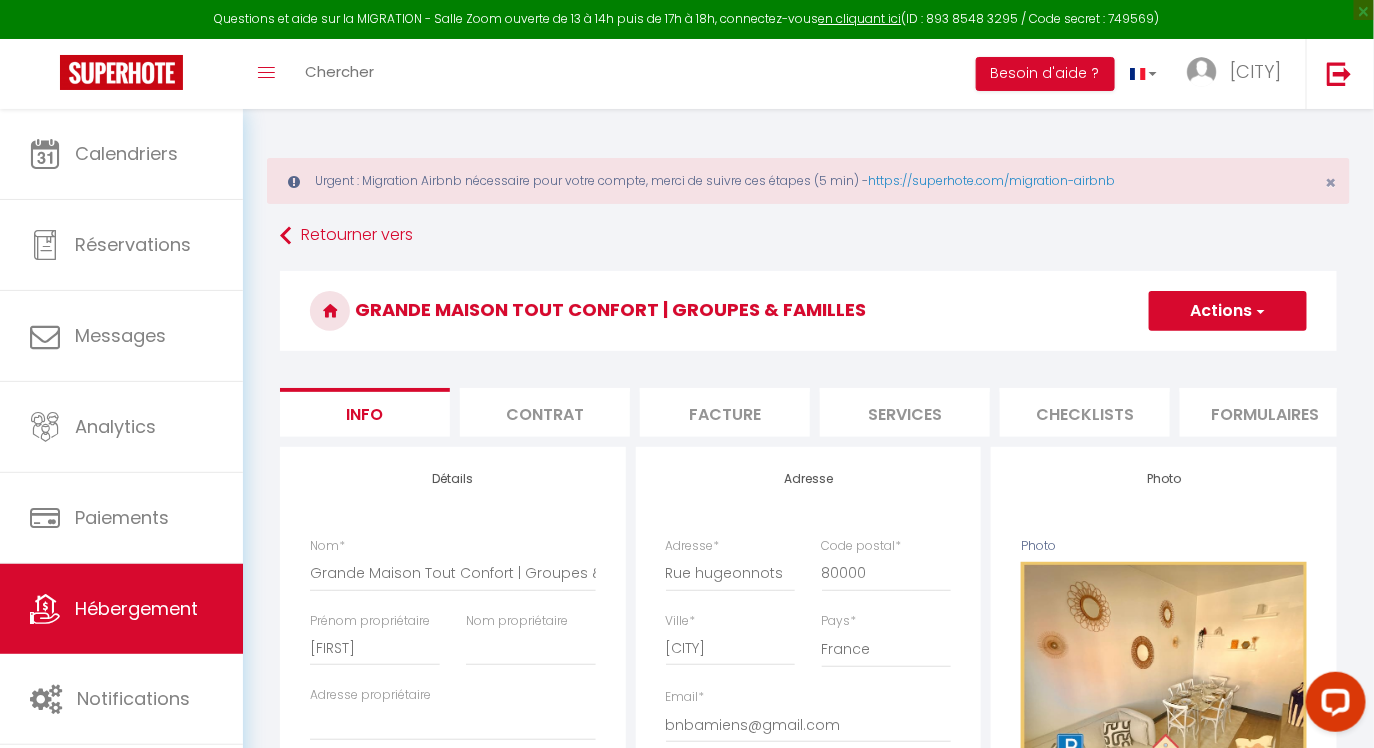 click on "Formulaires" at bounding box center (1265, 412) 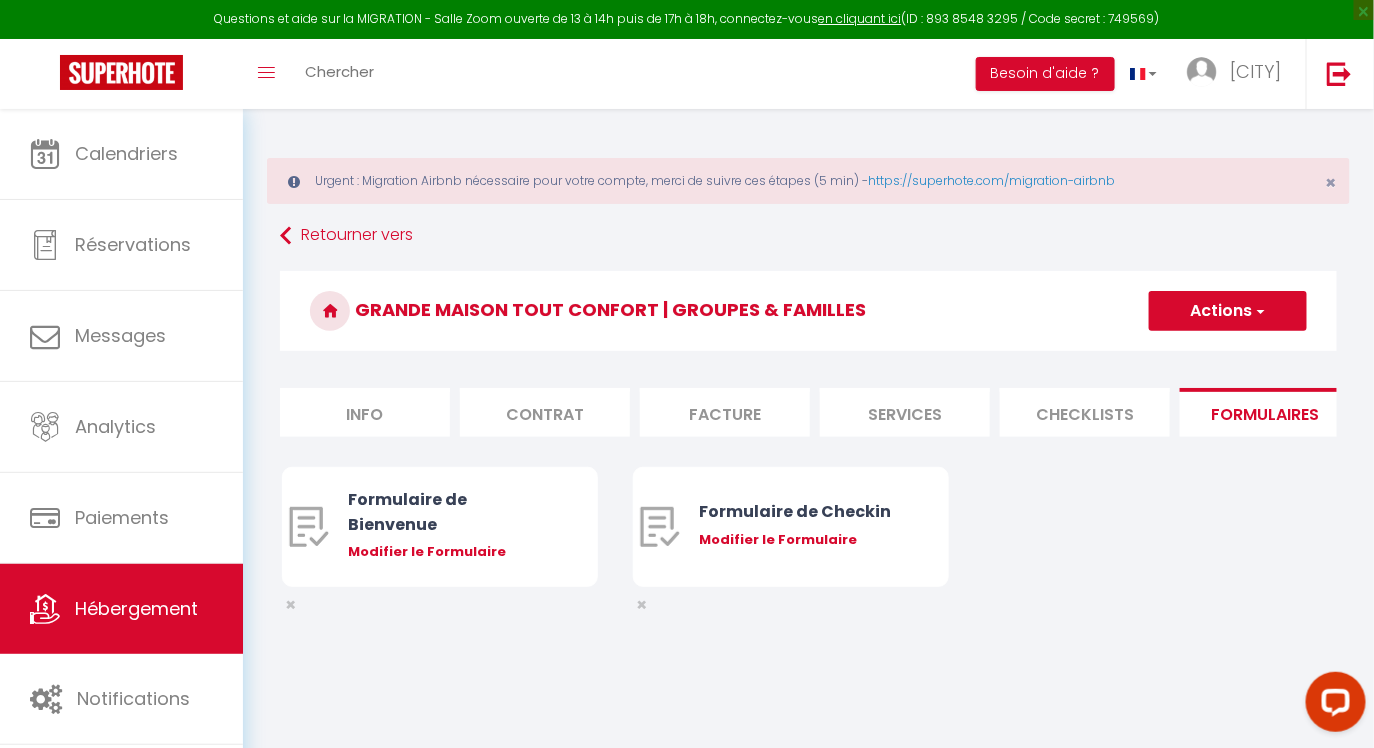 click on "Checklists" at bounding box center (1085, 412) 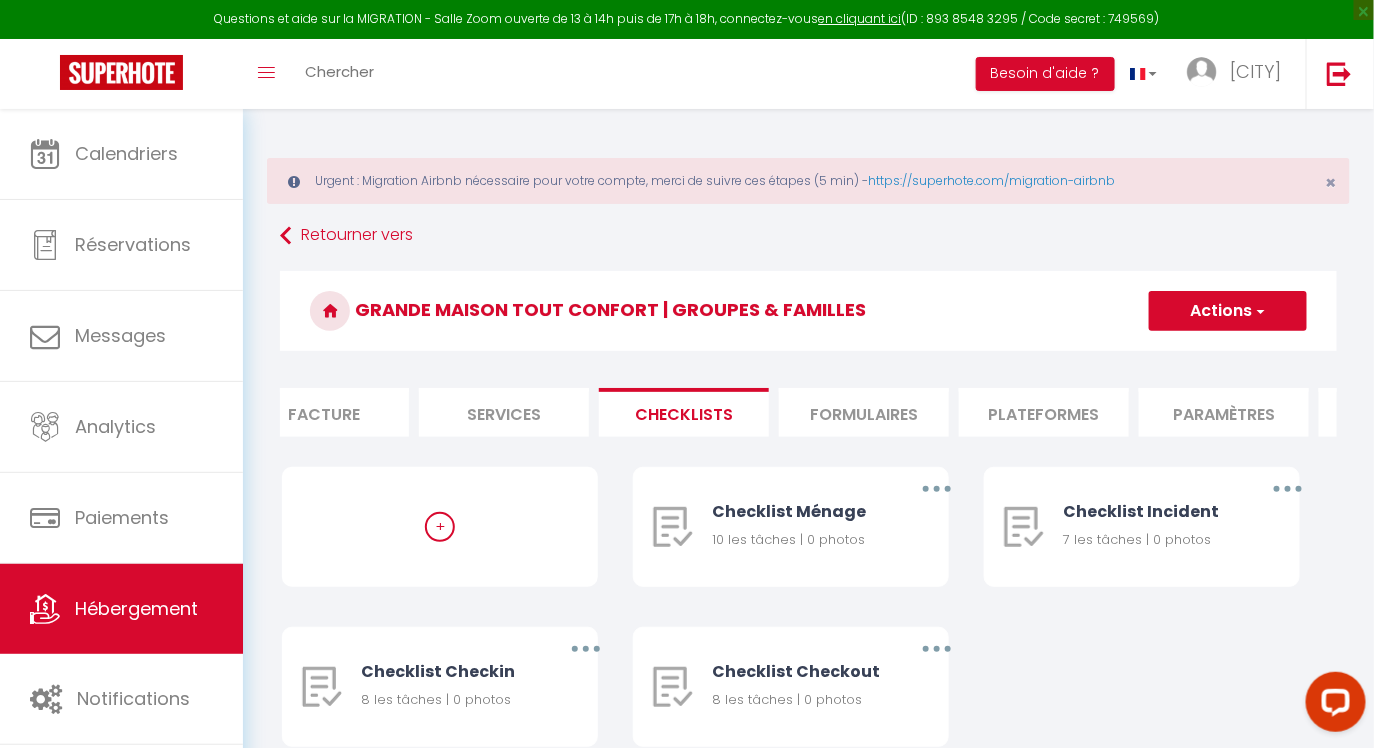 scroll, scrollTop: 0, scrollLeft: 693, axis: horizontal 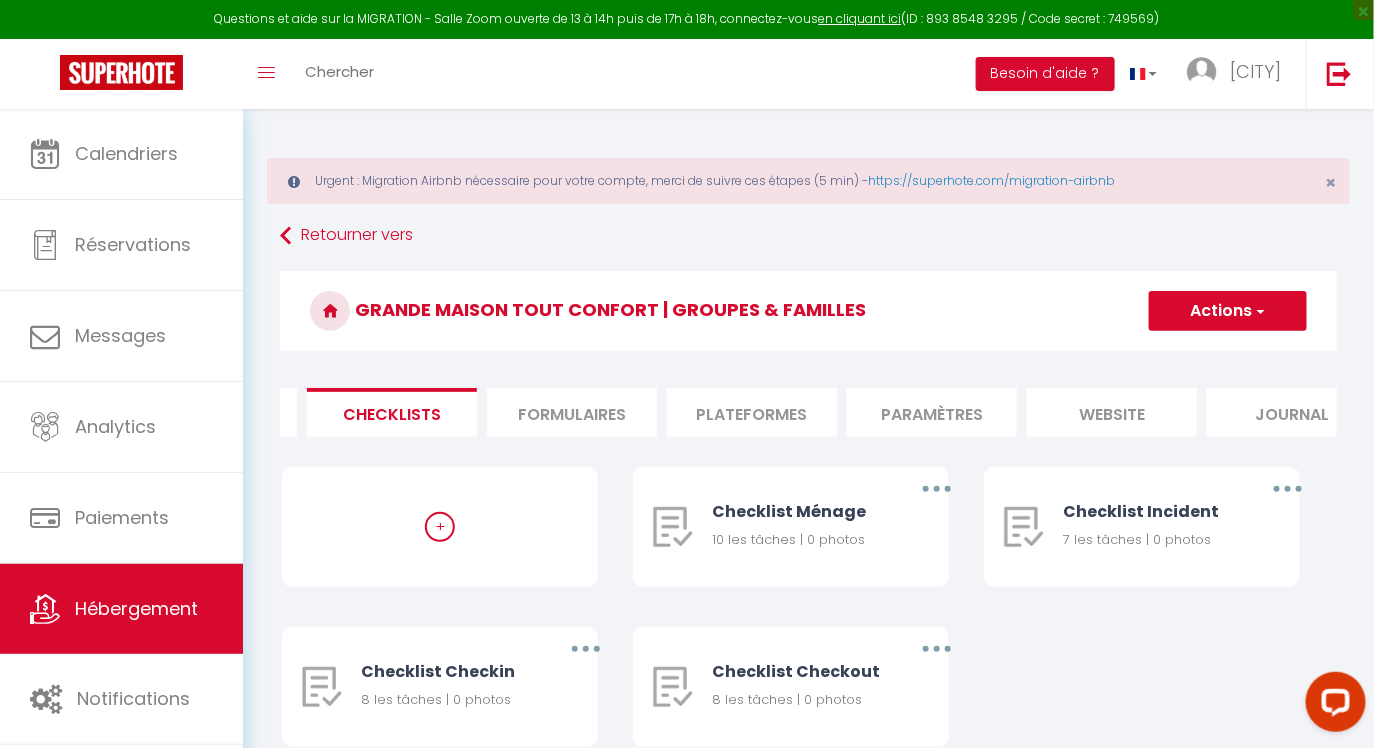 click on "Paramètres" at bounding box center [932, 412] 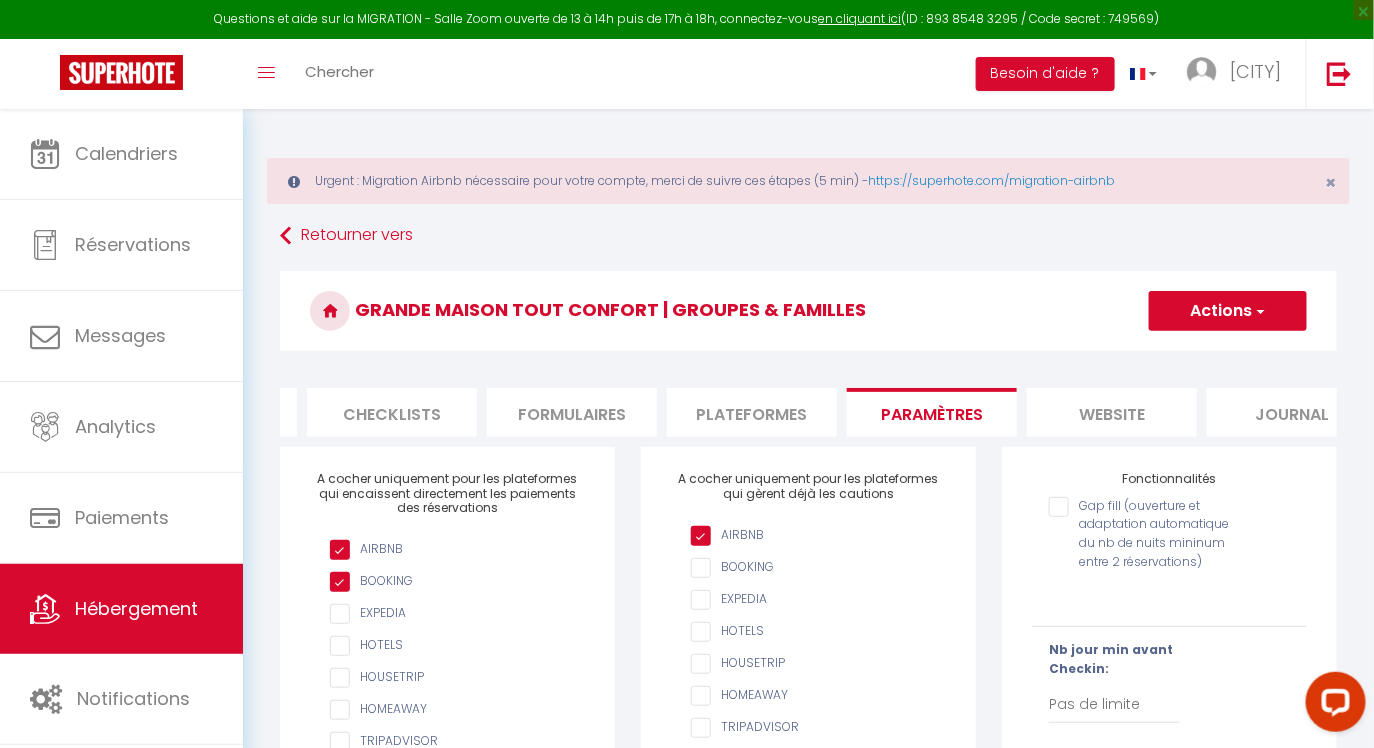 click on "website" at bounding box center (1112, 412) 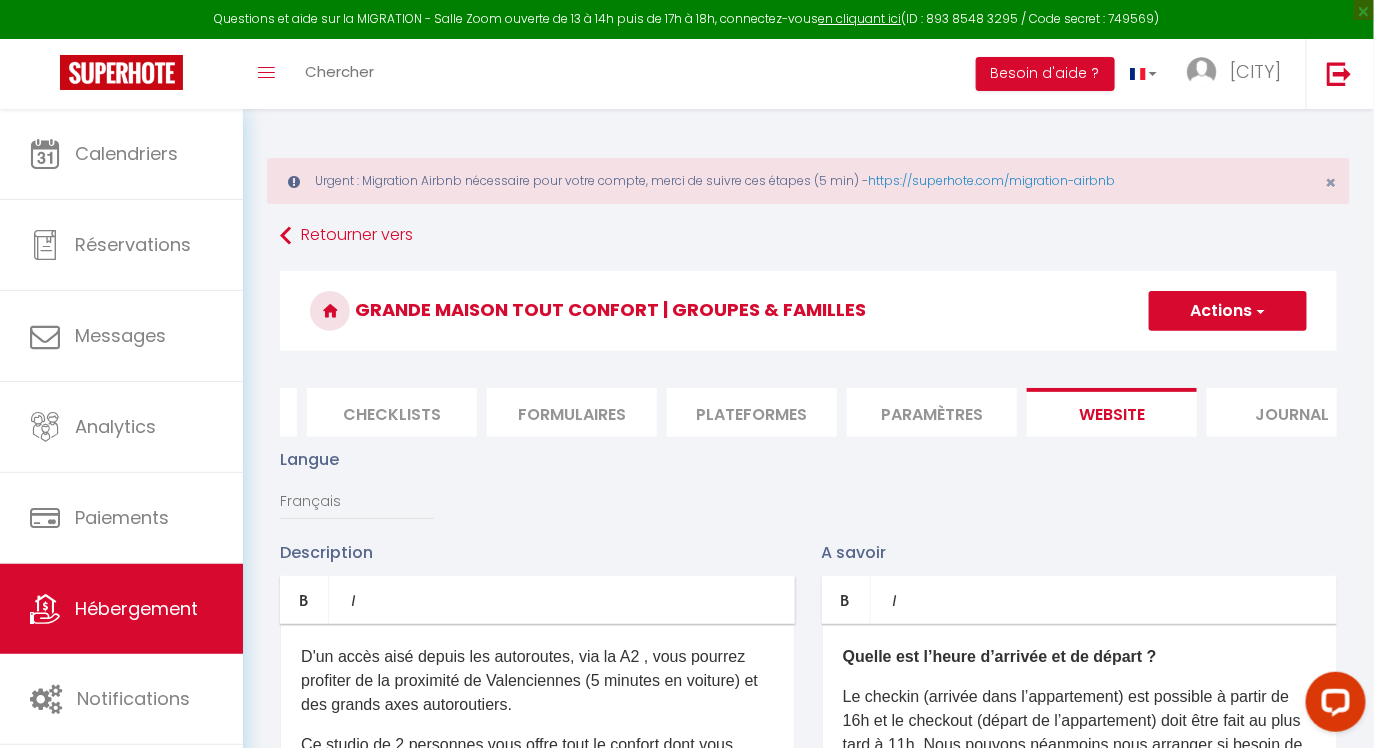 click on "Journal" at bounding box center (1292, 412) 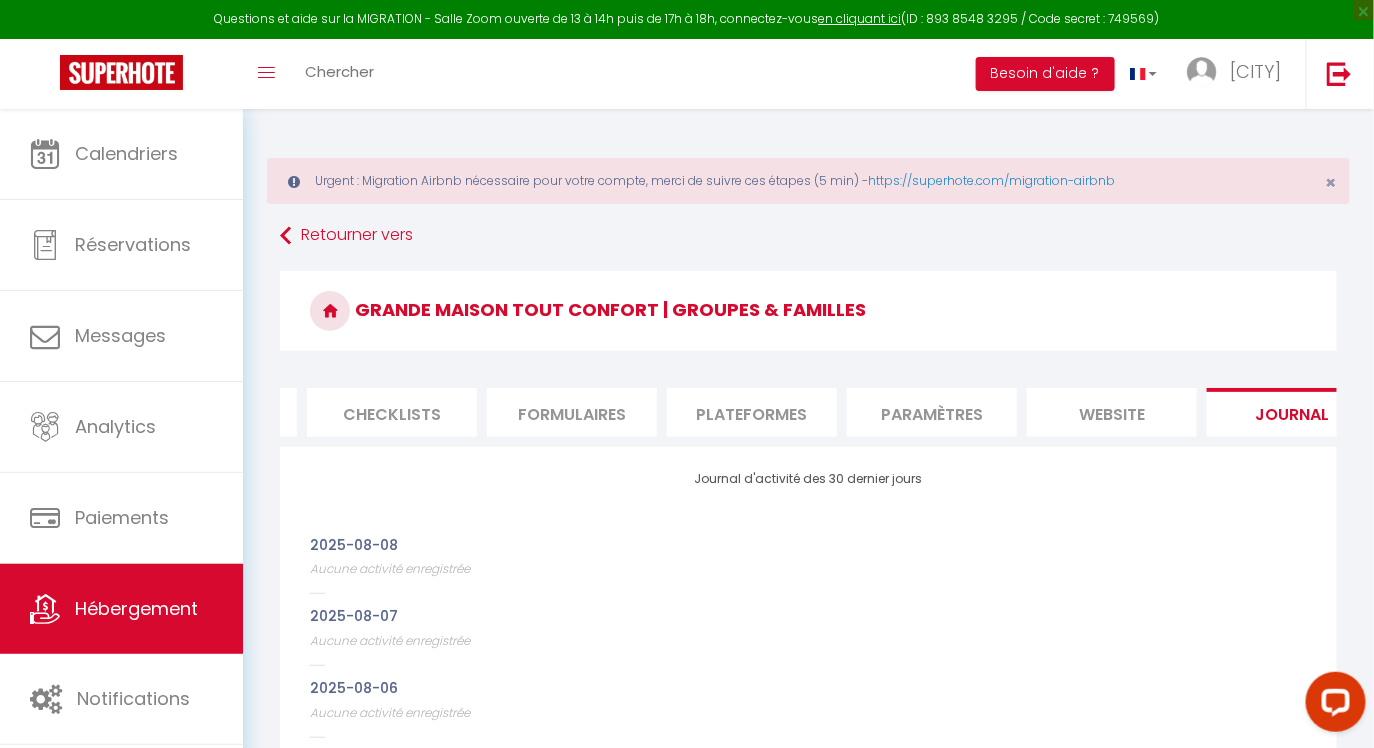 click on "Paramètres" at bounding box center (932, 412) 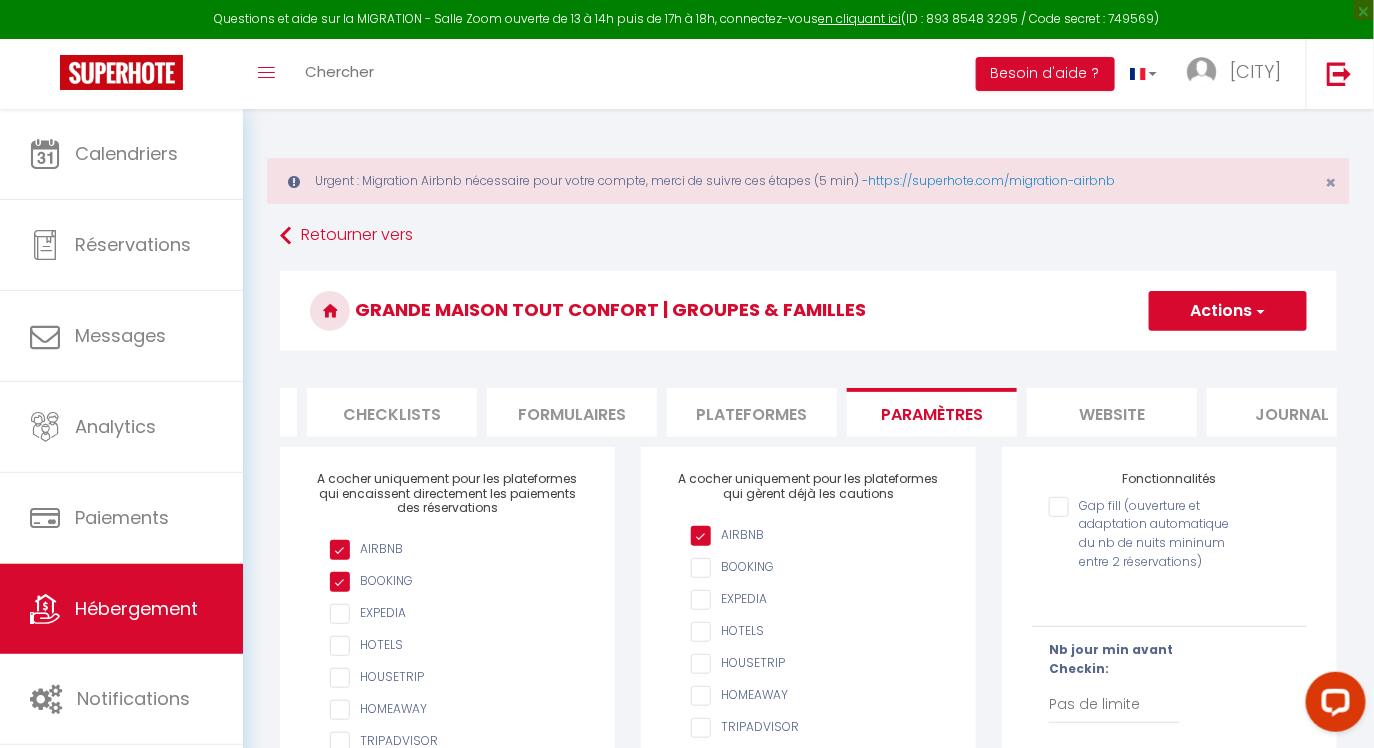 click on "Plateformes" at bounding box center [752, 412] 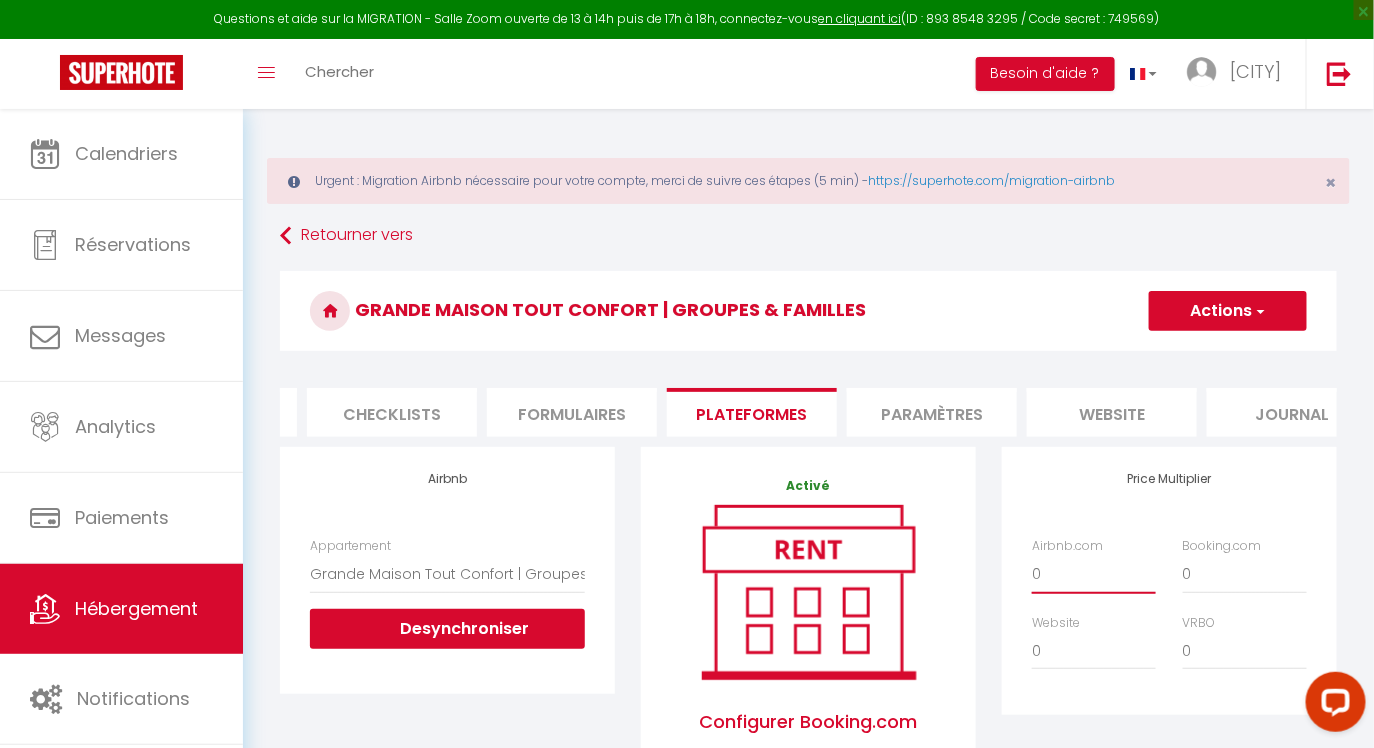 click on "0
+ 1 %
+ 2 %
+ 3 %
+ 4 %
+ 5 %
+ 6 %
+ 7 %
+ 8 %
+ 9 %" at bounding box center [1094, 574] 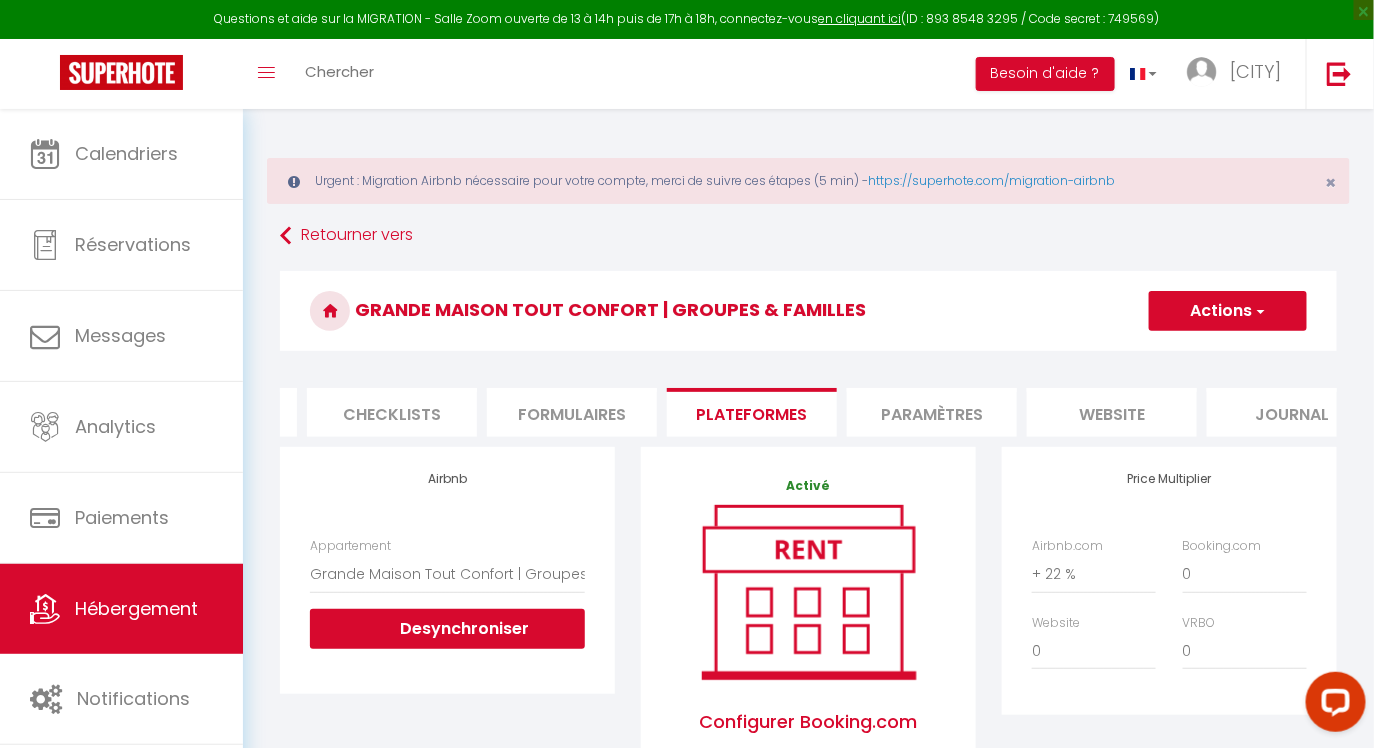 click on "Actions" at bounding box center [1228, 311] 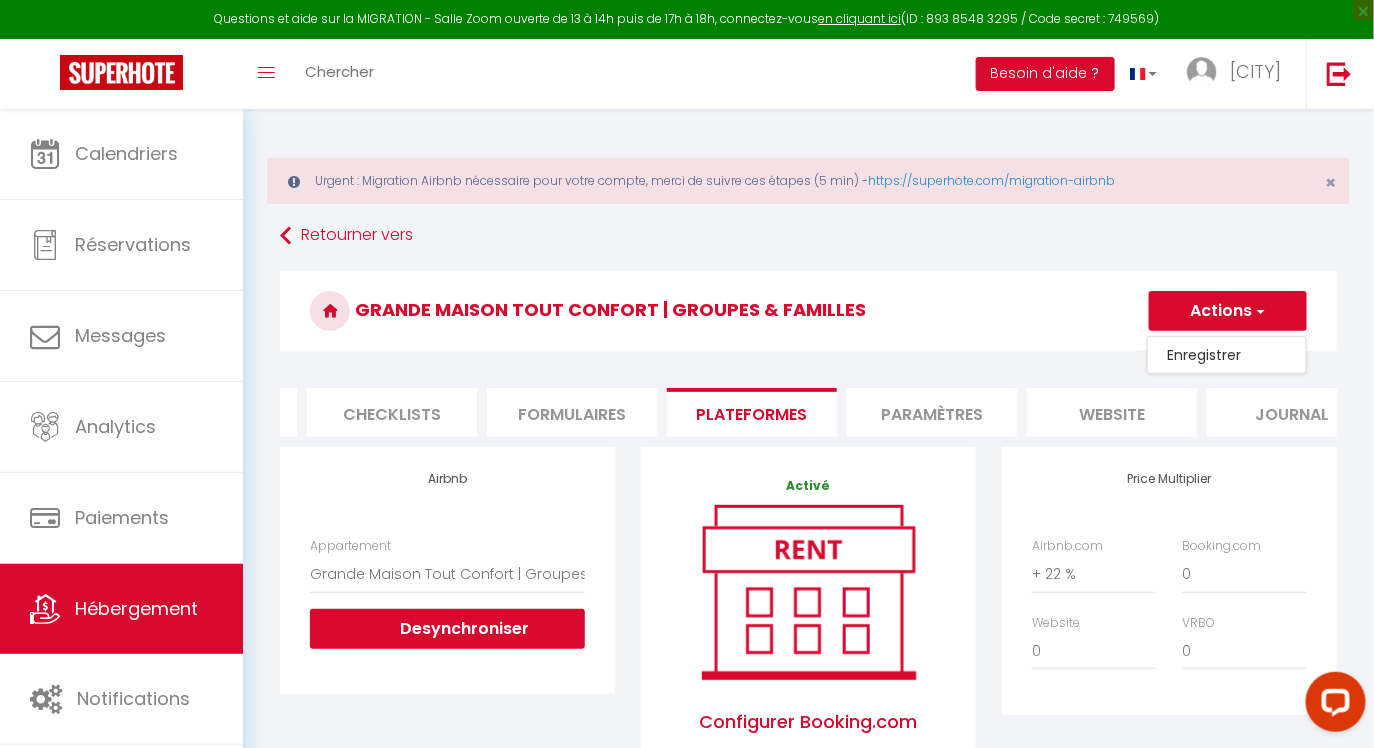 click on "Enregistrer" at bounding box center (1227, 355) 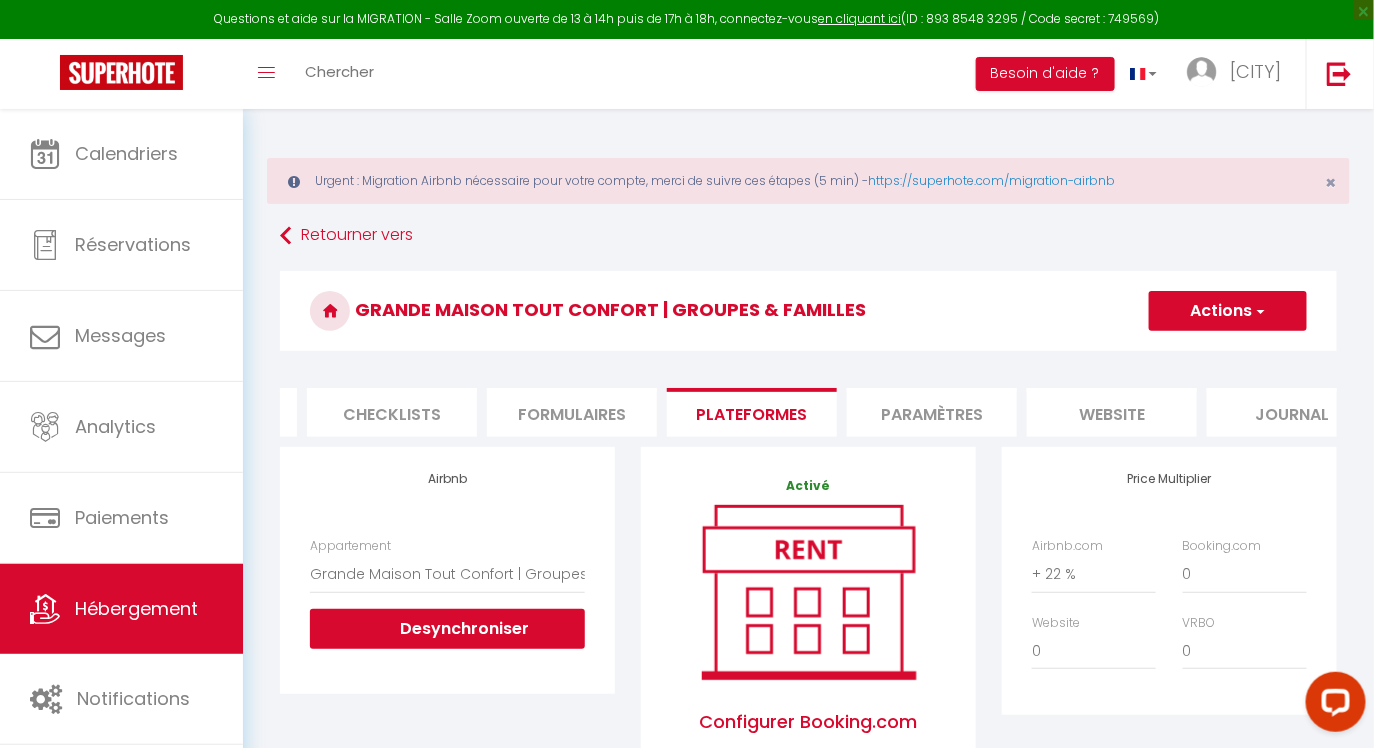 click on "Actions" at bounding box center [1228, 311] 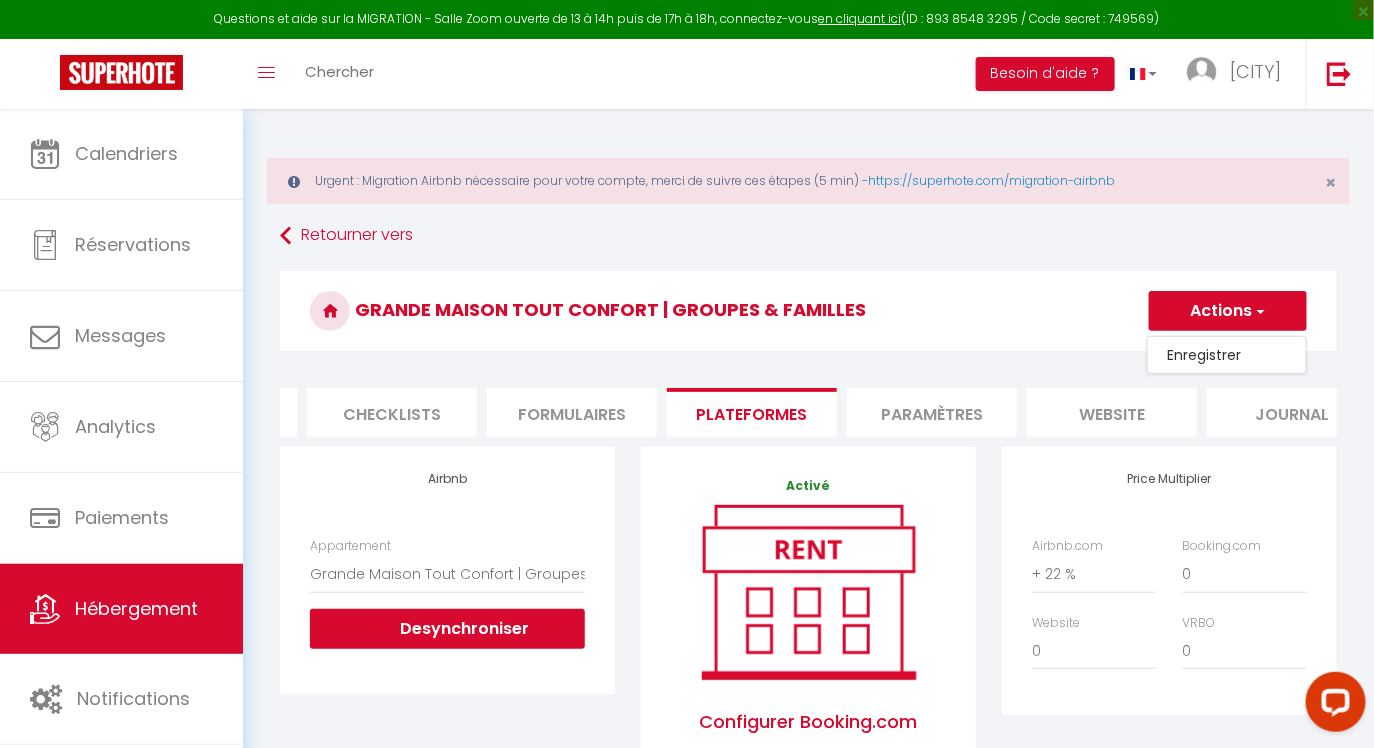 click on "Enregistrer" at bounding box center (1227, 355) 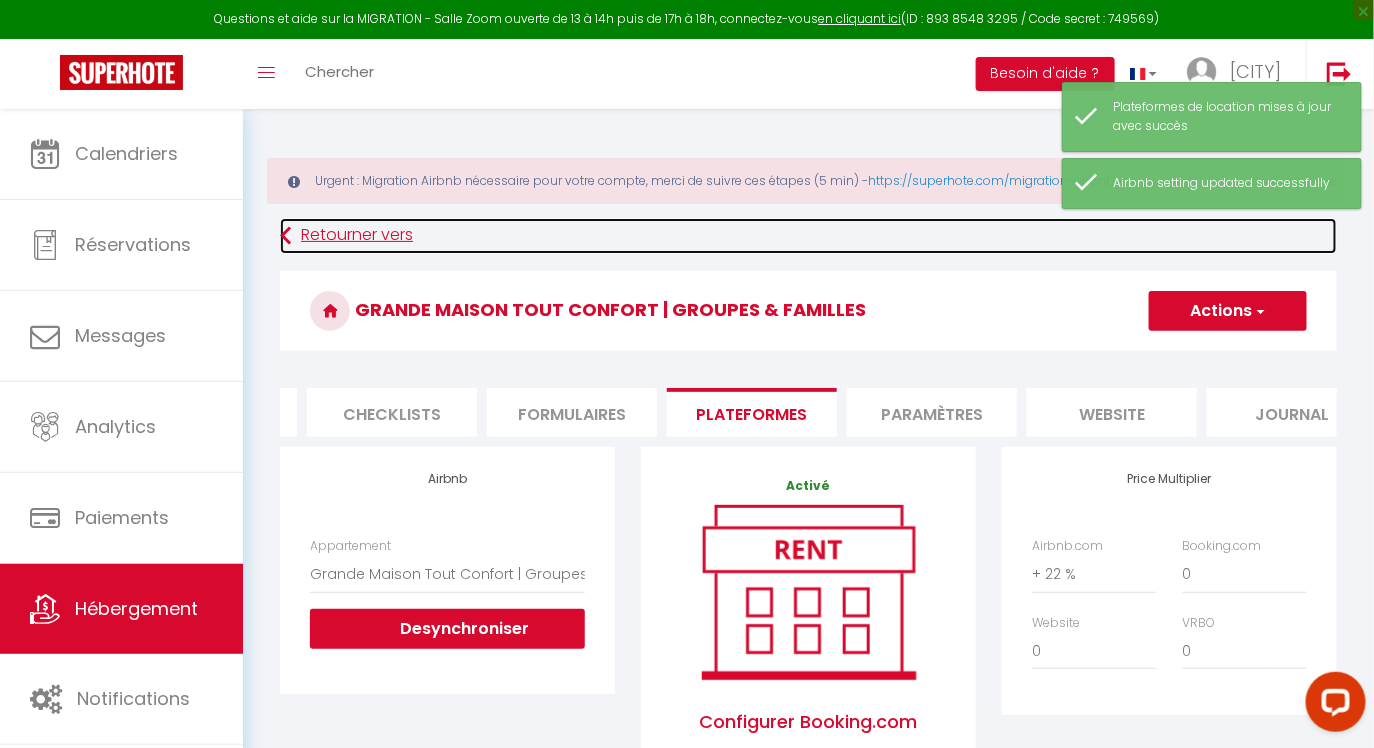 click on "Retourner vers" at bounding box center (808, 236) 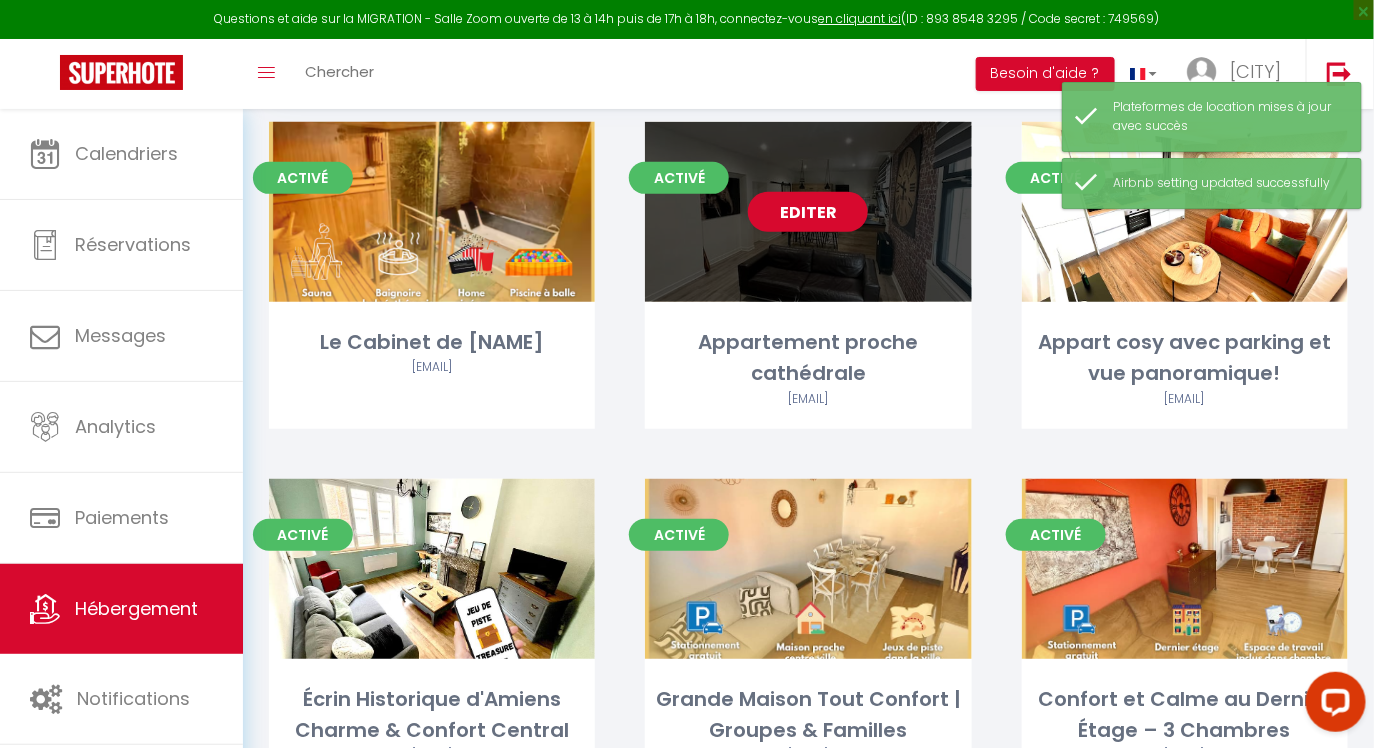 scroll, scrollTop: 330, scrollLeft: 0, axis: vertical 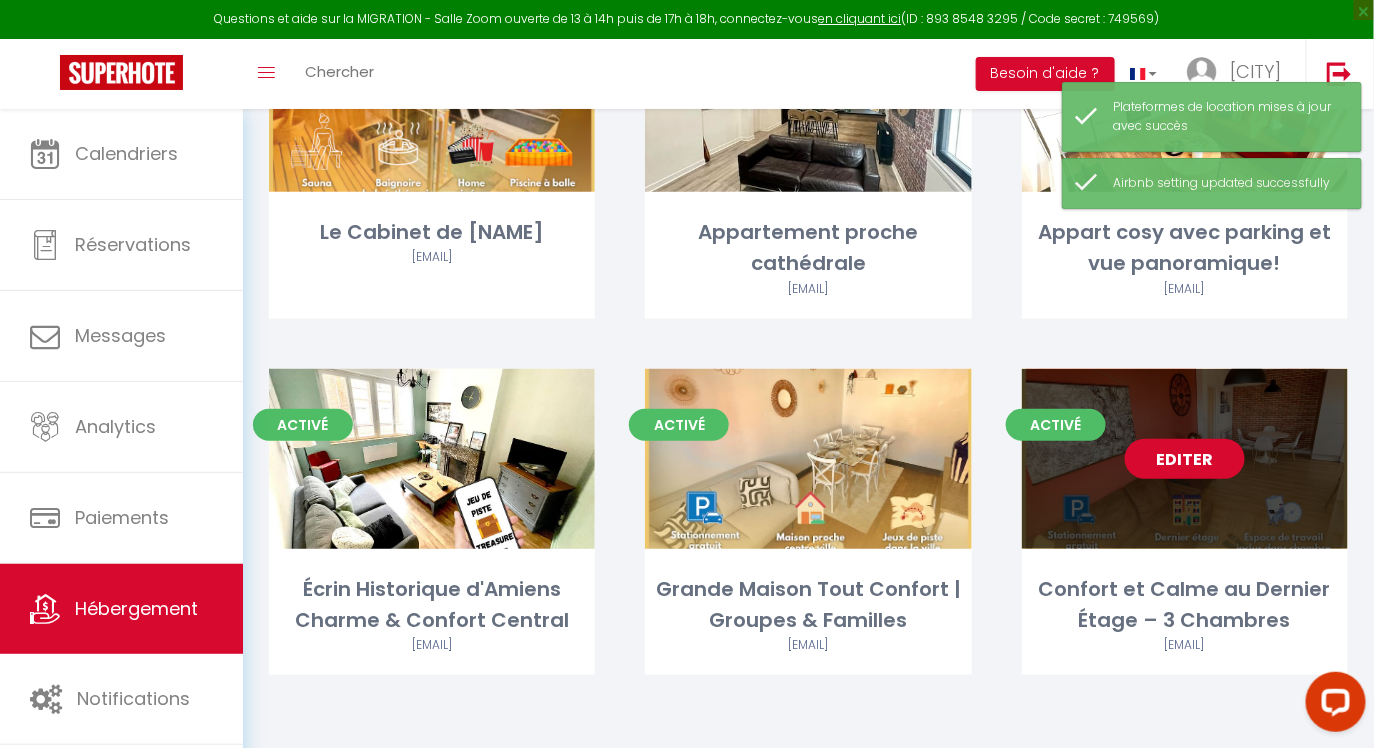click on "Editer" at bounding box center [1185, 459] 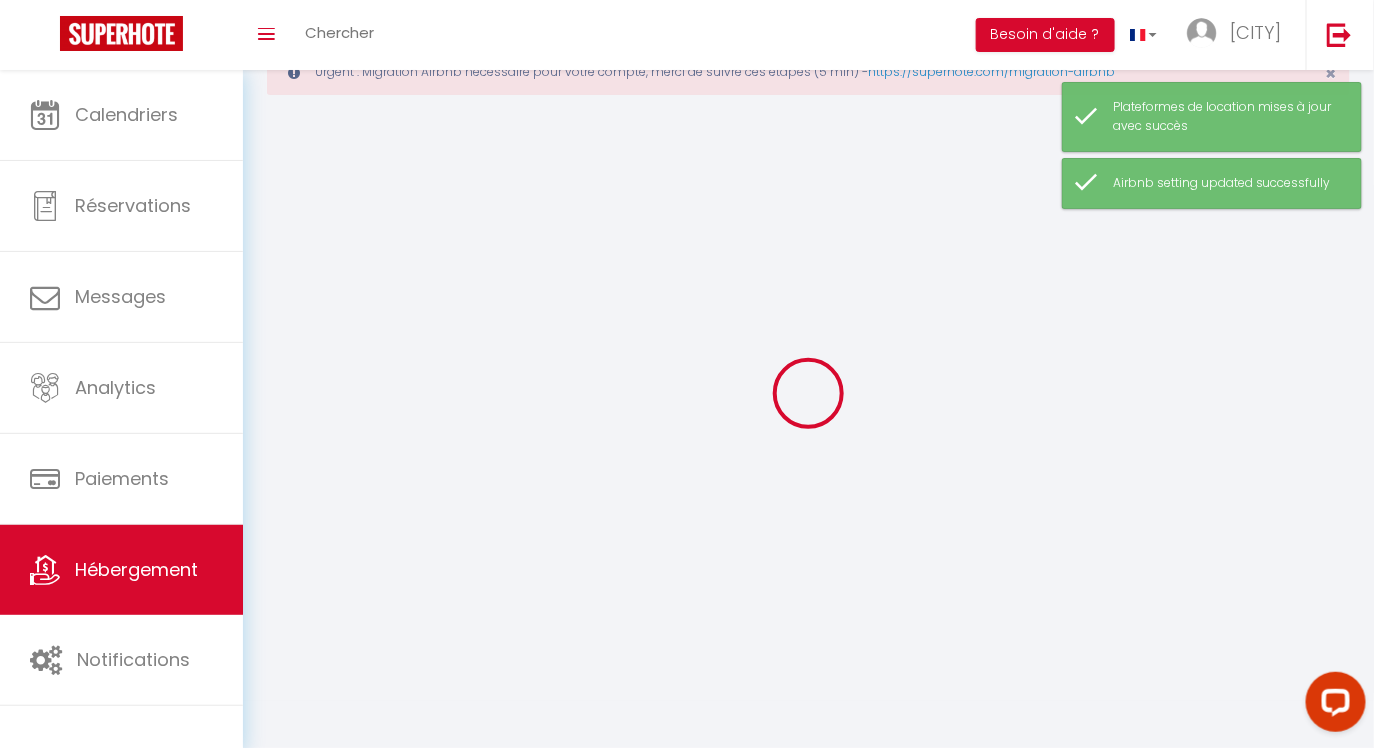 scroll, scrollTop: 0, scrollLeft: 0, axis: both 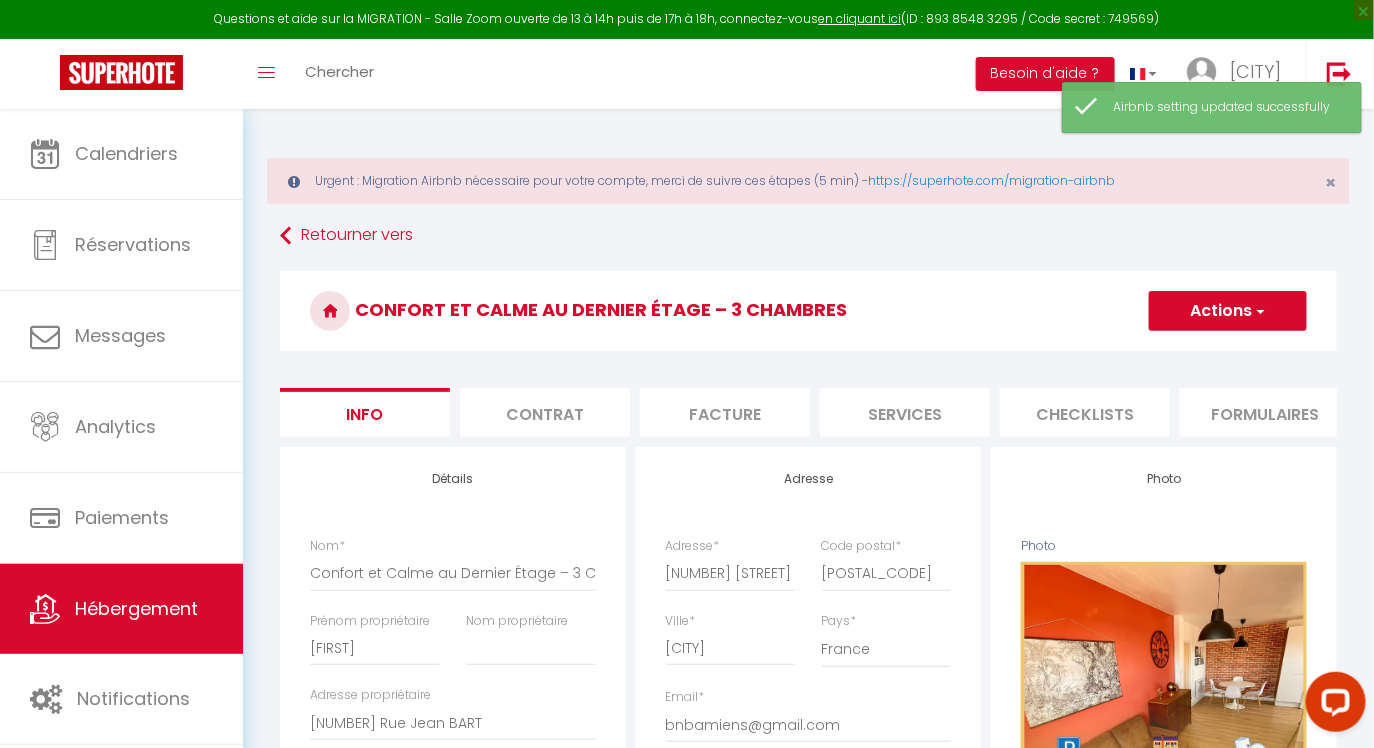 click on "Formulaires" at bounding box center (1265, 412) 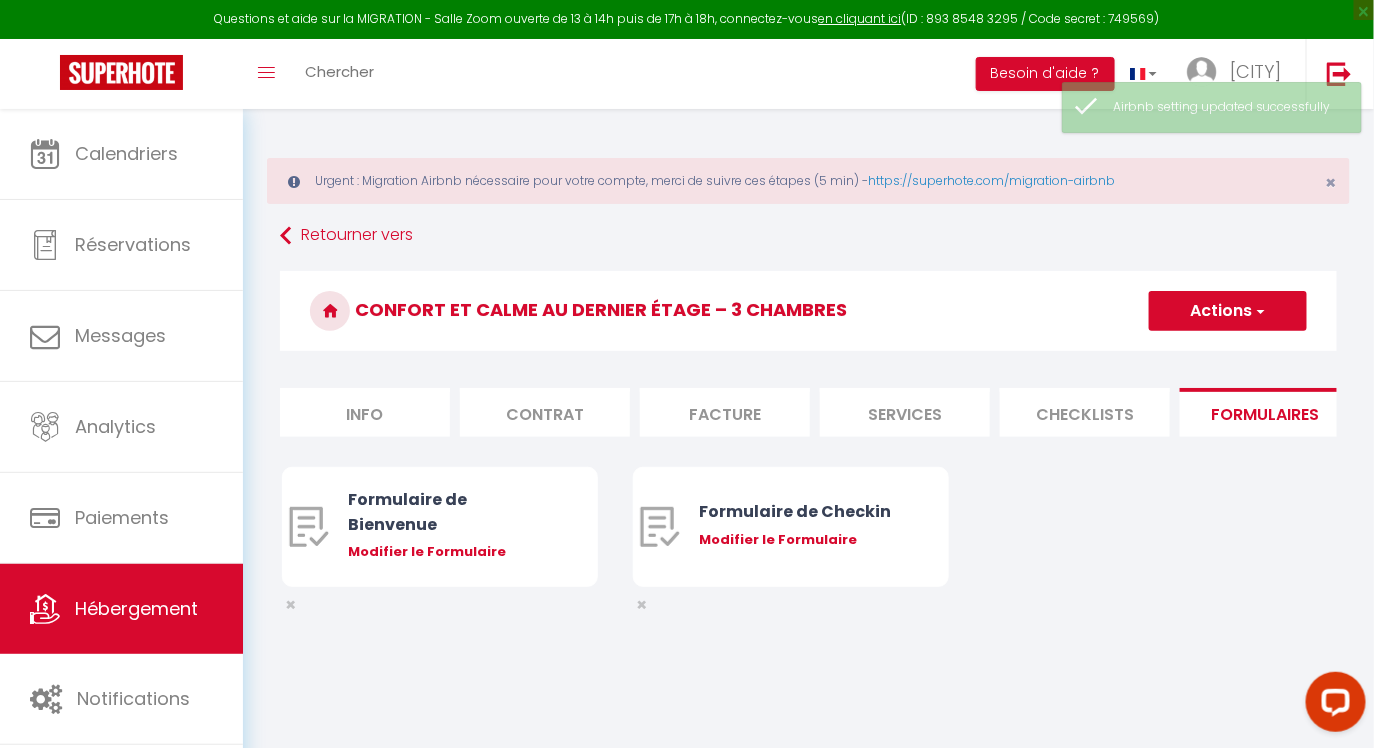 click on "Checklists" at bounding box center (1085, 412) 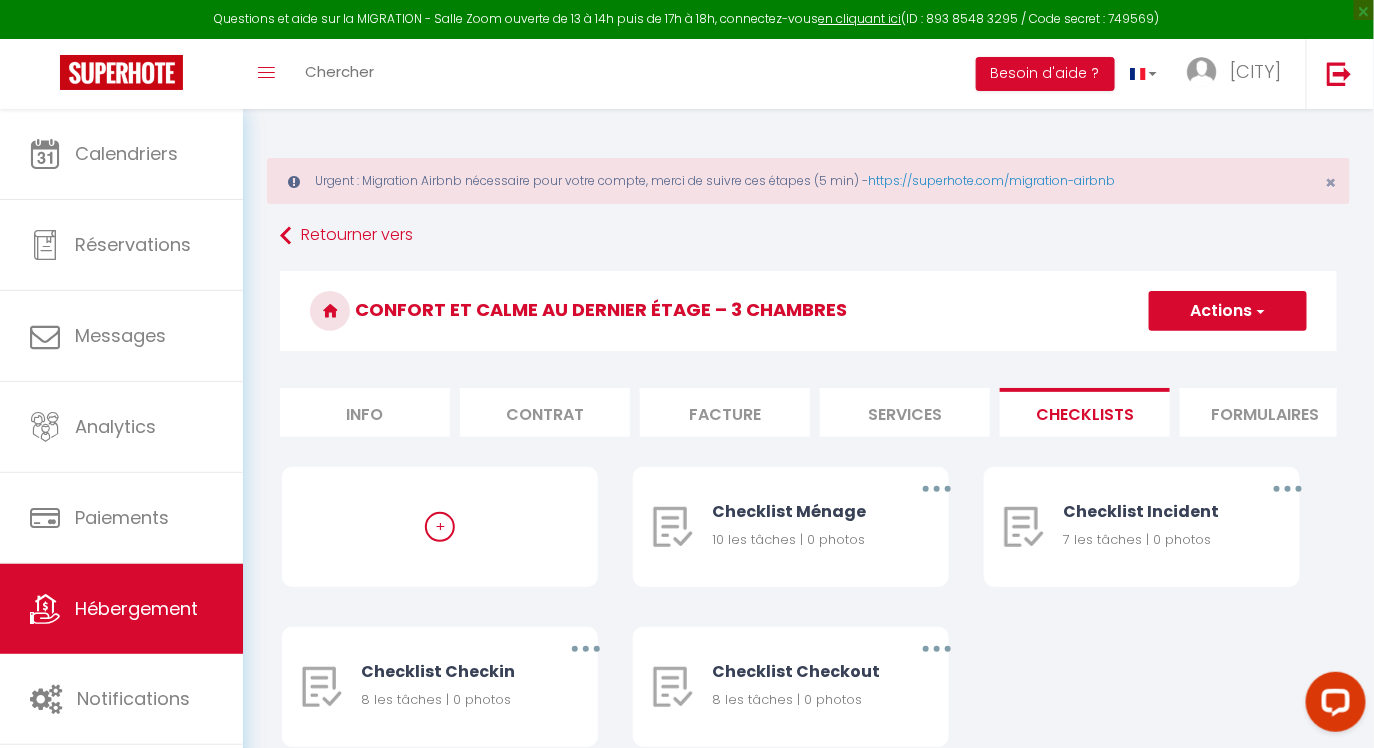 click on "Services" at bounding box center (905, 412) 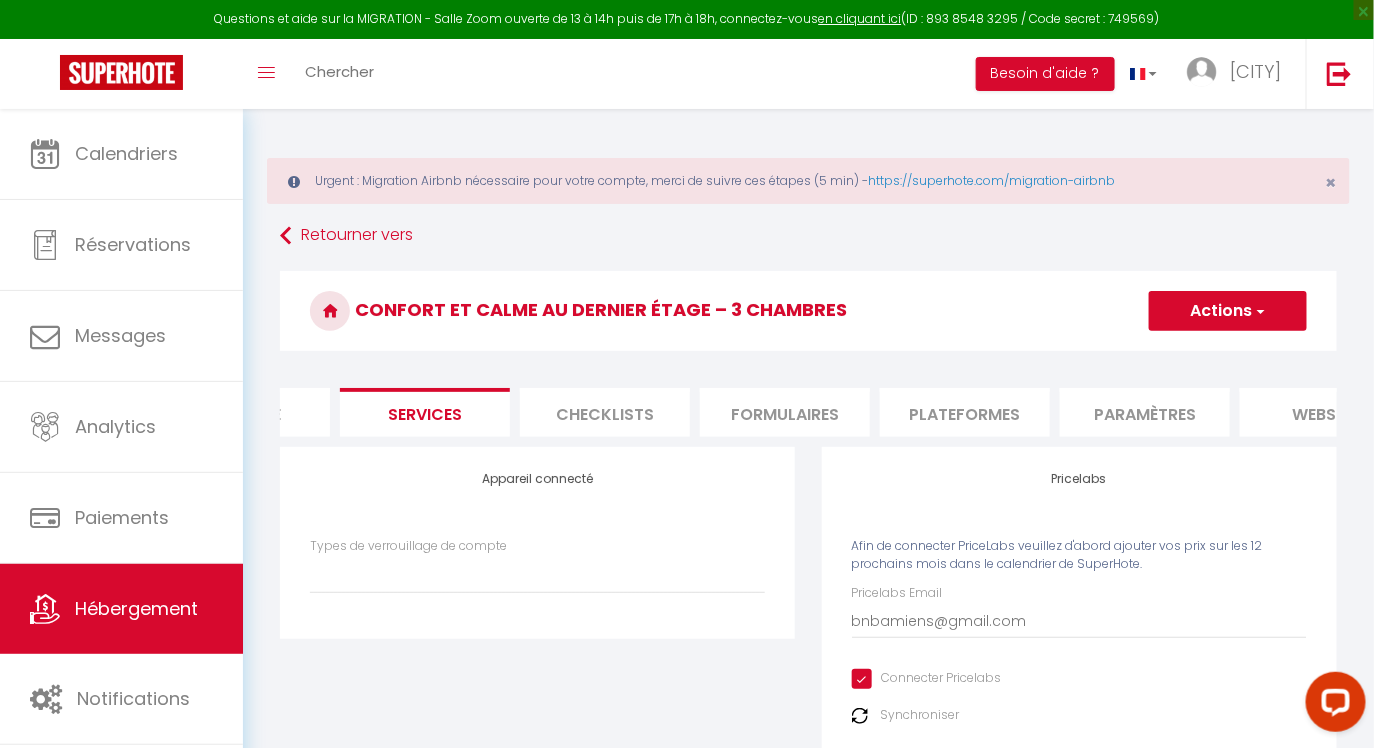scroll, scrollTop: 0, scrollLeft: 499, axis: horizontal 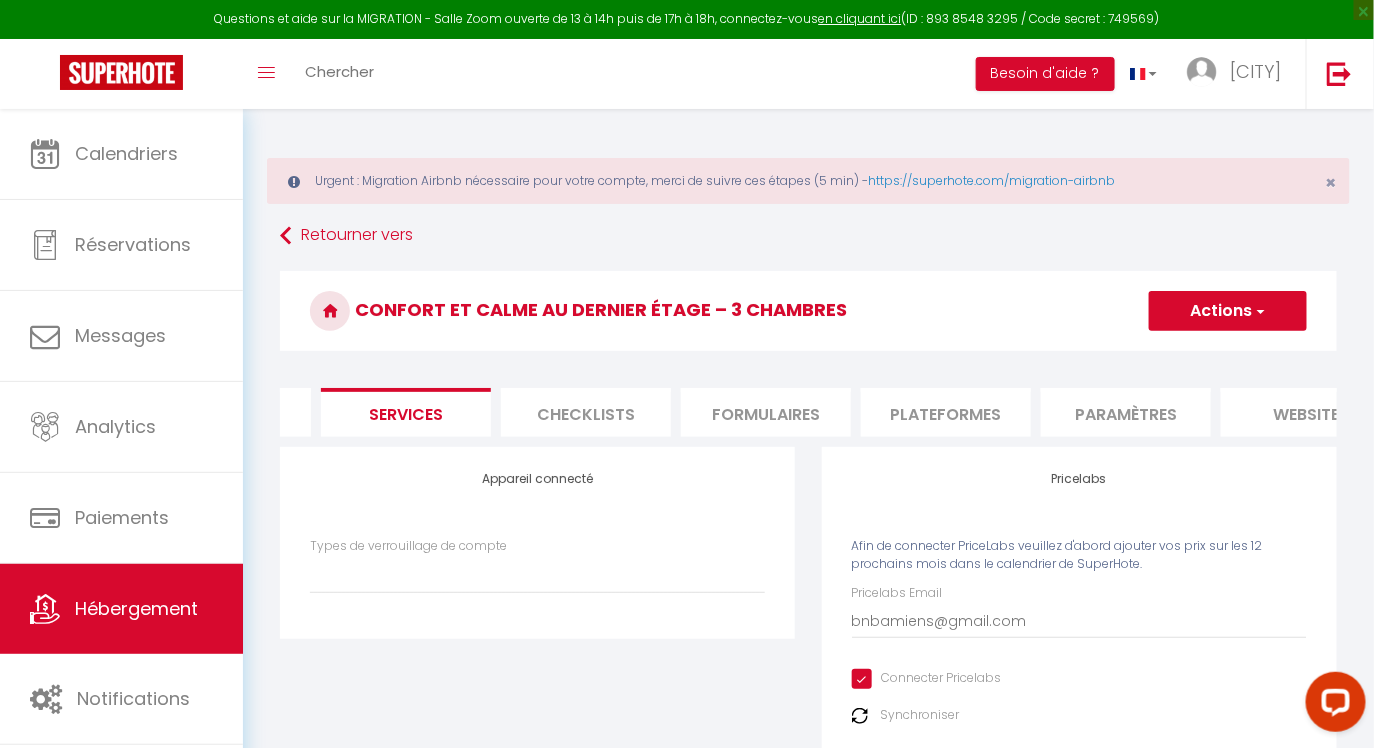 click on "Paramètres" at bounding box center [1126, 412] 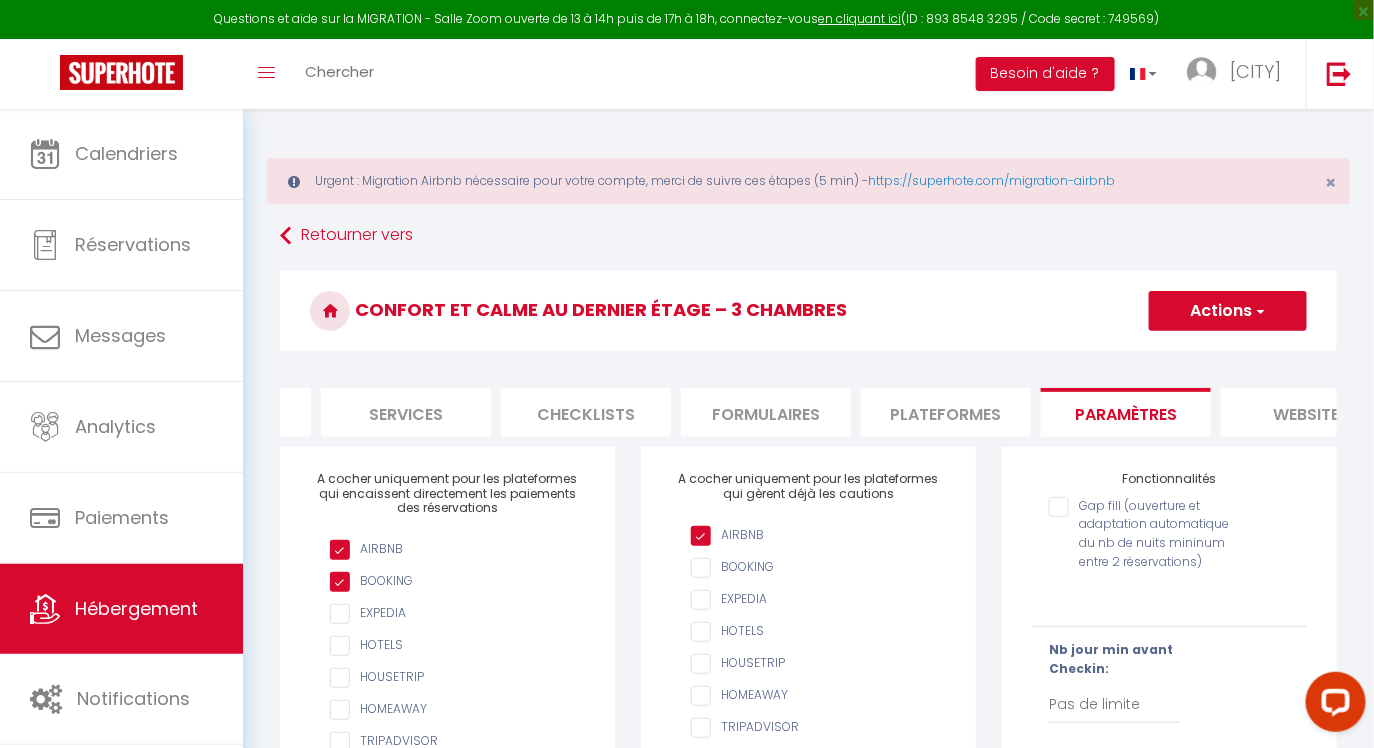 click on "website" at bounding box center (1306, 412) 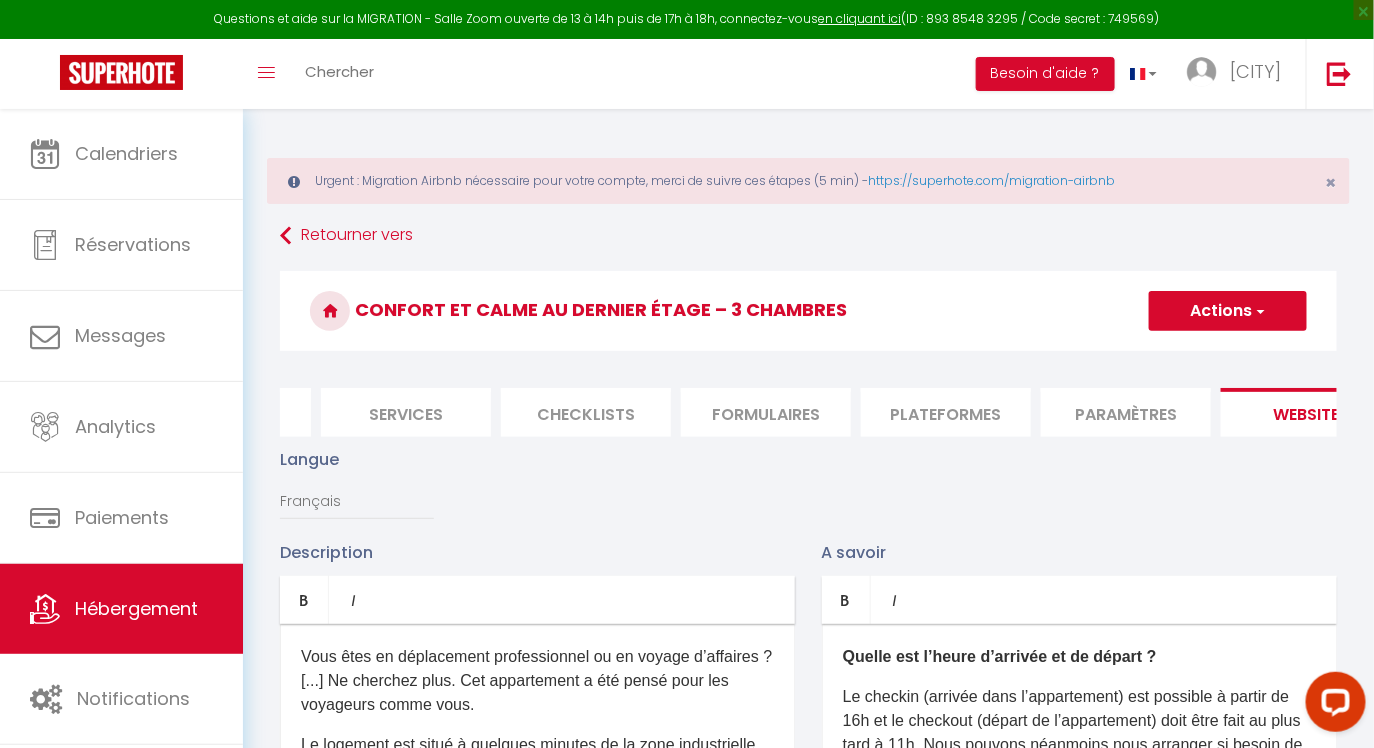 click on "Paramètres" at bounding box center [1126, 412] 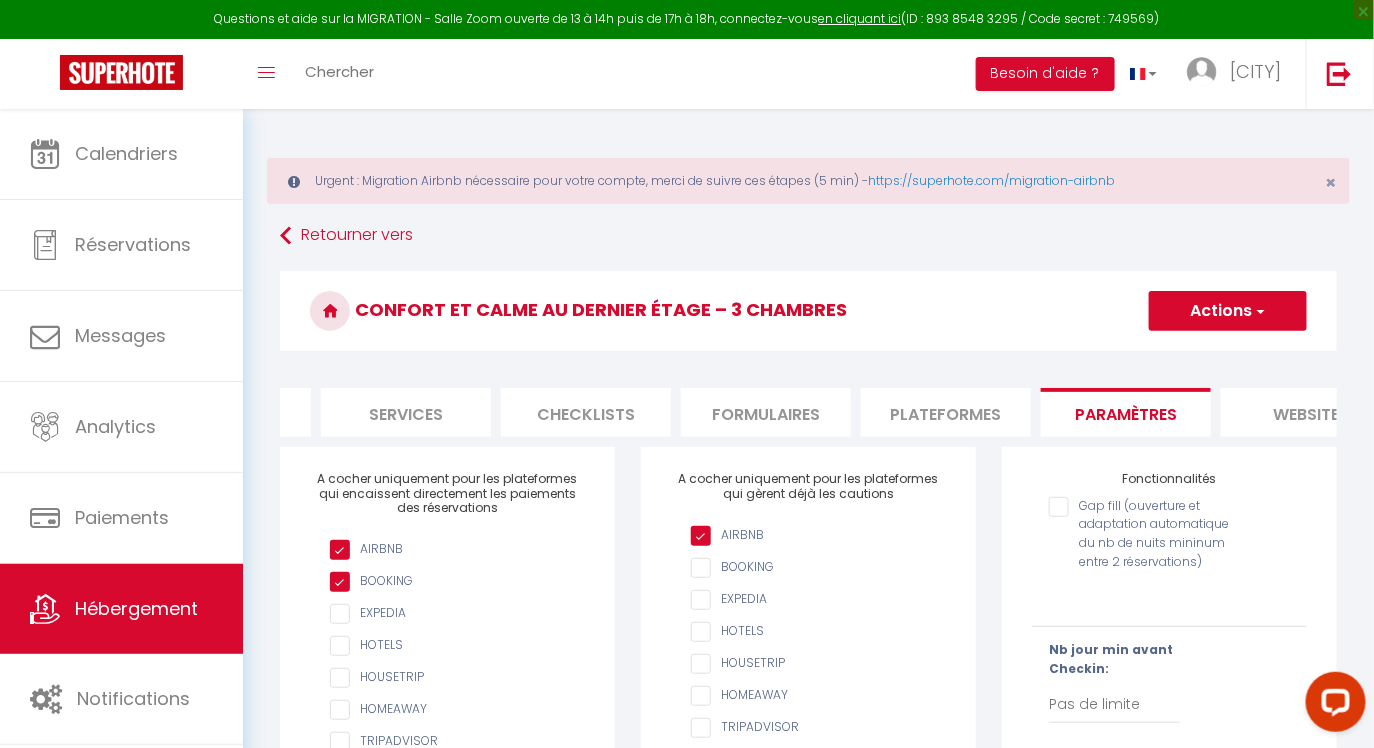 click on "Plateformes" at bounding box center [946, 412] 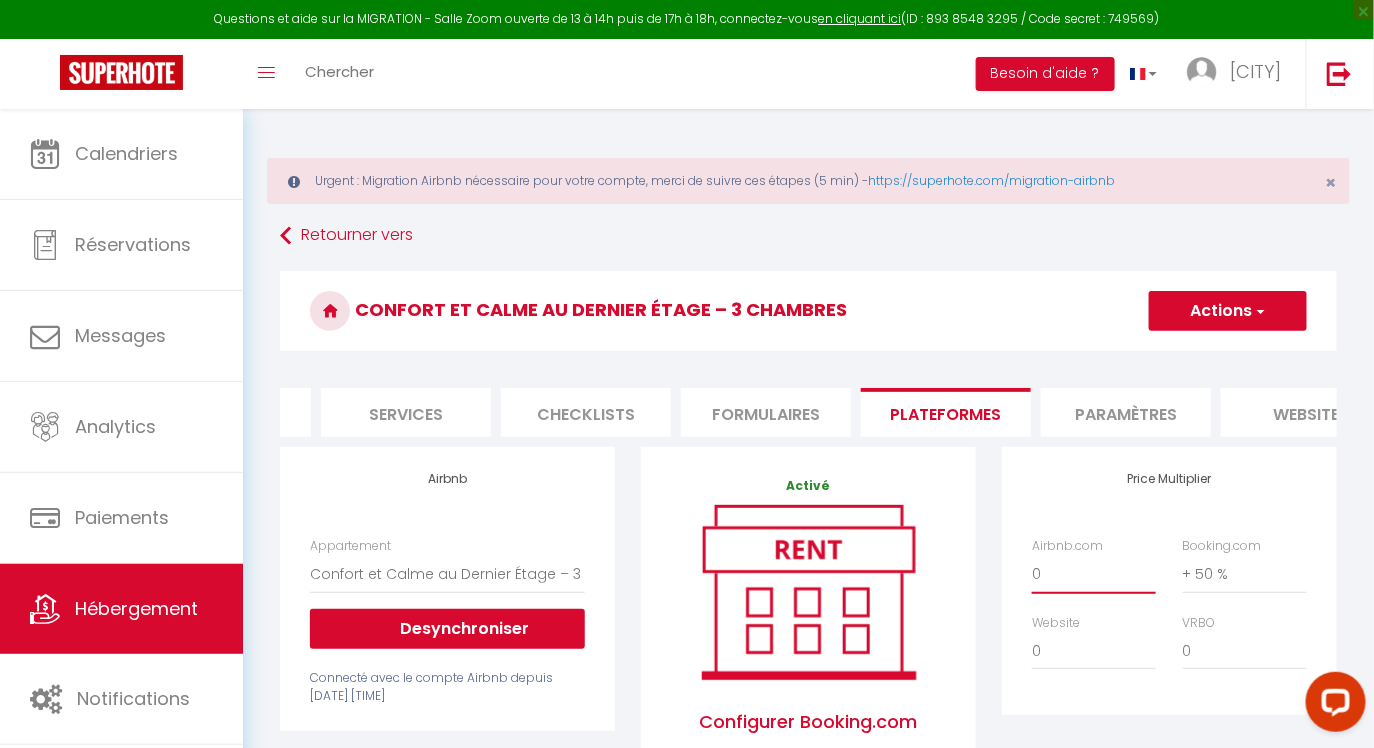 click on "0
+ 1 %
+ 2 %
+ 3 %
+ 4 %
+ 5 %
+ 6 %
+ 7 %
+ 8 %
+ 9 %" at bounding box center (1094, 574) 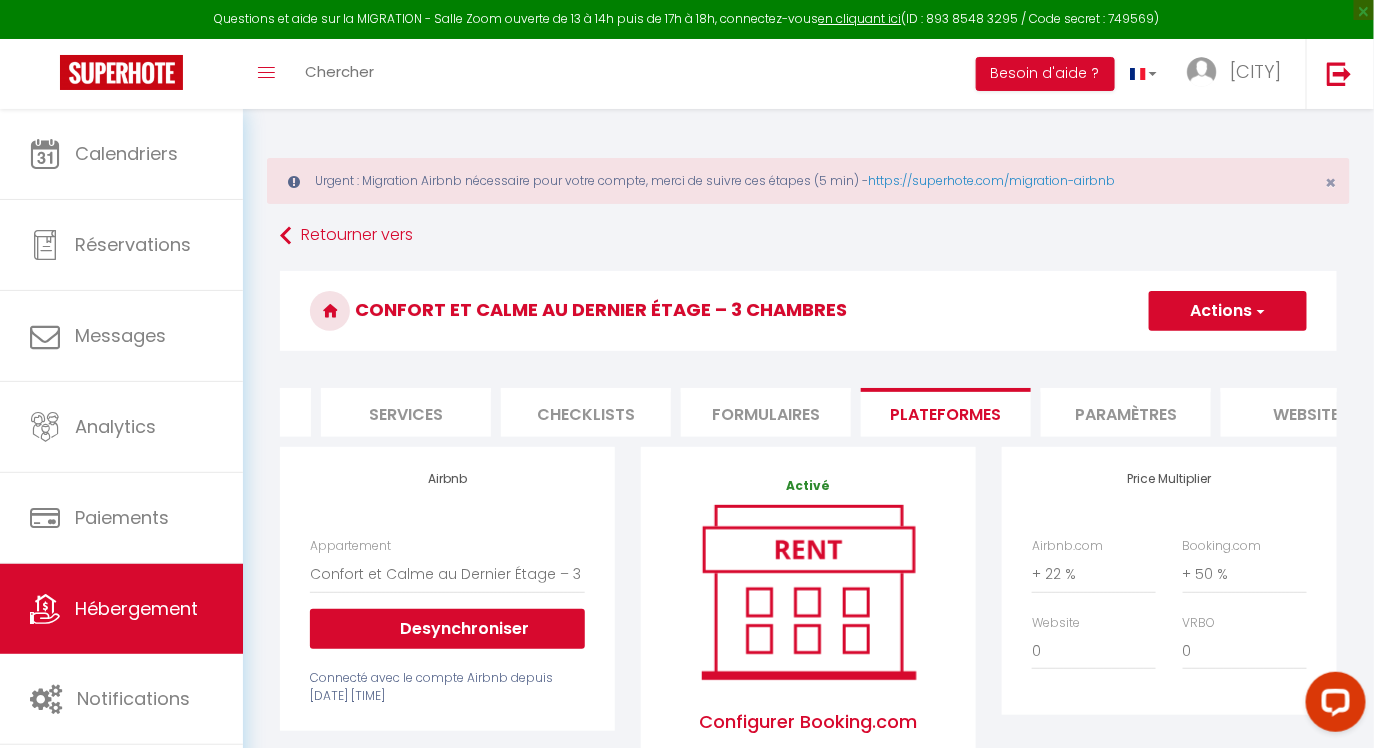 click on "Actions" at bounding box center [1228, 311] 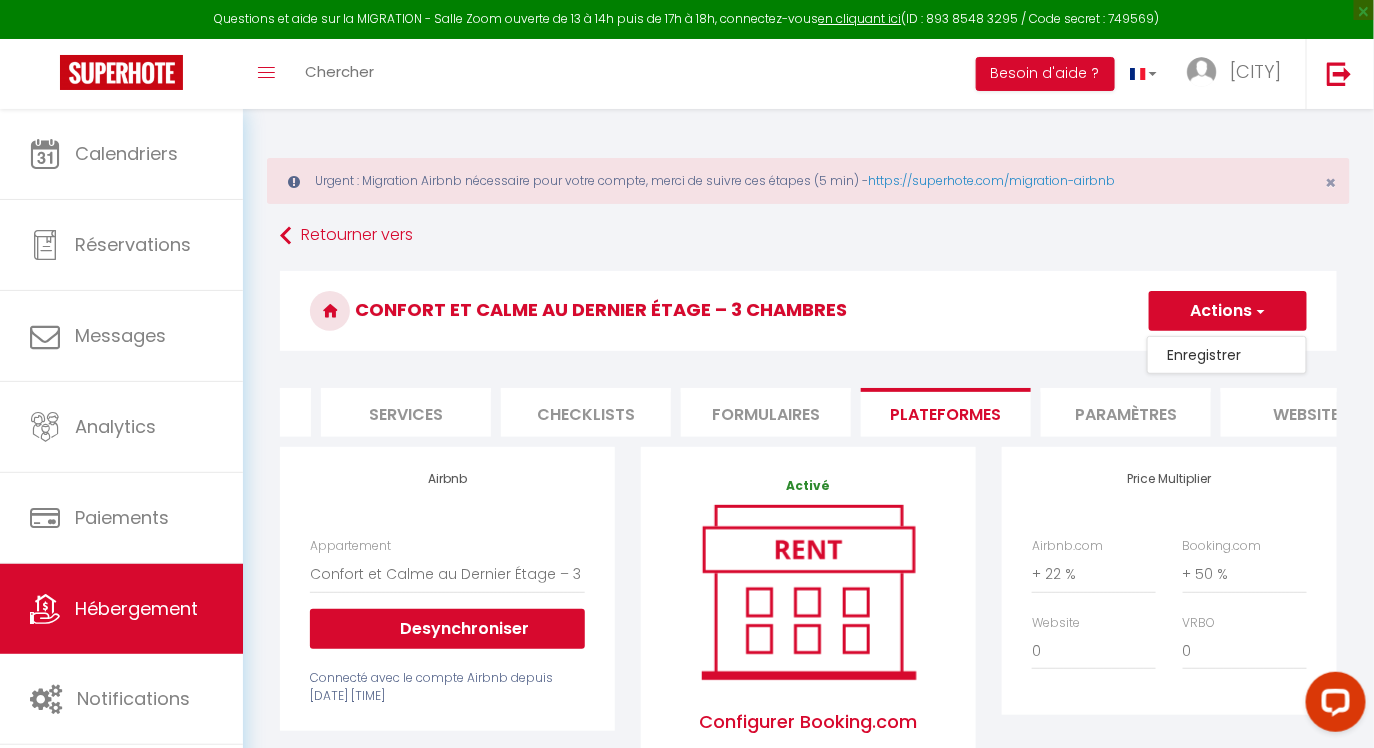 click on "Enregistrer" at bounding box center [1227, 355] 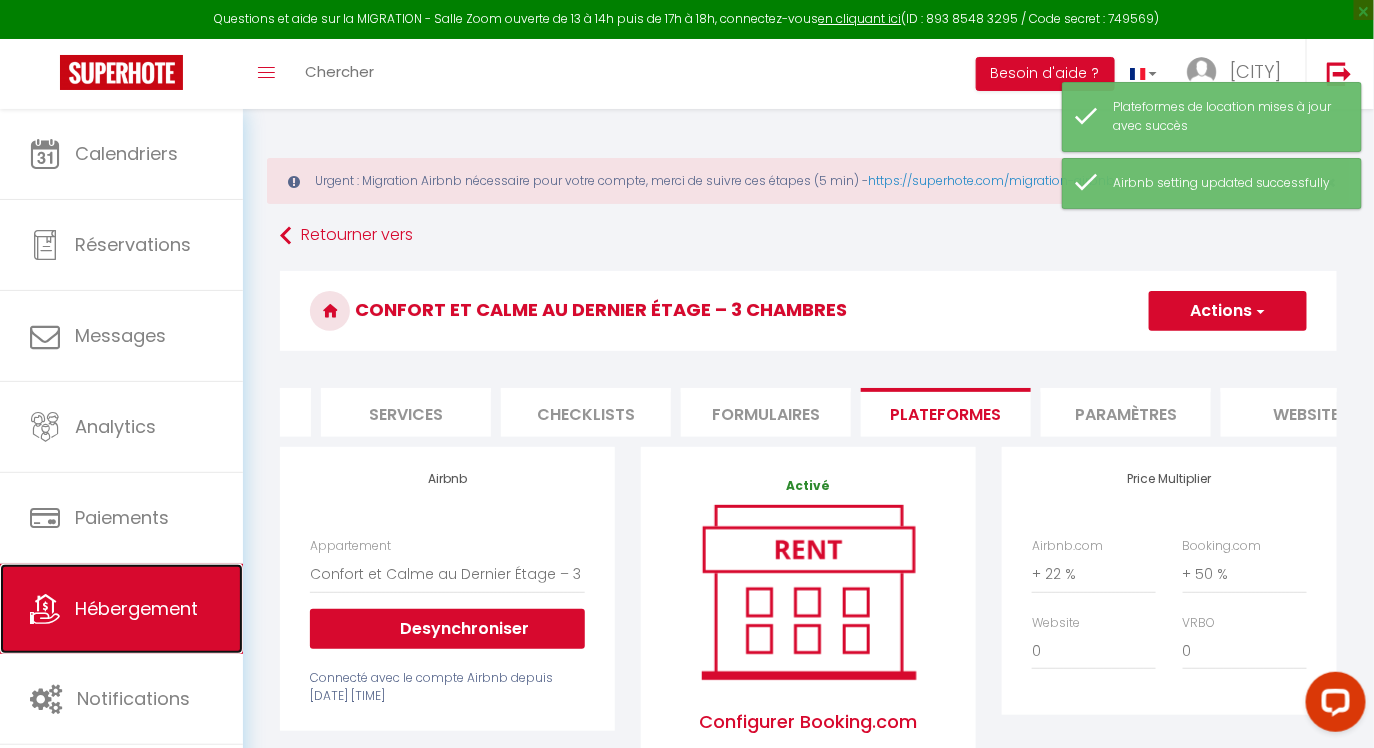 click on "Hébergement" at bounding box center (136, 608) 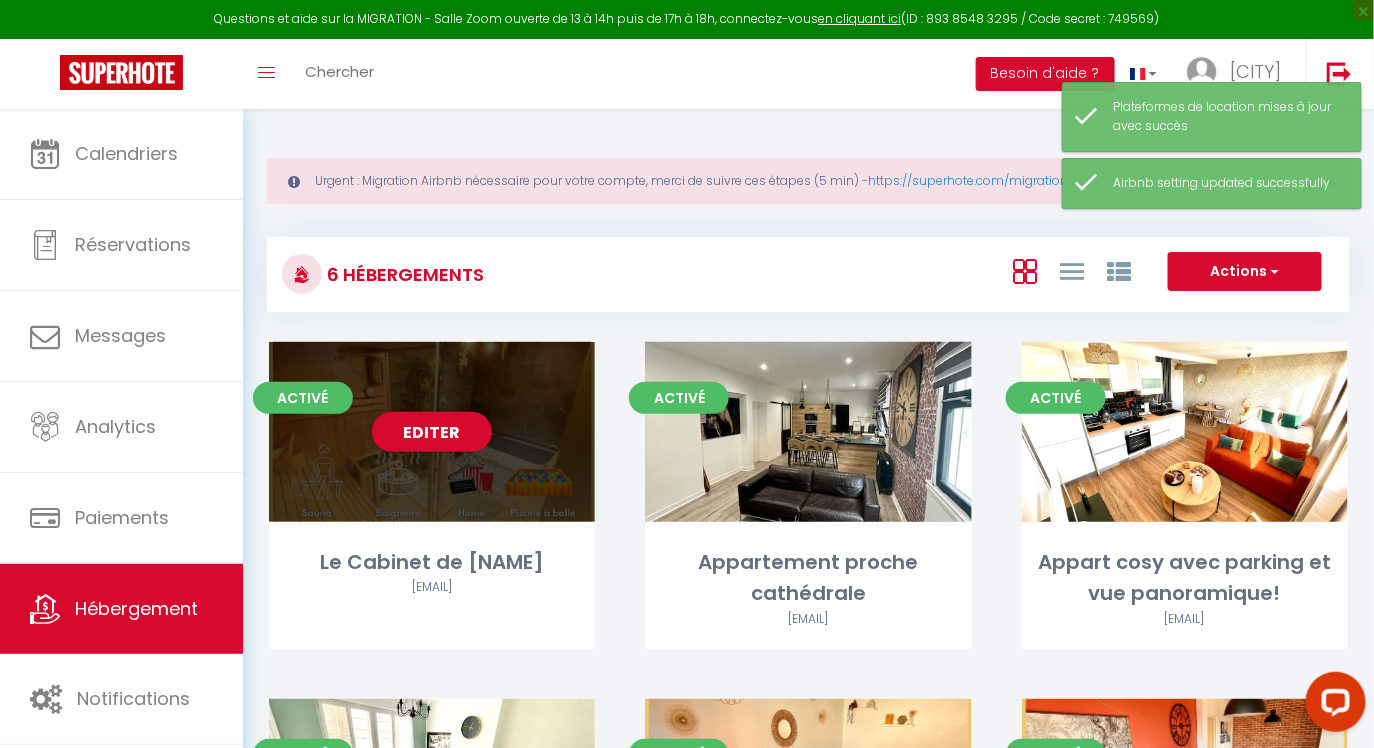scroll, scrollTop: 330, scrollLeft: 0, axis: vertical 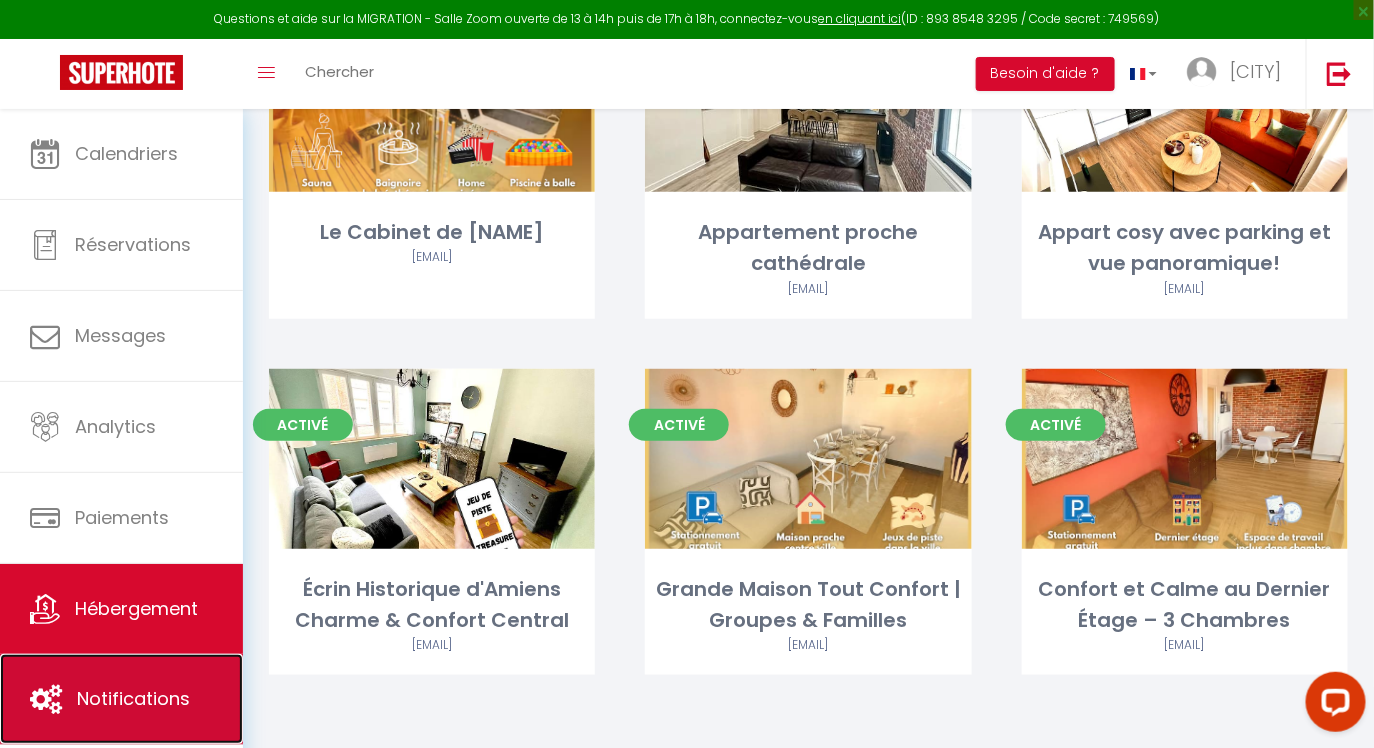 click on "Notifications" at bounding box center [121, 699] 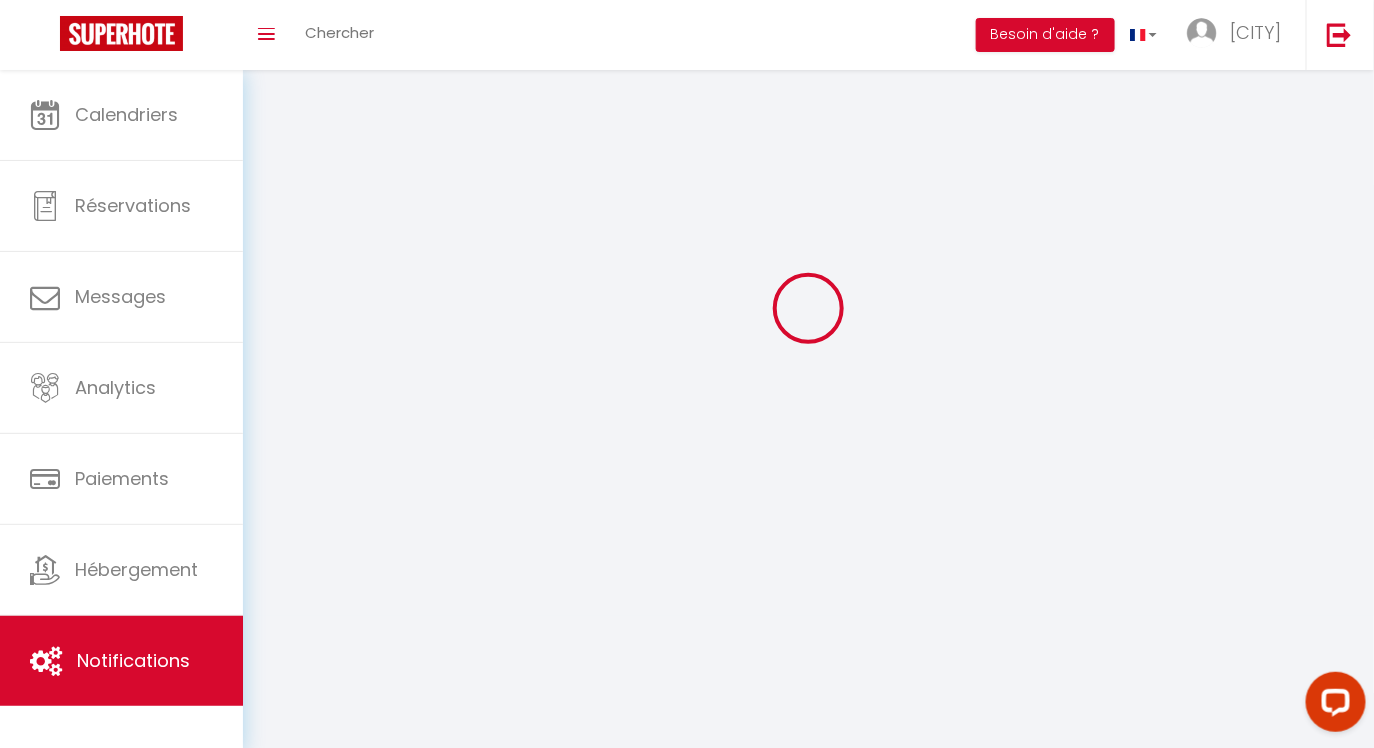 scroll, scrollTop: 0, scrollLeft: 0, axis: both 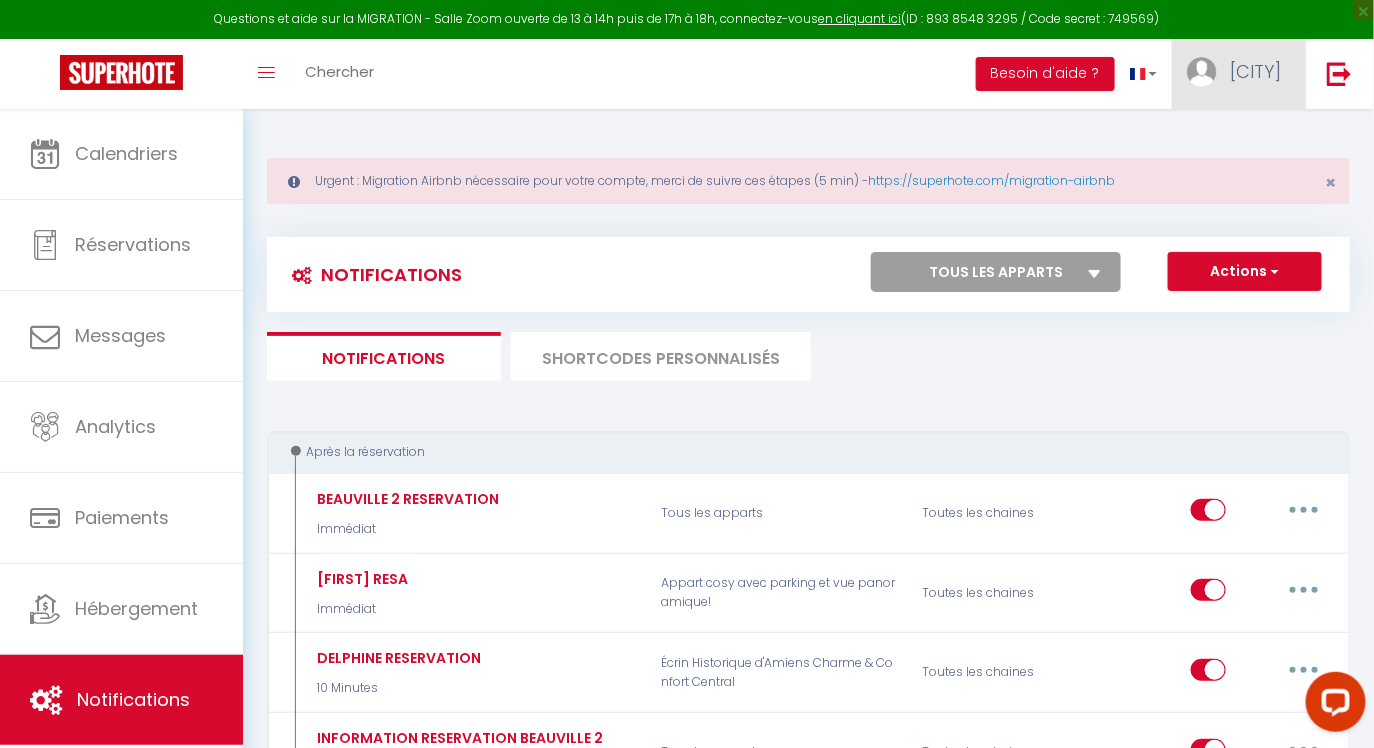 click on "[CITY]" at bounding box center [1239, 74] 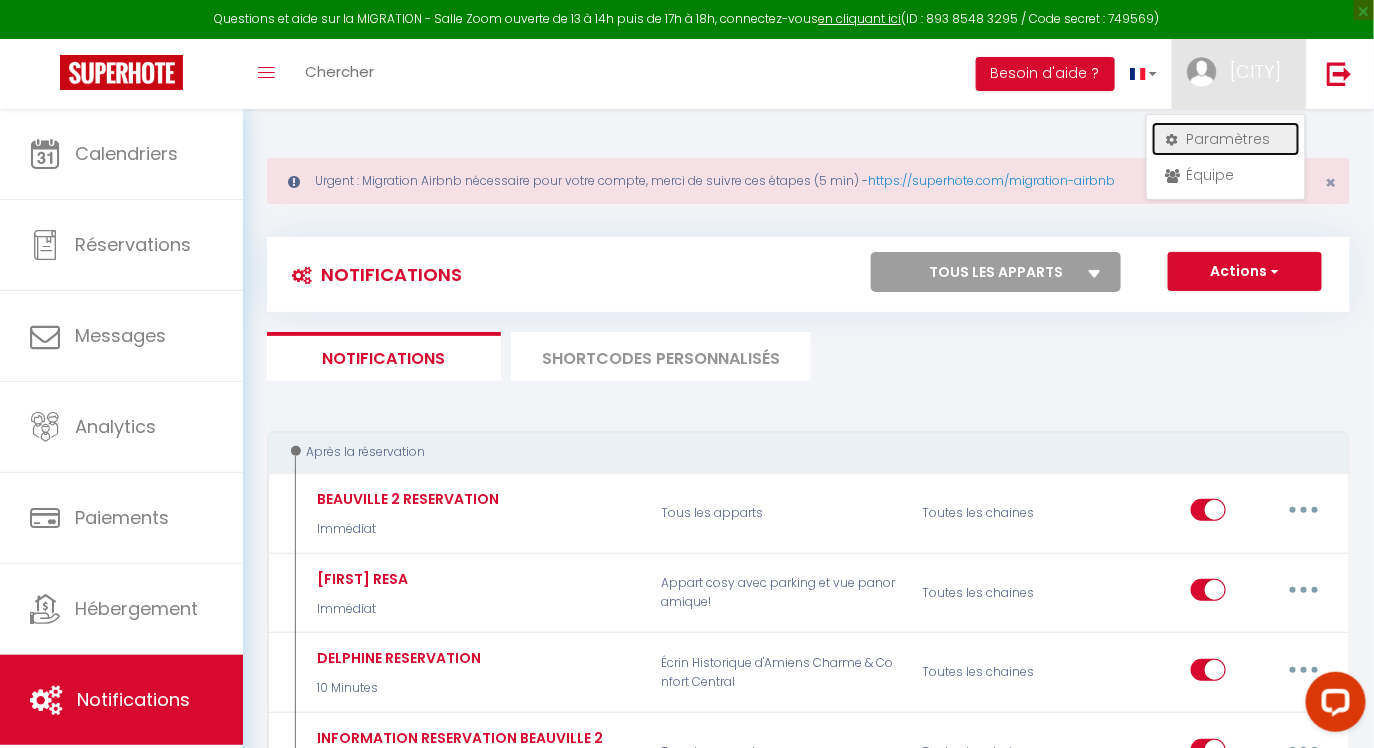 click on "Paramètres" at bounding box center [1226, 139] 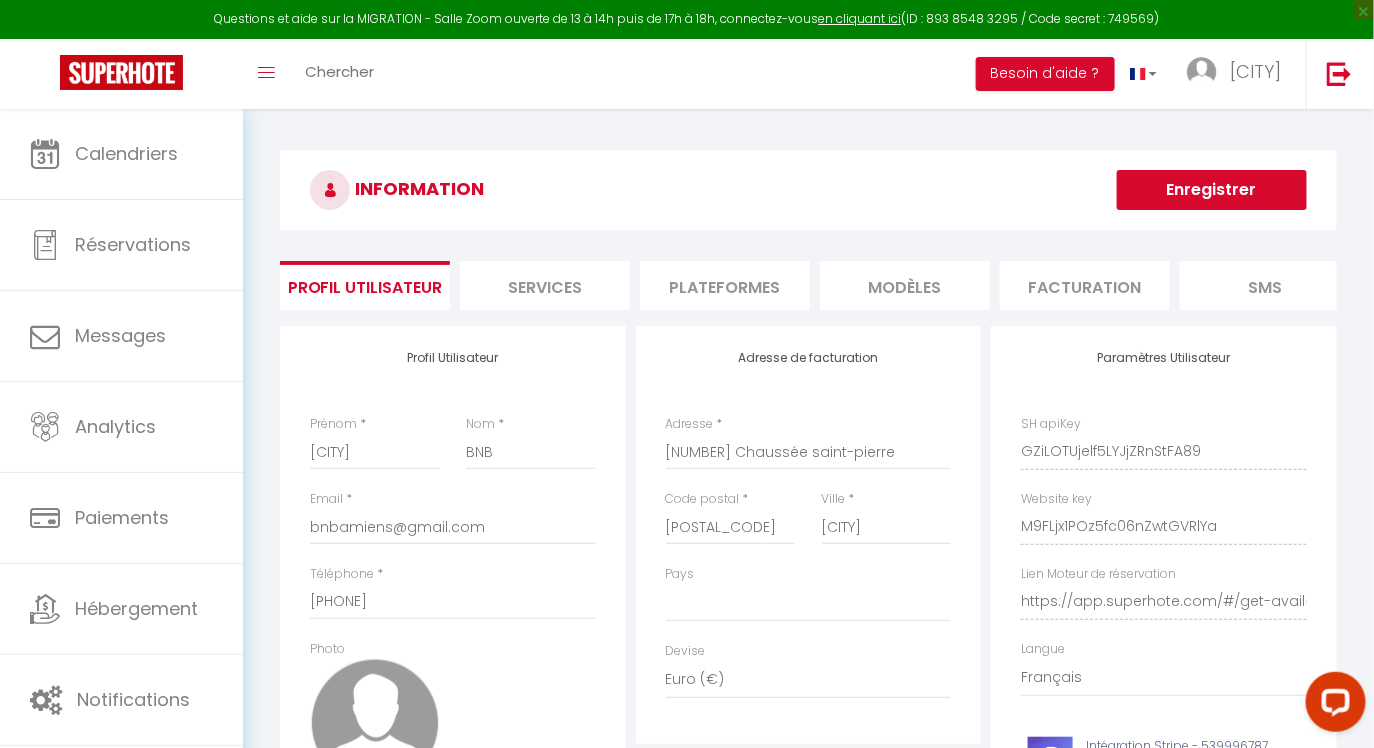 click on "Plateformes" at bounding box center (725, 285) 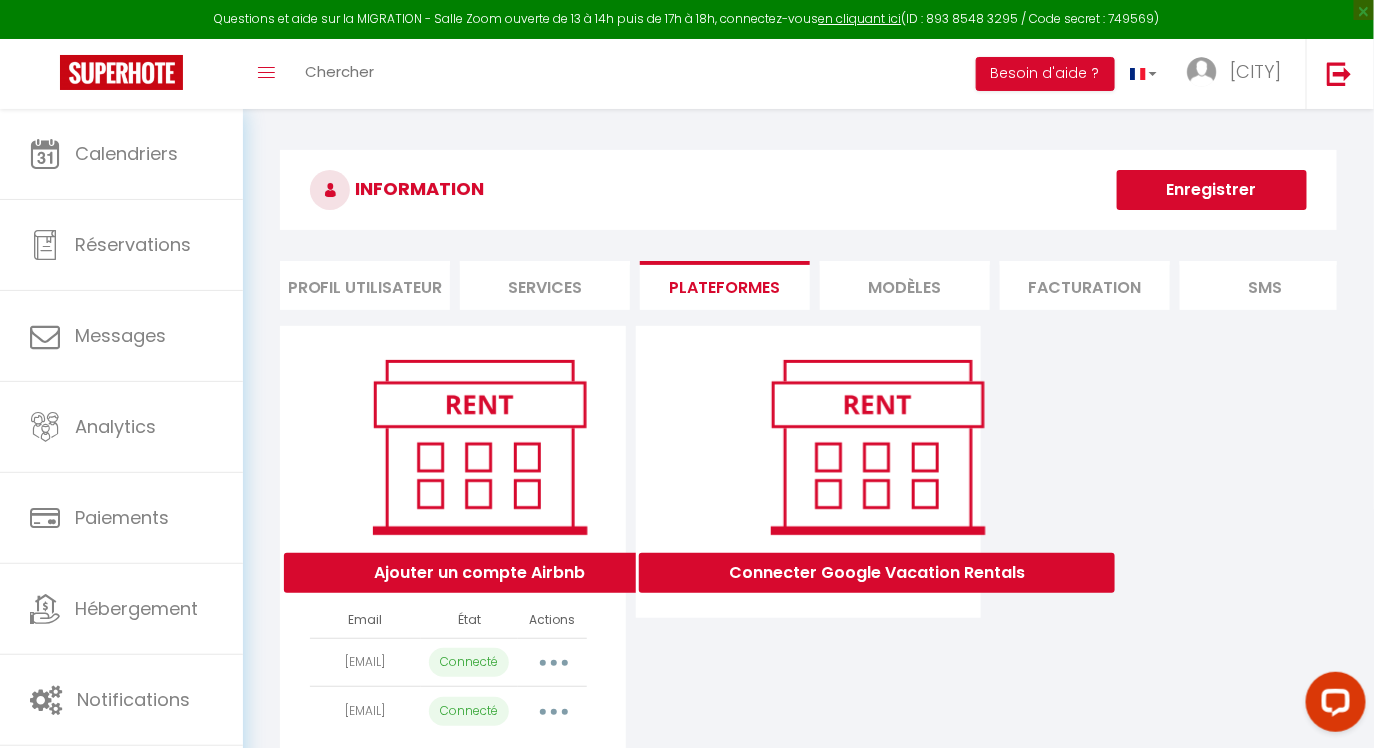 scroll, scrollTop: 113, scrollLeft: 0, axis: vertical 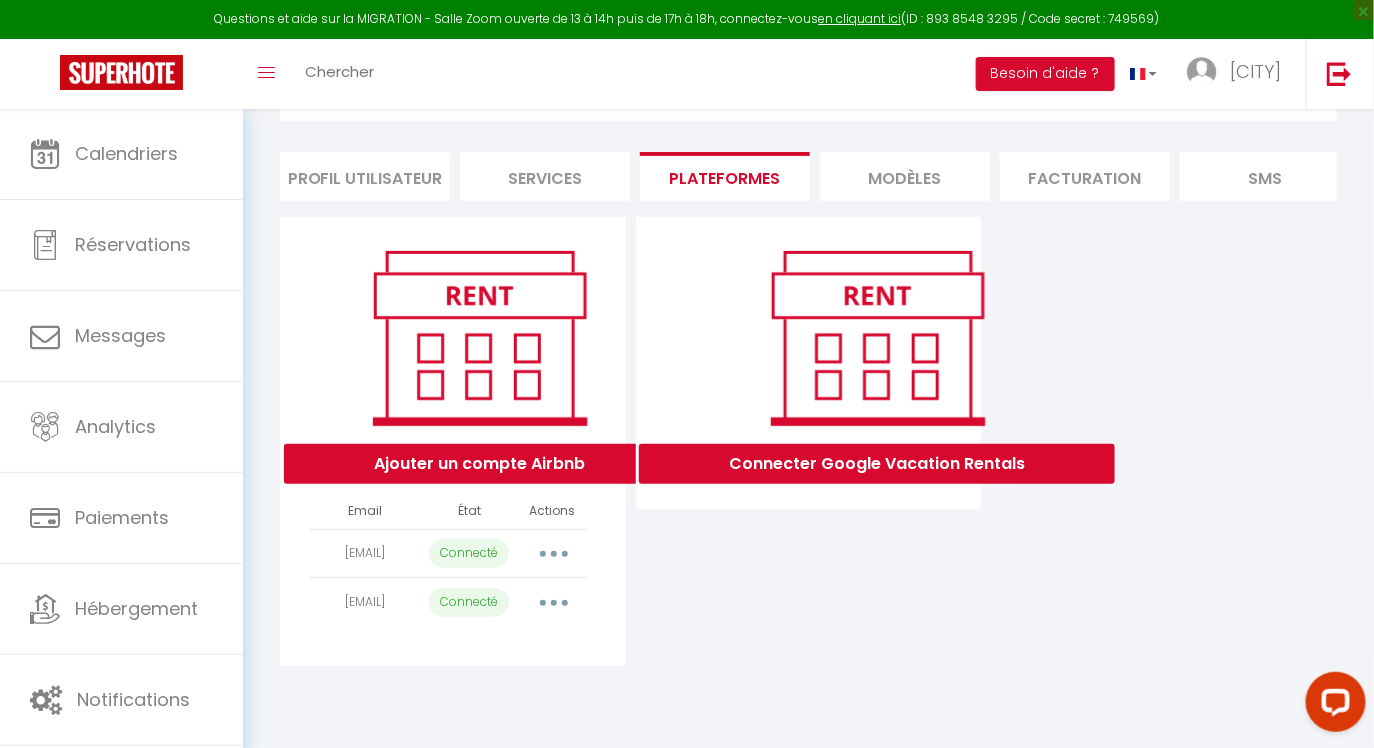click at bounding box center [554, 554] 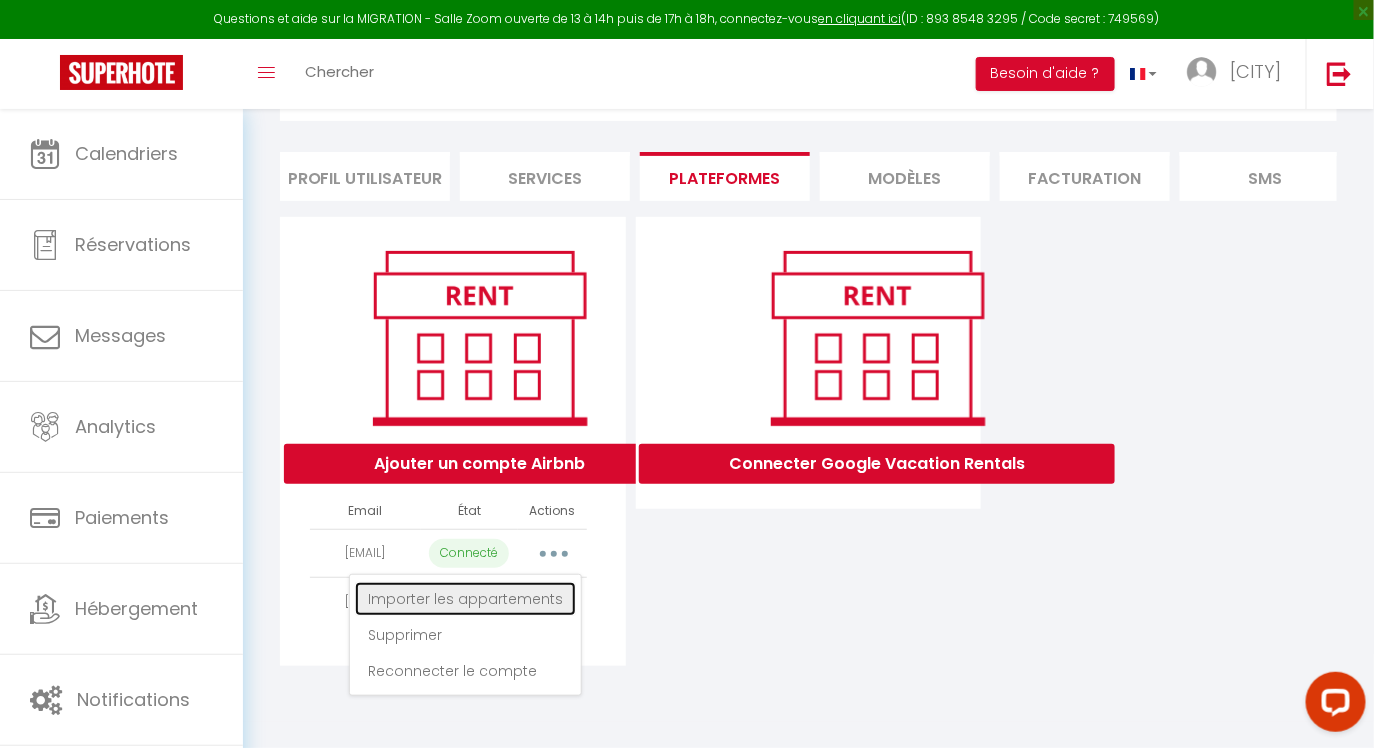 click on "Importer les appartements" at bounding box center (465, 599) 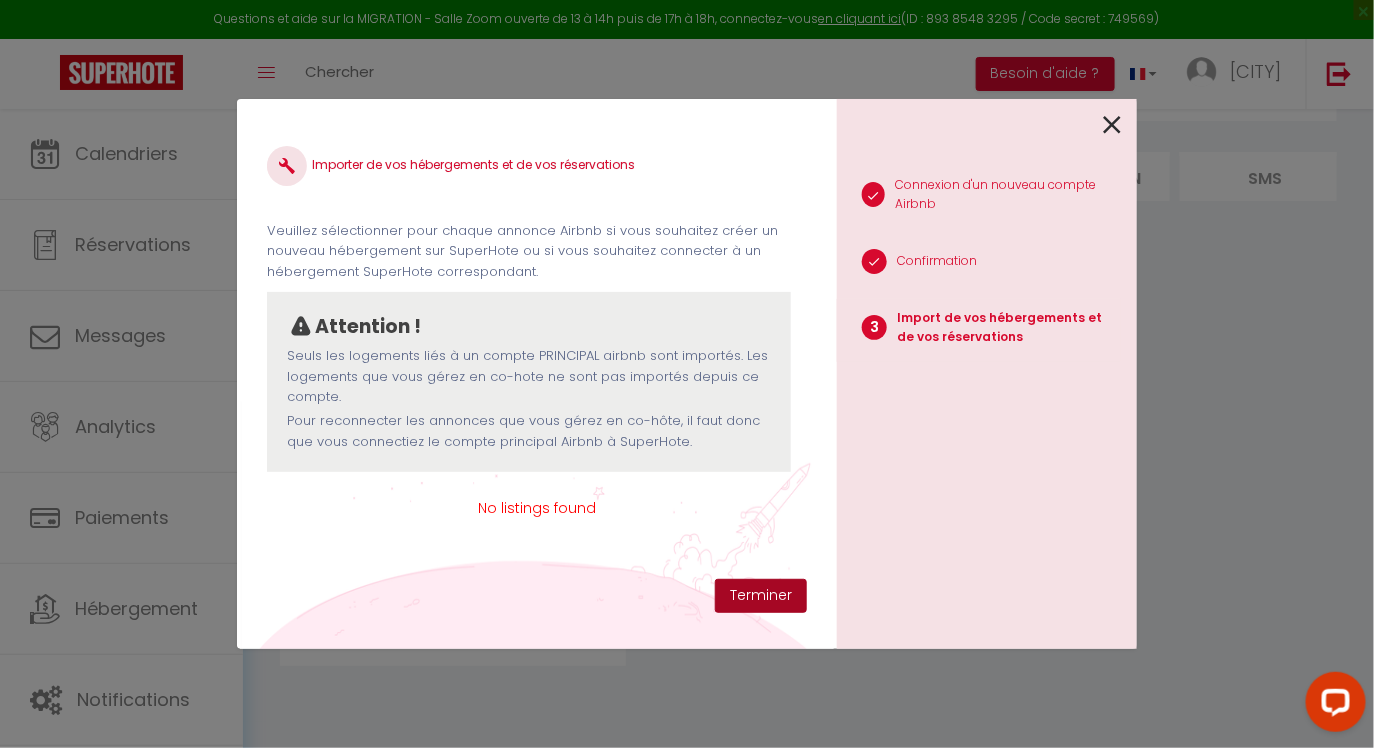 click on "Terminer" at bounding box center [761, 596] 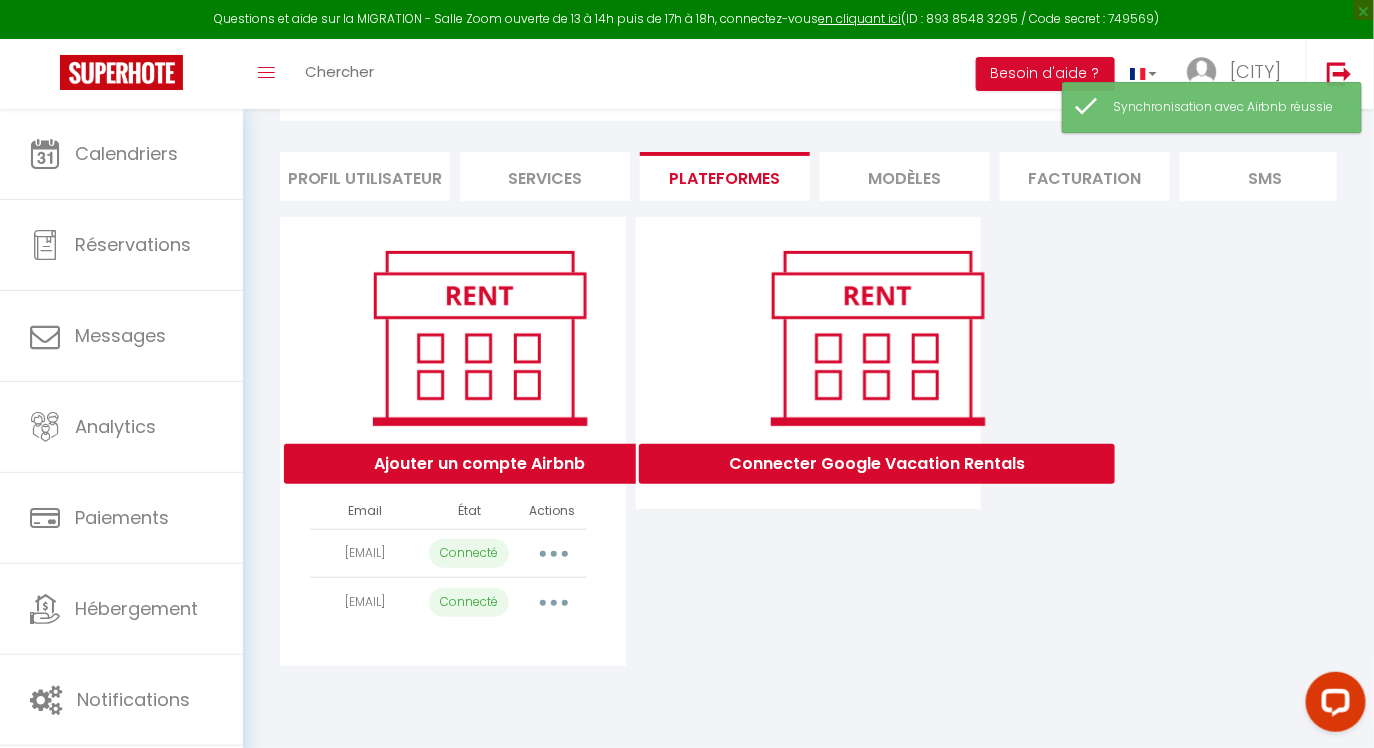 click at bounding box center (554, 602) 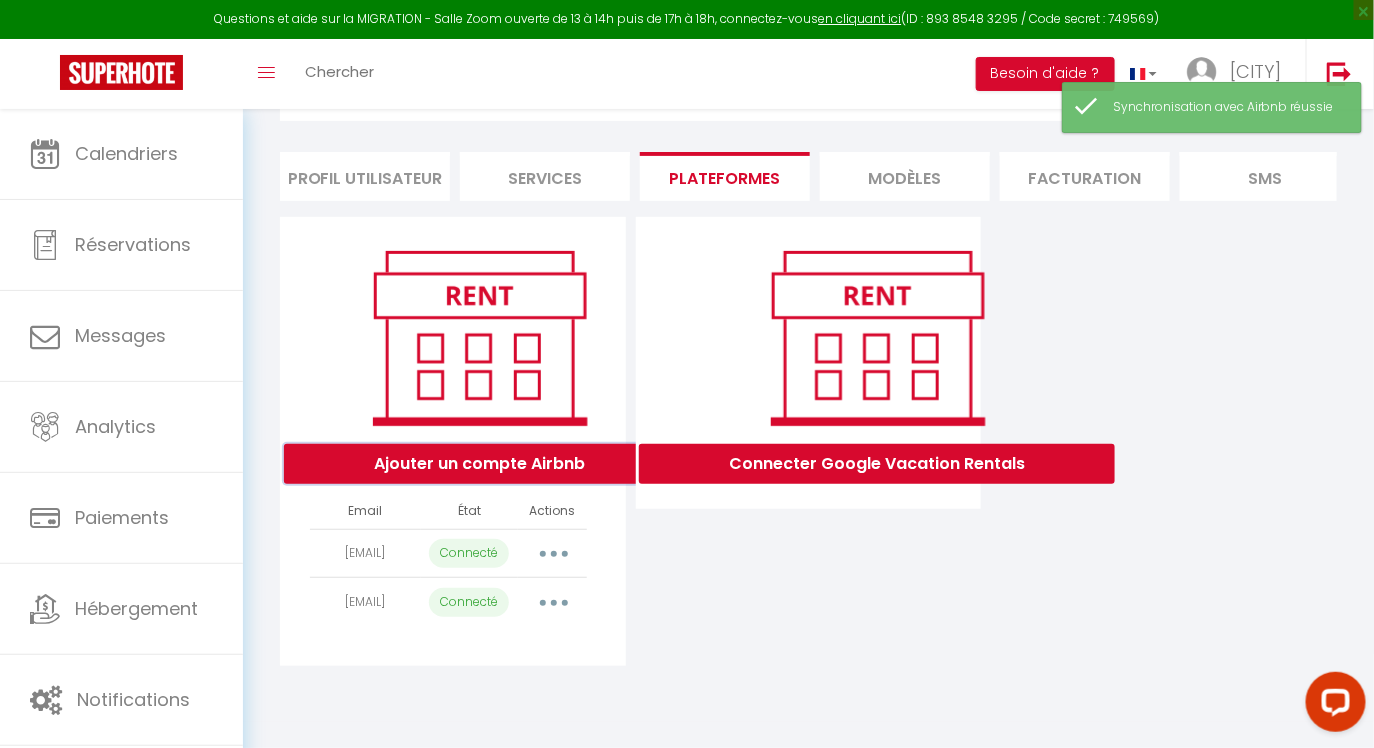 scroll, scrollTop: 113, scrollLeft: 0, axis: vertical 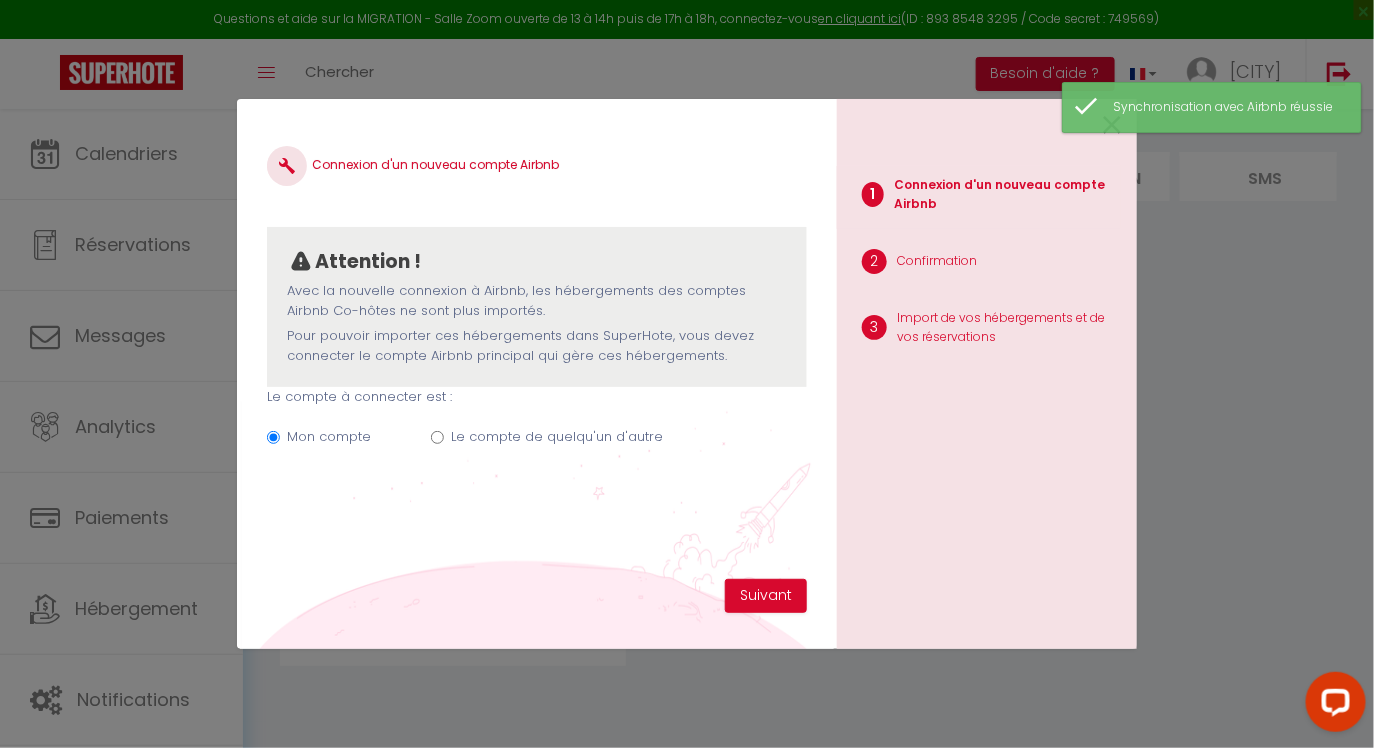 click on "Le compte de quelqu'un d'autre" at bounding box center (437, 437) 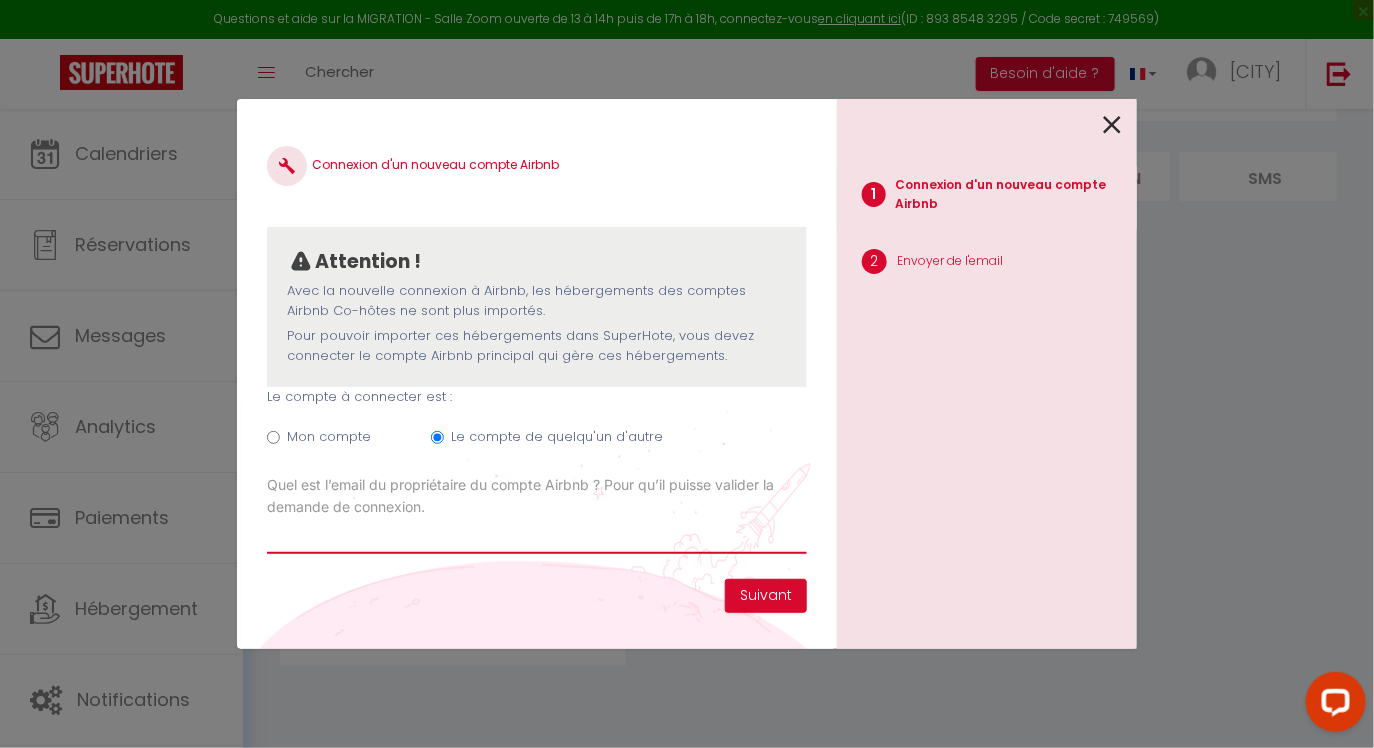 click on "Email connexion Airbnb" at bounding box center (537, 536) 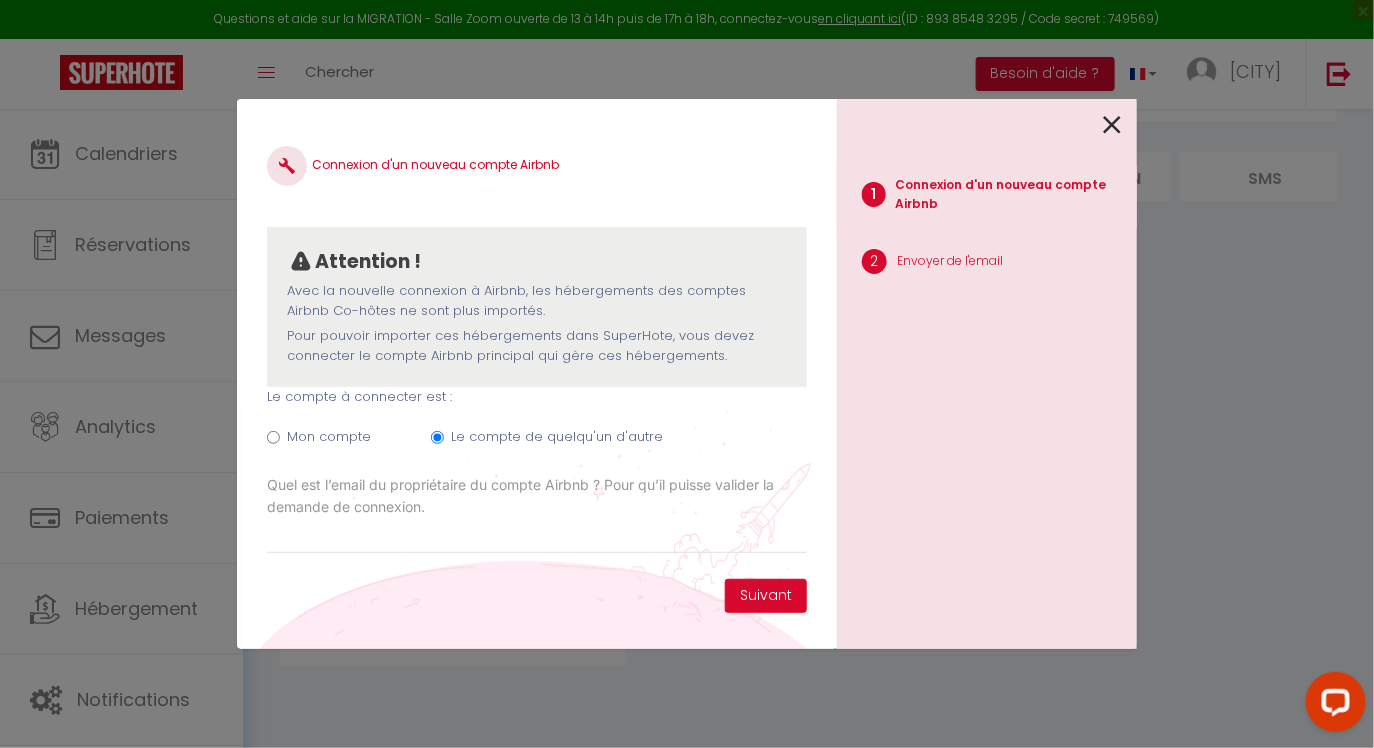 click at bounding box center (1112, 125) 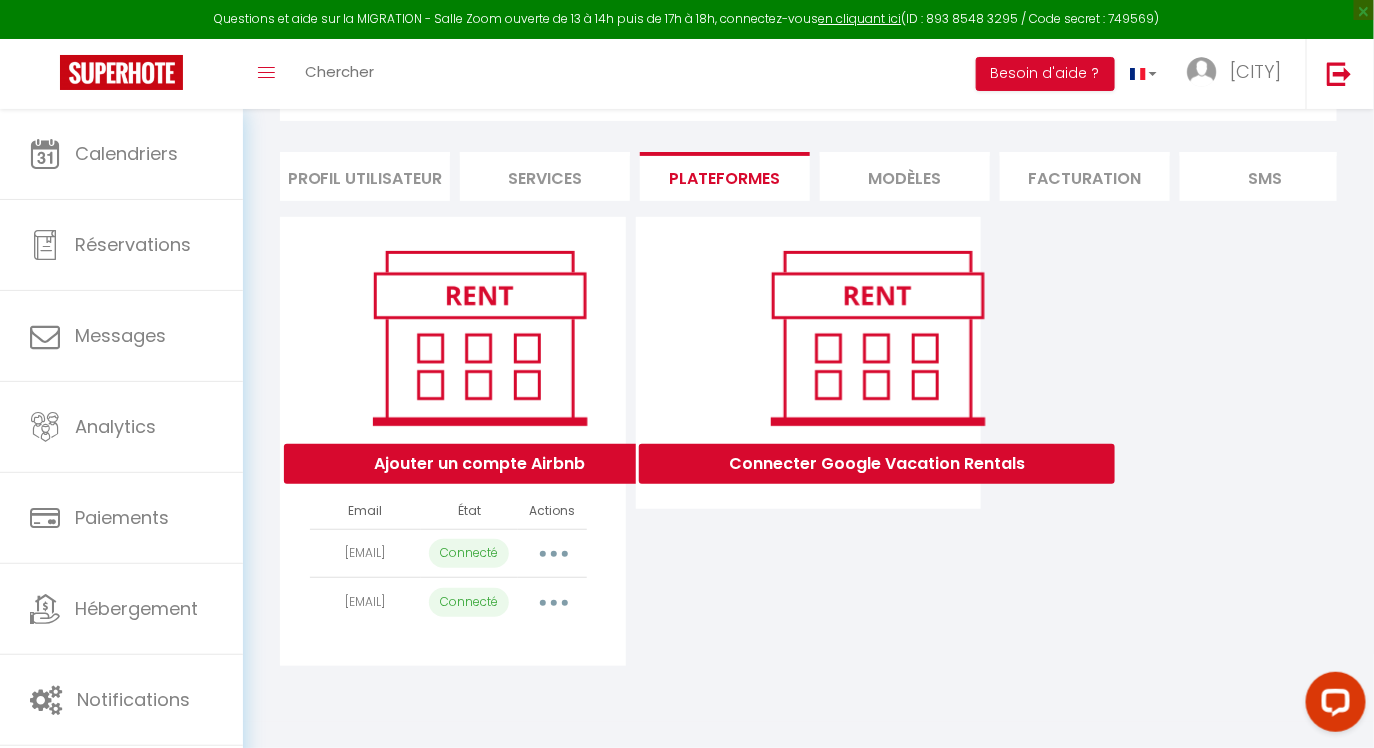 scroll, scrollTop: 0, scrollLeft: 0, axis: both 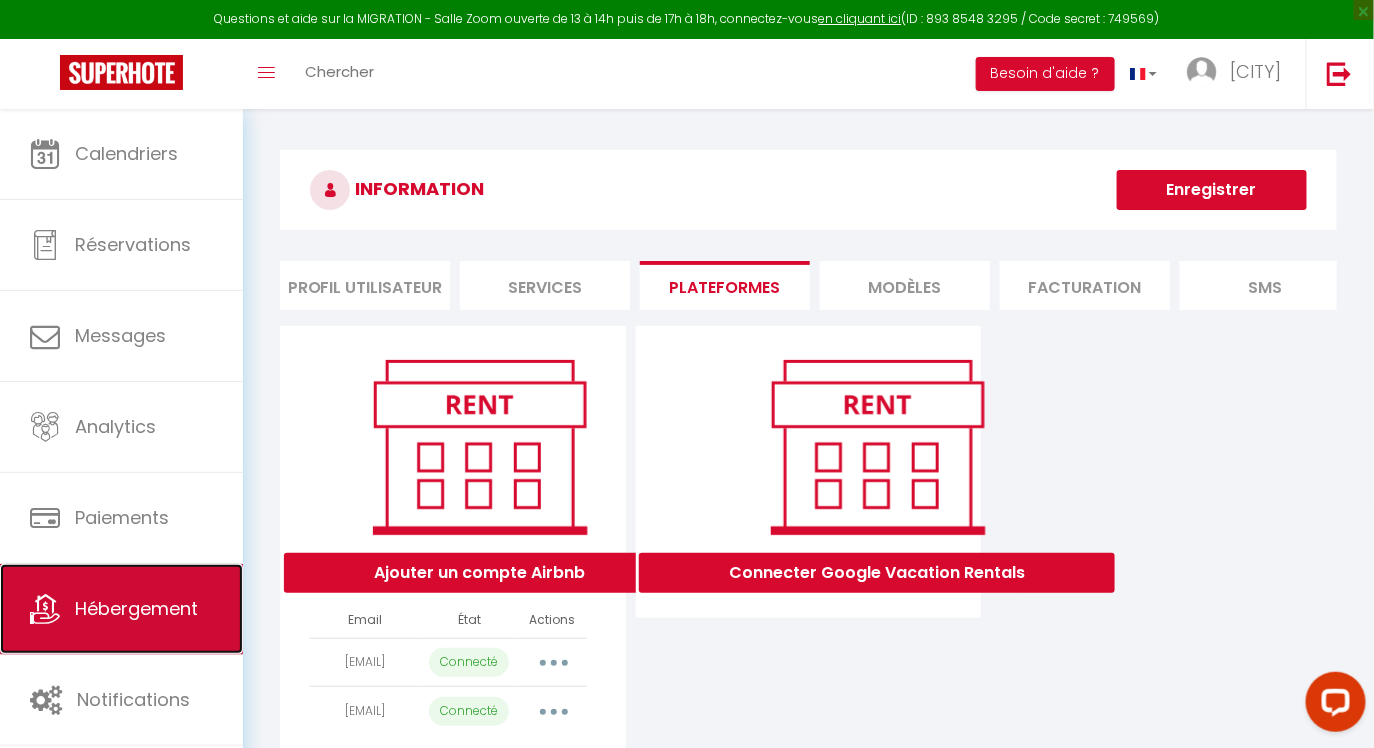 click on "Hébergement" at bounding box center (136, 608) 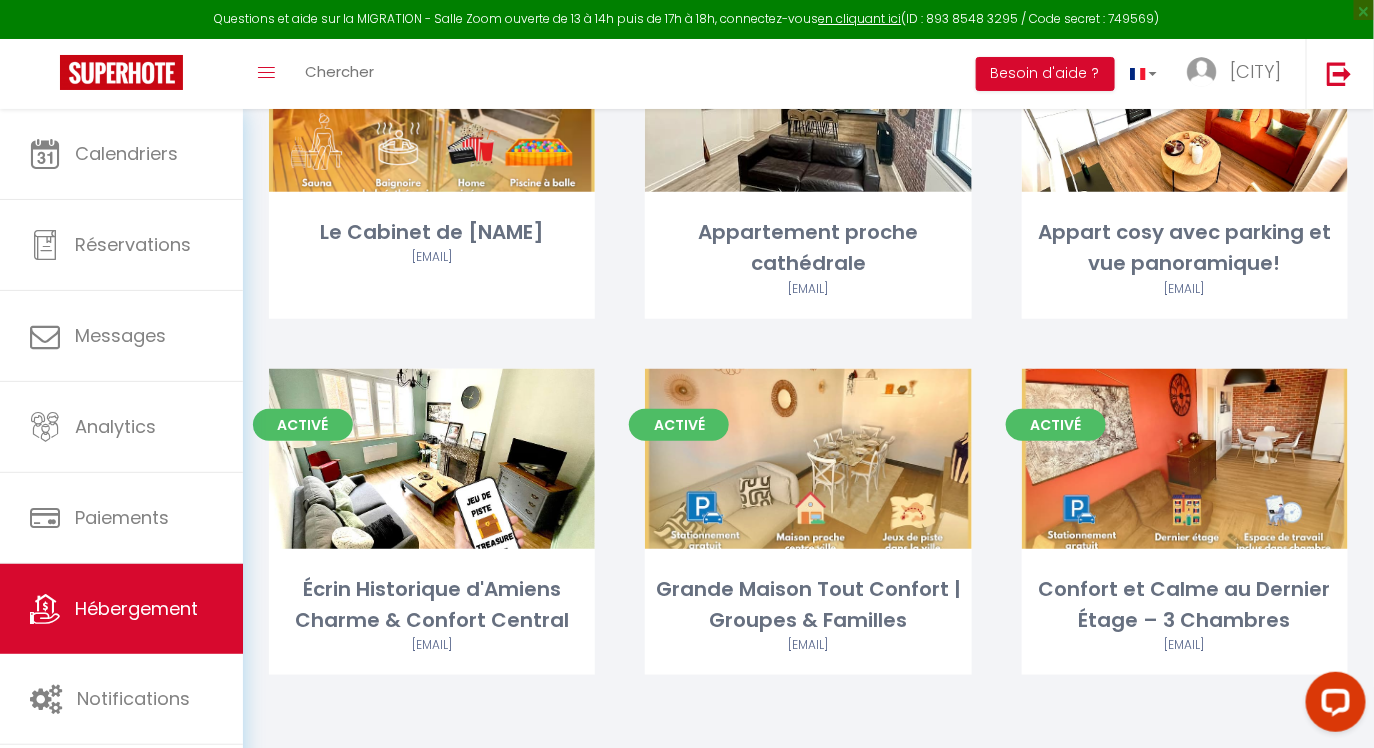 scroll, scrollTop: 0, scrollLeft: 0, axis: both 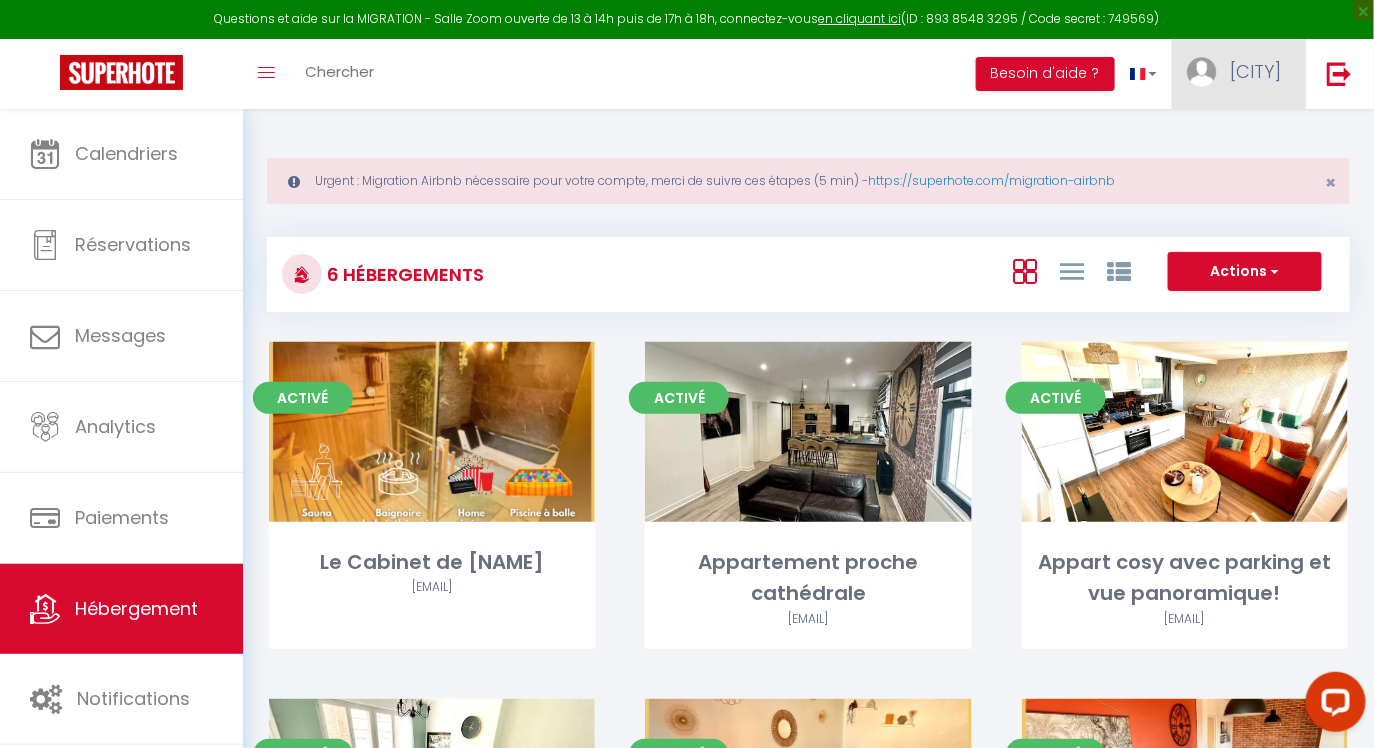 click on "[CITY]" at bounding box center [1239, 74] 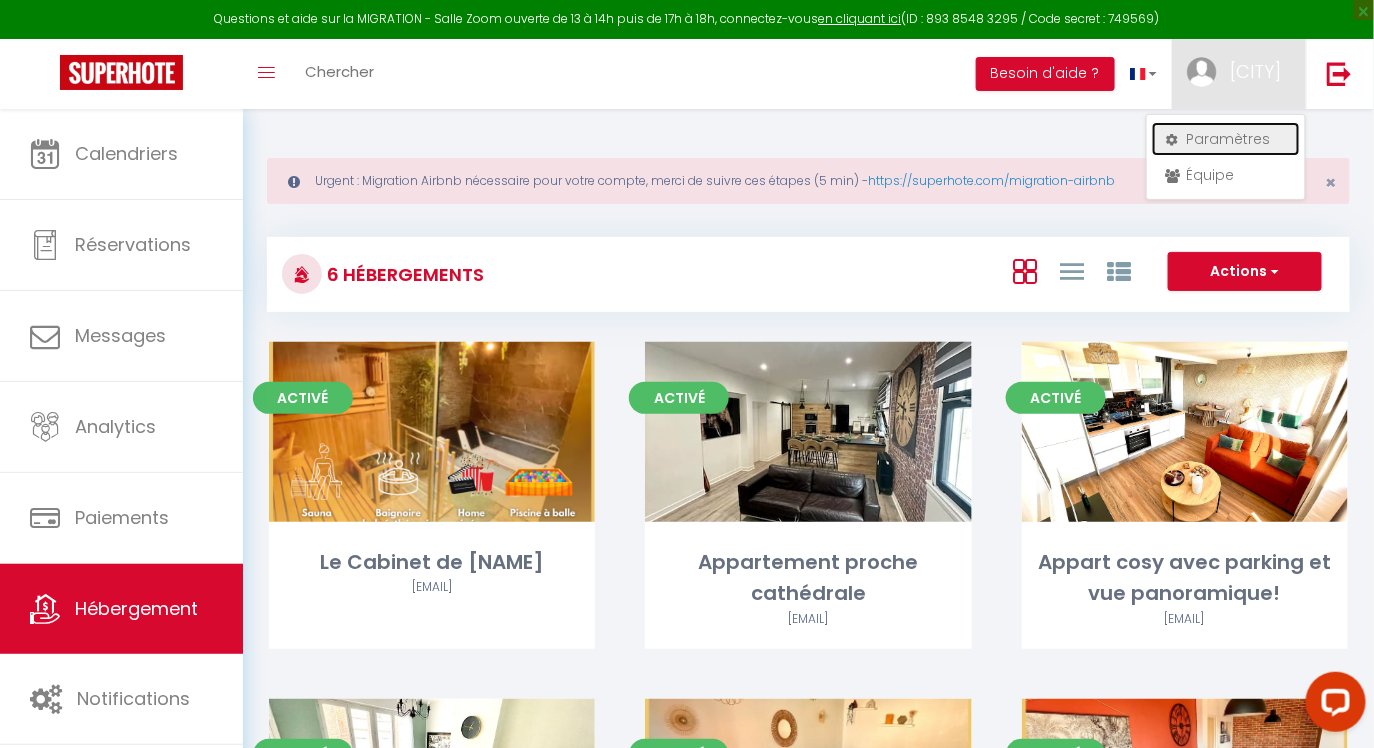 click on "Paramètres" at bounding box center (1226, 139) 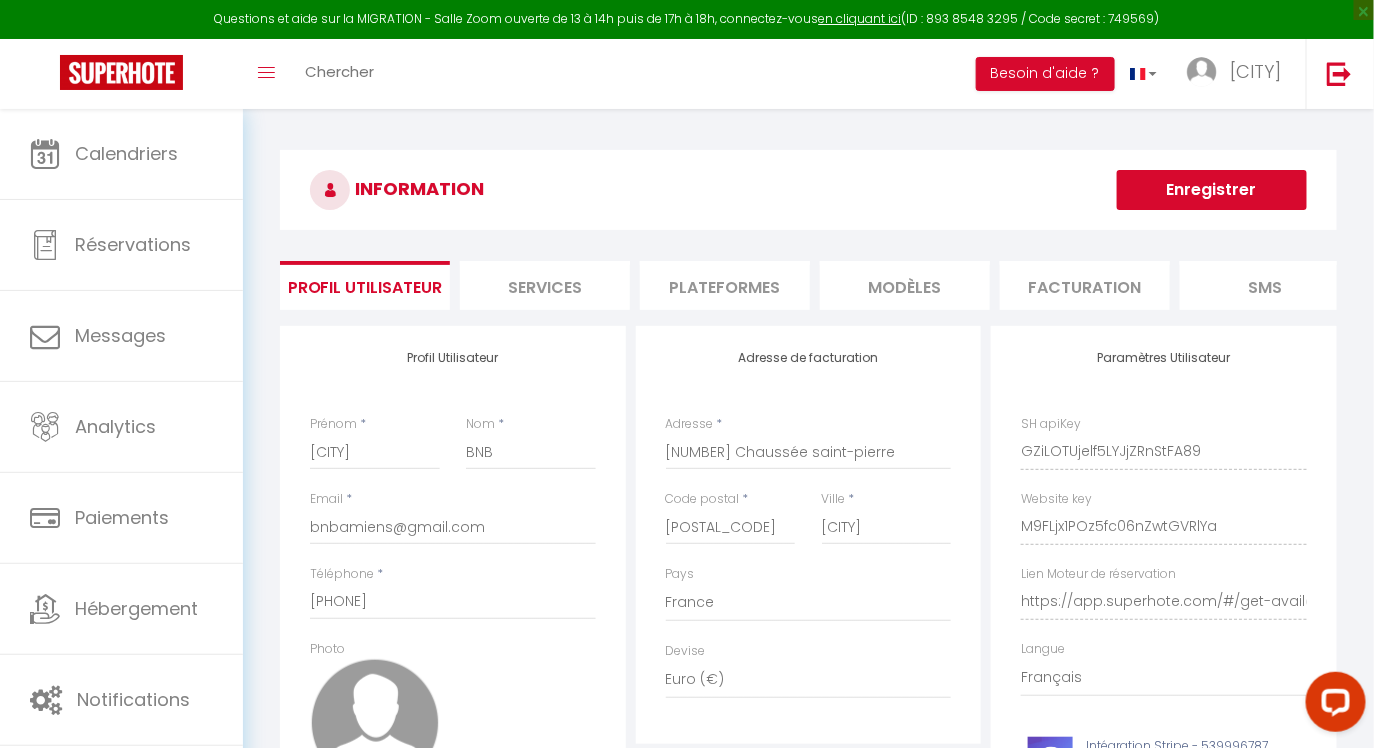 scroll, scrollTop: 447, scrollLeft: 0, axis: vertical 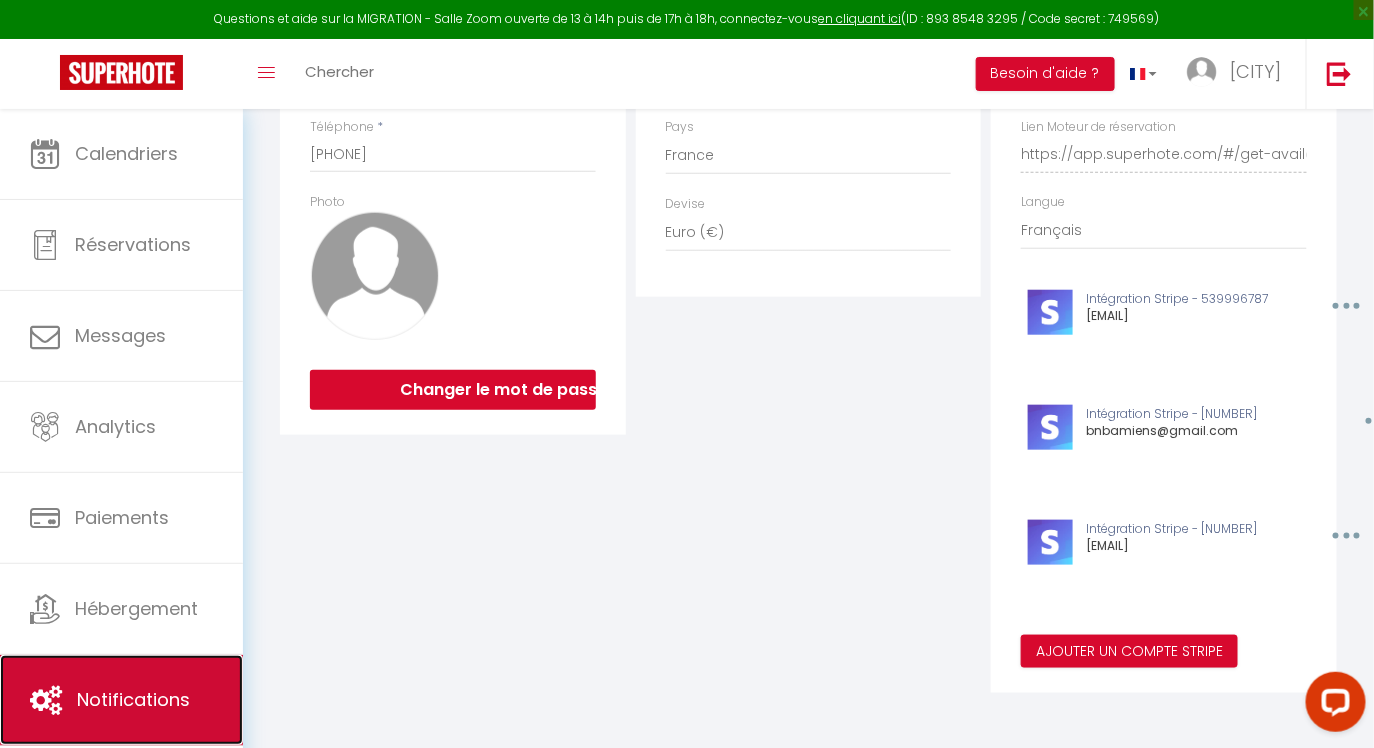 click on "Notifications" at bounding box center [121, 700] 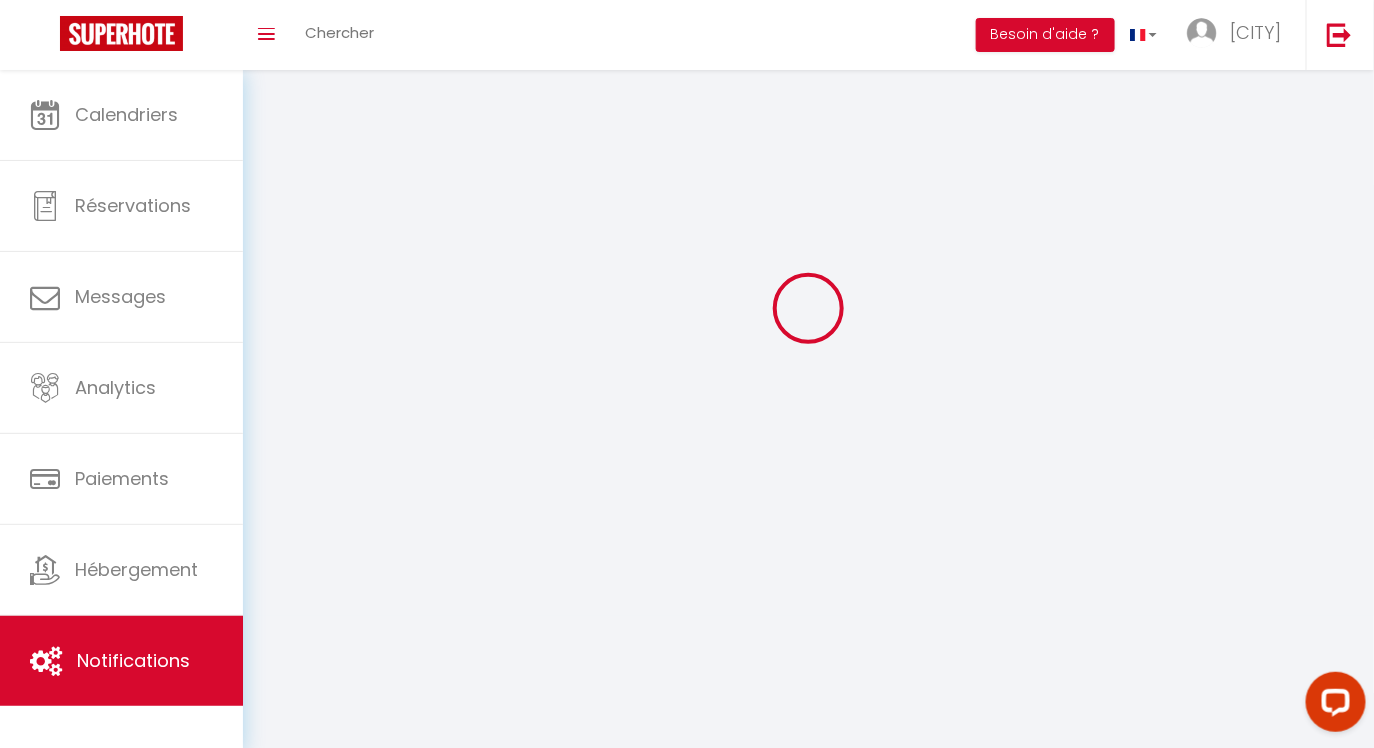 scroll, scrollTop: 0, scrollLeft: 0, axis: both 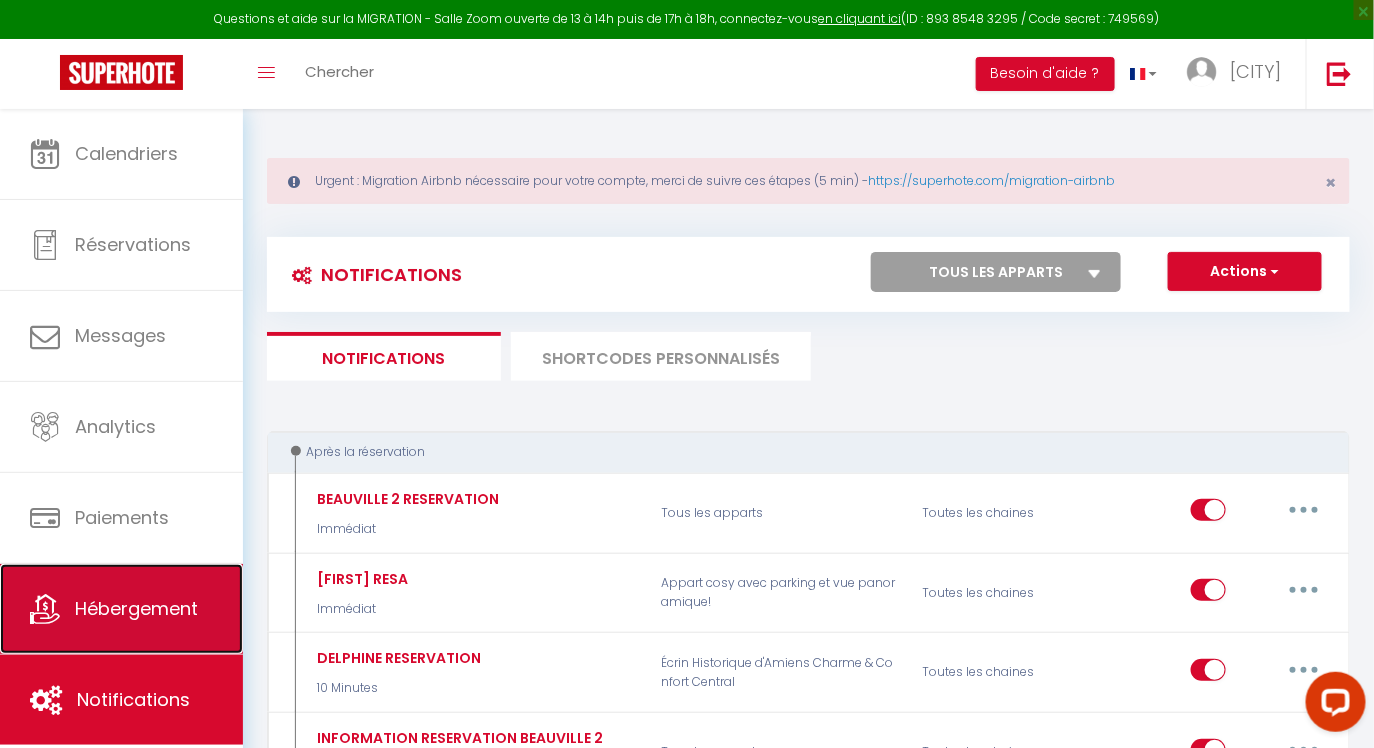 click on "Hébergement" at bounding box center (121, 609) 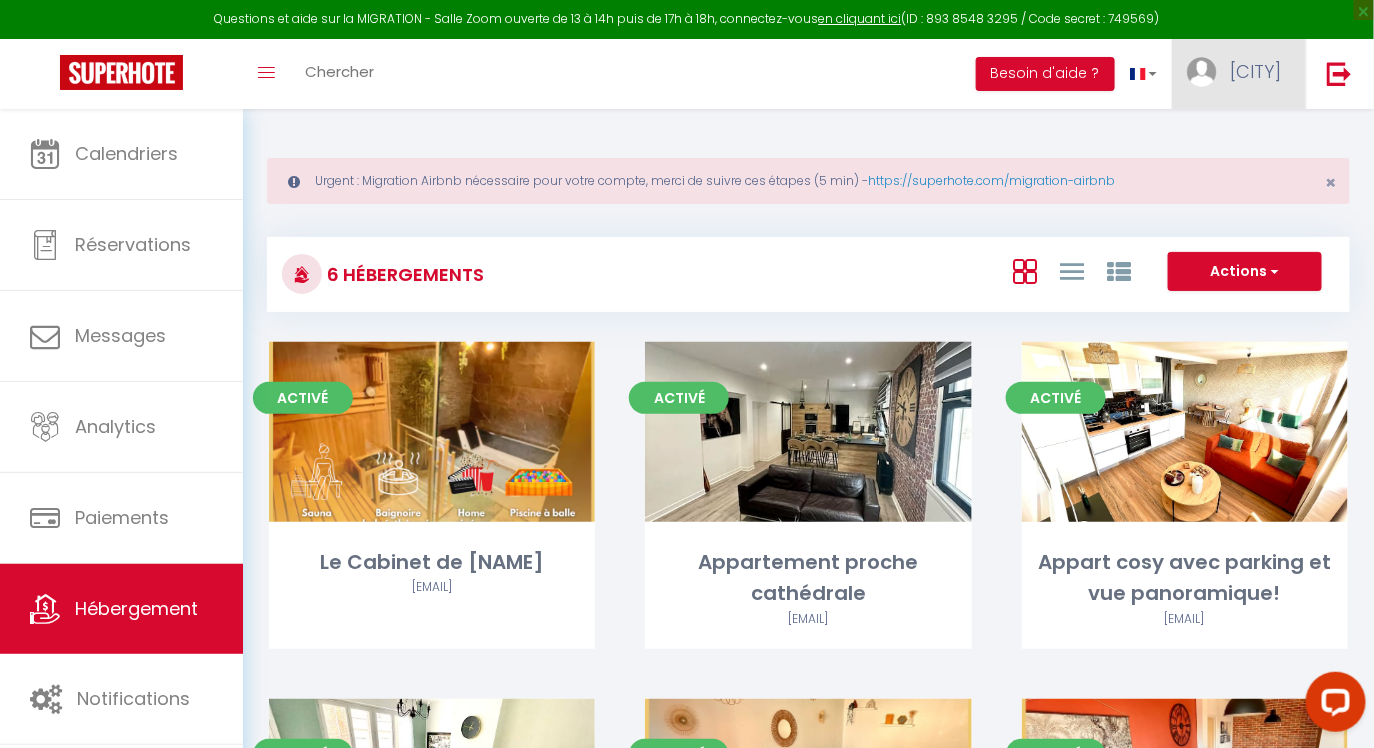 click on "[CITY]" at bounding box center (1255, 71) 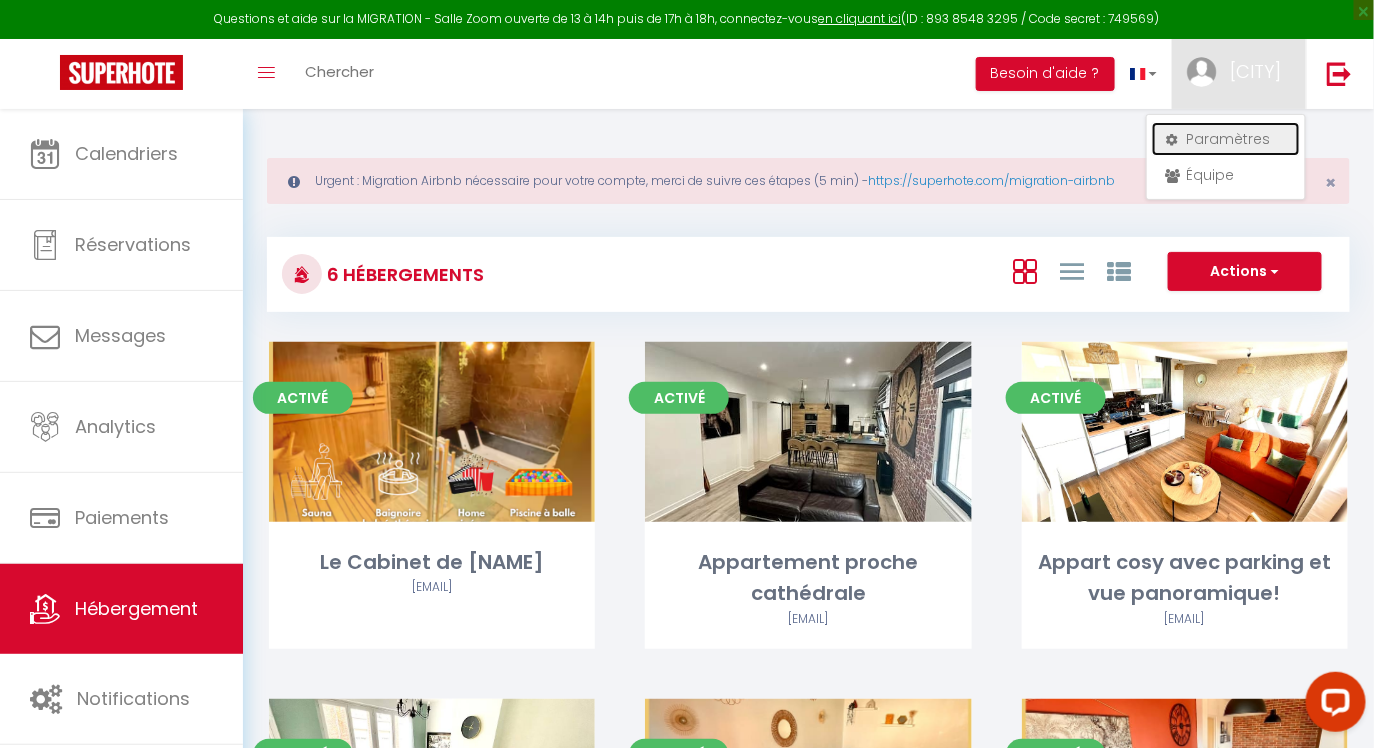 click on "Paramètres" at bounding box center [1226, 139] 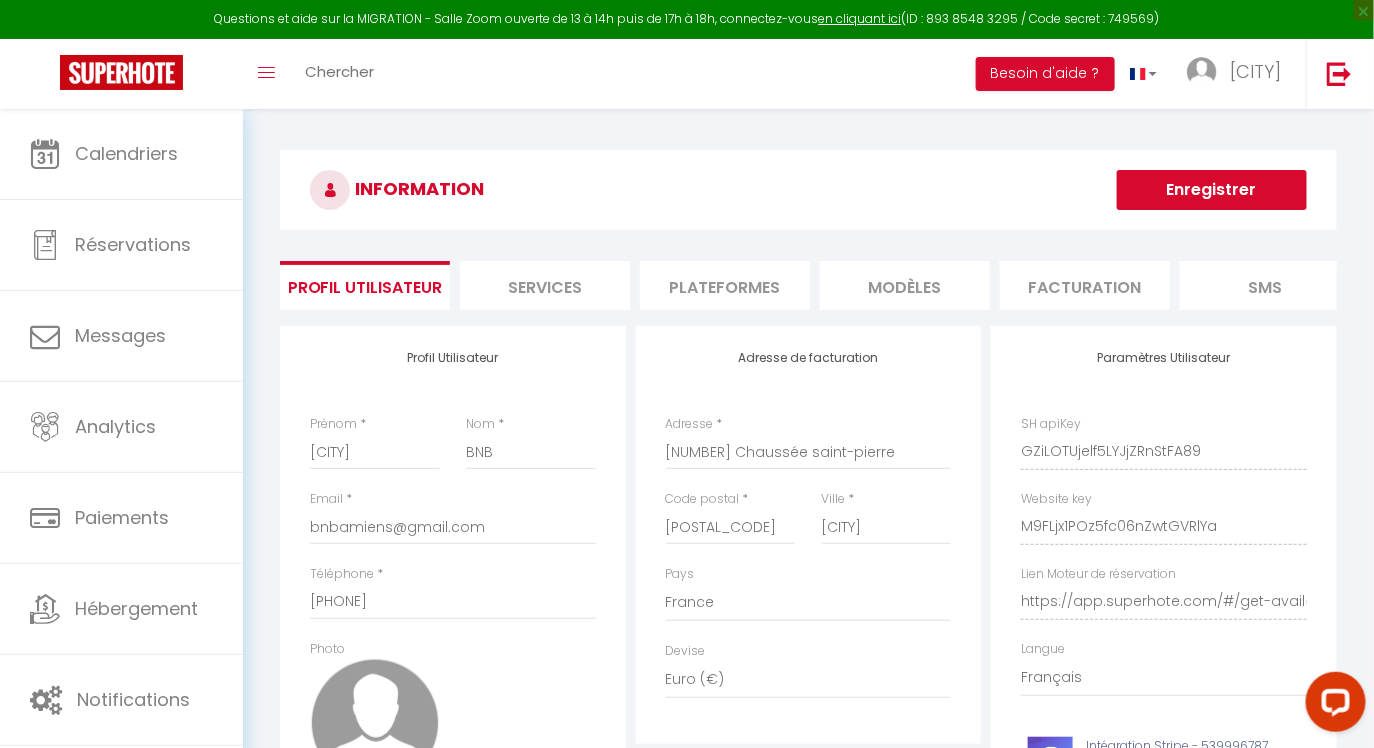 click on "Services" at bounding box center [545, 285] 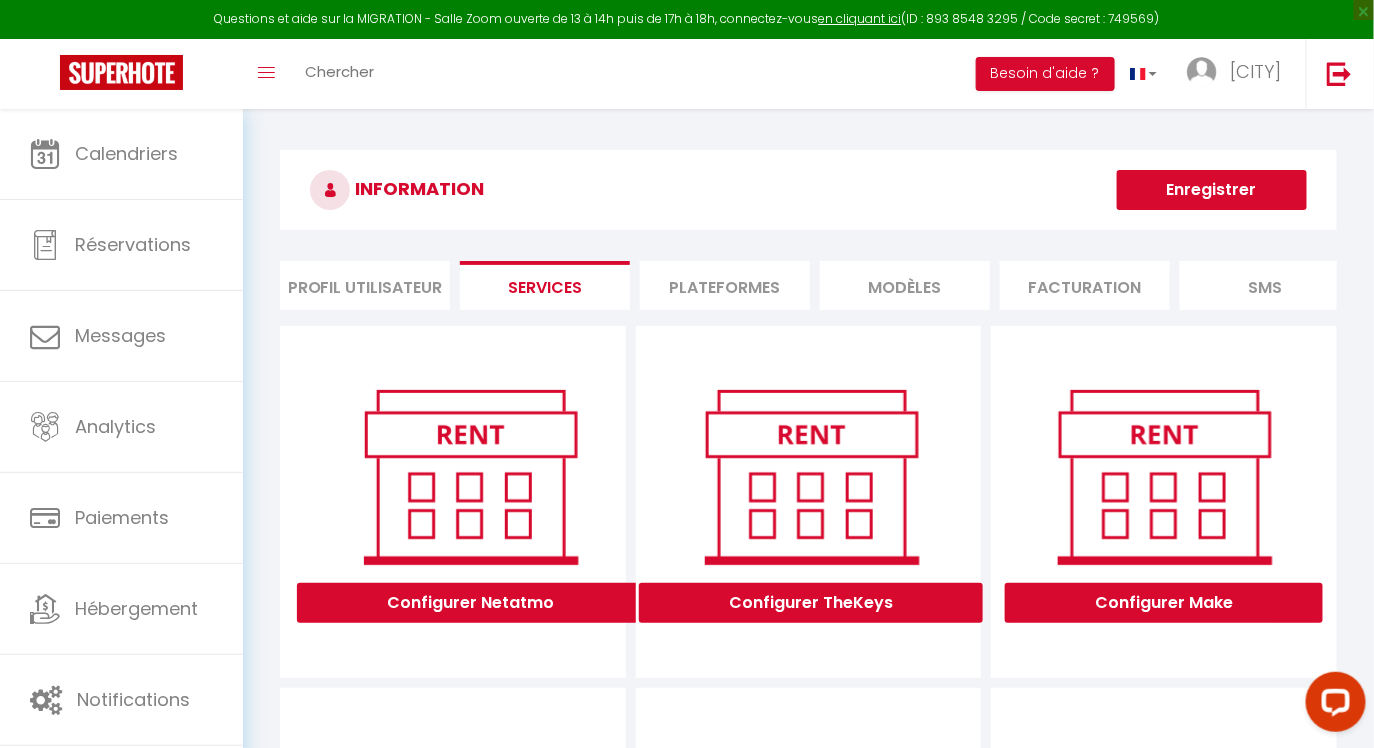 click on "Plateformes" at bounding box center [725, 285] 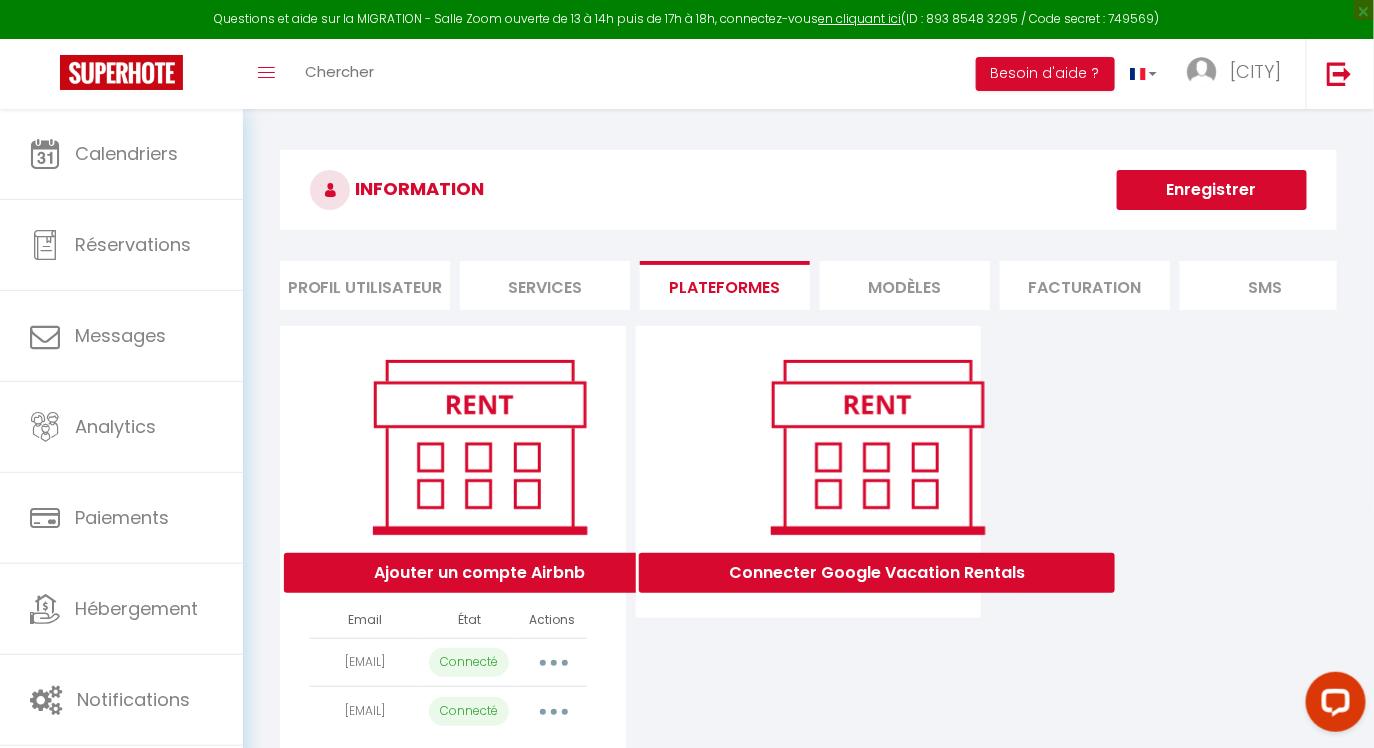 scroll, scrollTop: 113, scrollLeft: 0, axis: vertical 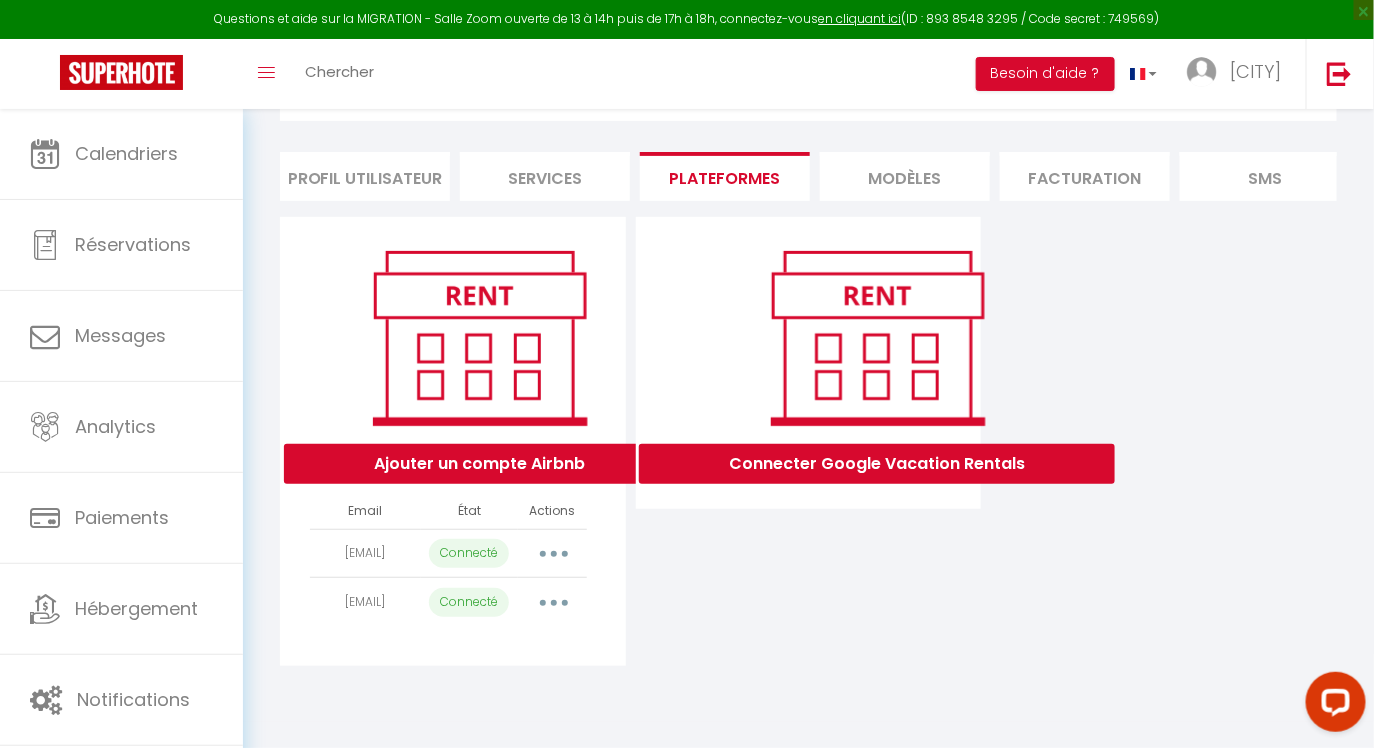 click at bounding box center (554, 554) 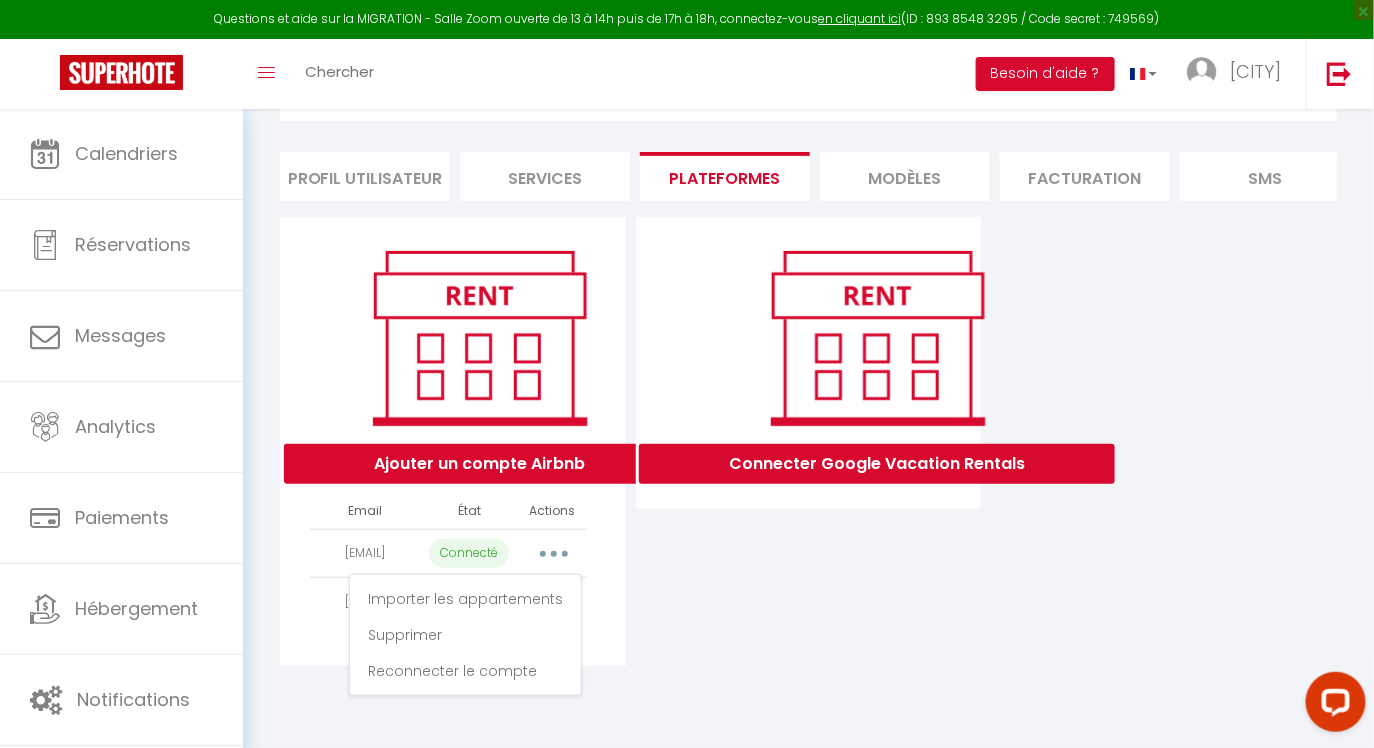 click on "Ajouter un compte Airbnb
Email   État   Actions
[EMAIL]
Connecté
Importer les appartements   Supprimer
Reconnecter le compte
[EMAIL]
Connecté
Importer les appartements   Supprimer
Reconnecter le compte" at bounding box center (453, 441) 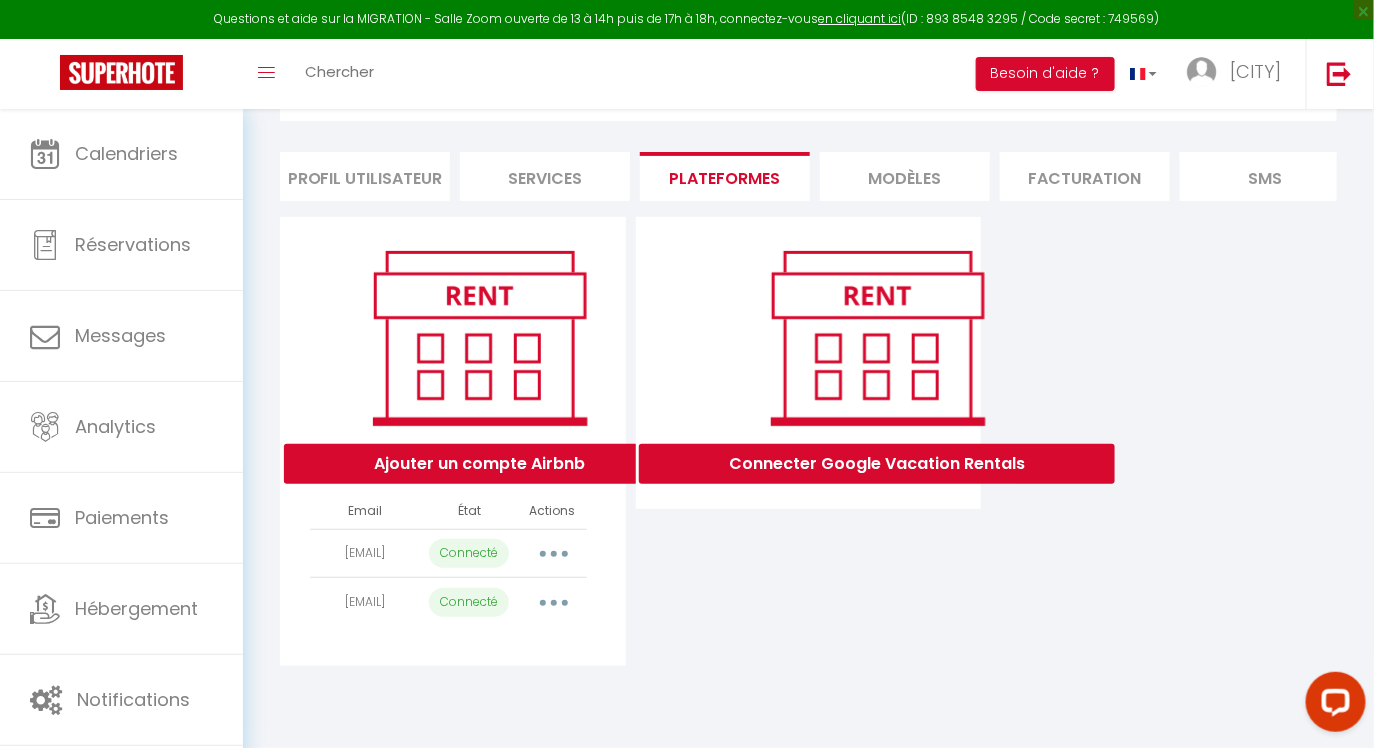 click at bounding box center (554, 602) 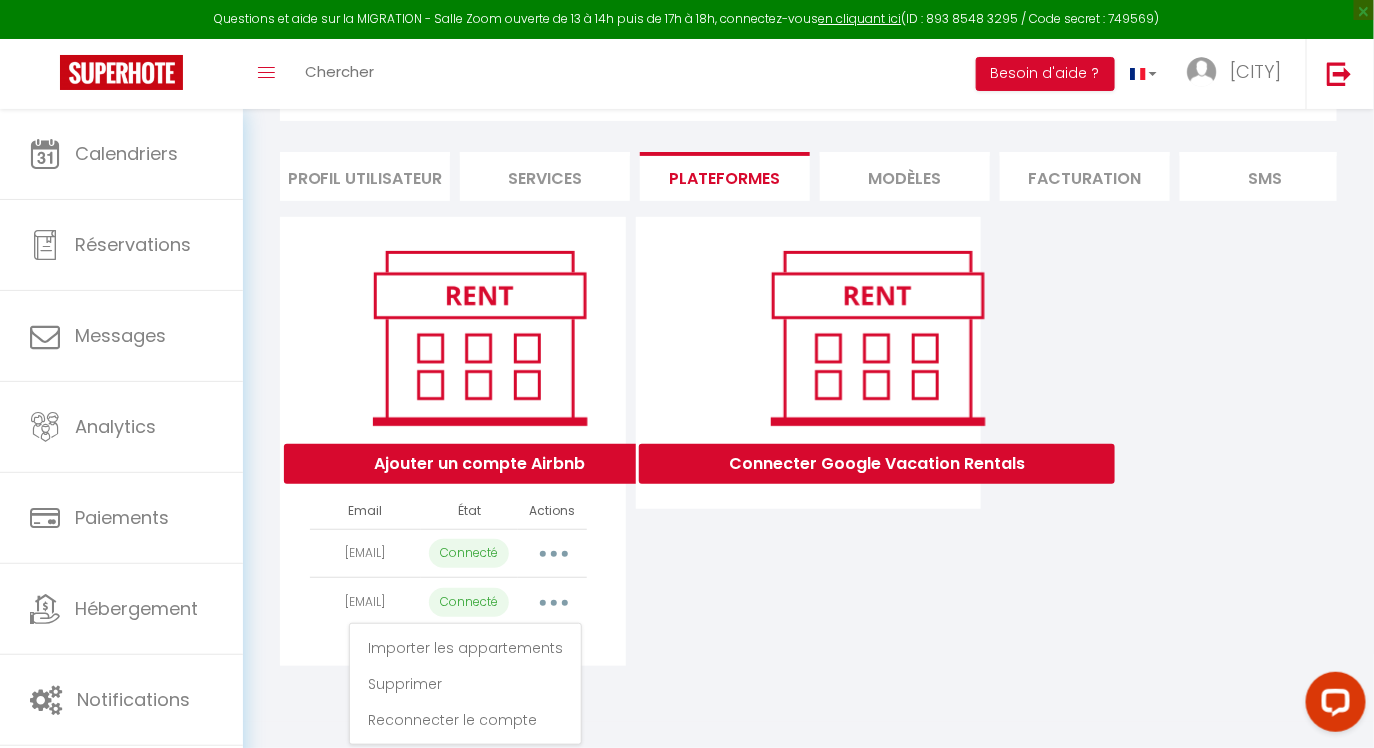 scroll, scrollTop: 133, scrollLeft: 0, axis: vertical 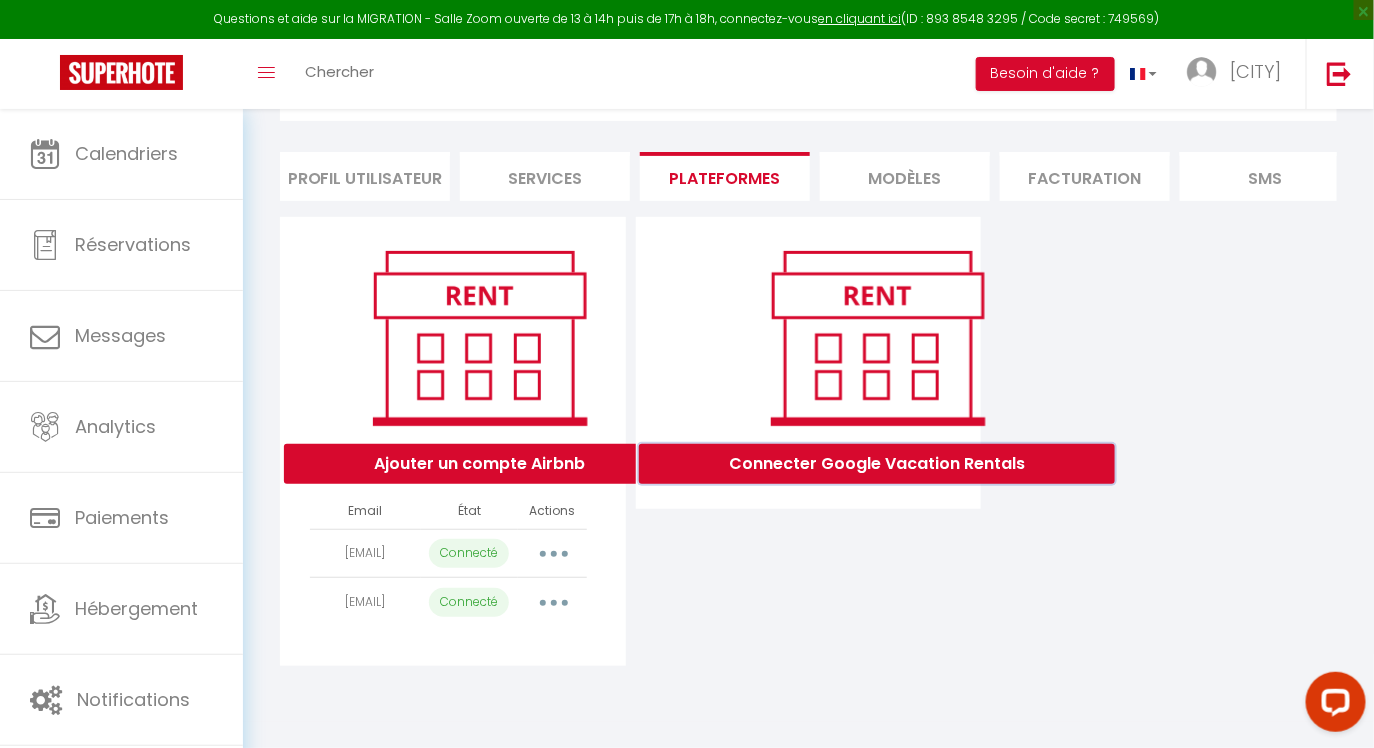 click on "Connecter Google Vacation Rentals" at bounding box center [877, 464] 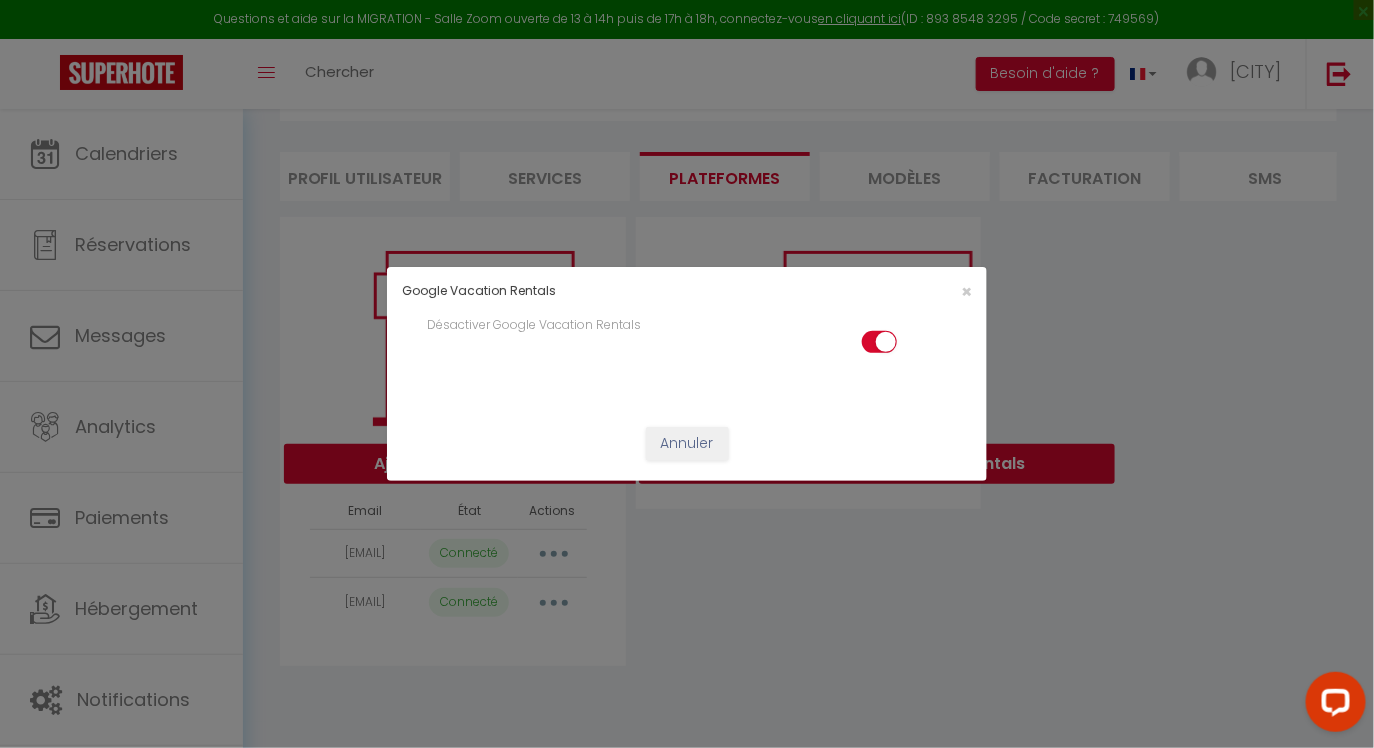 click at bounding box center (879, 346) 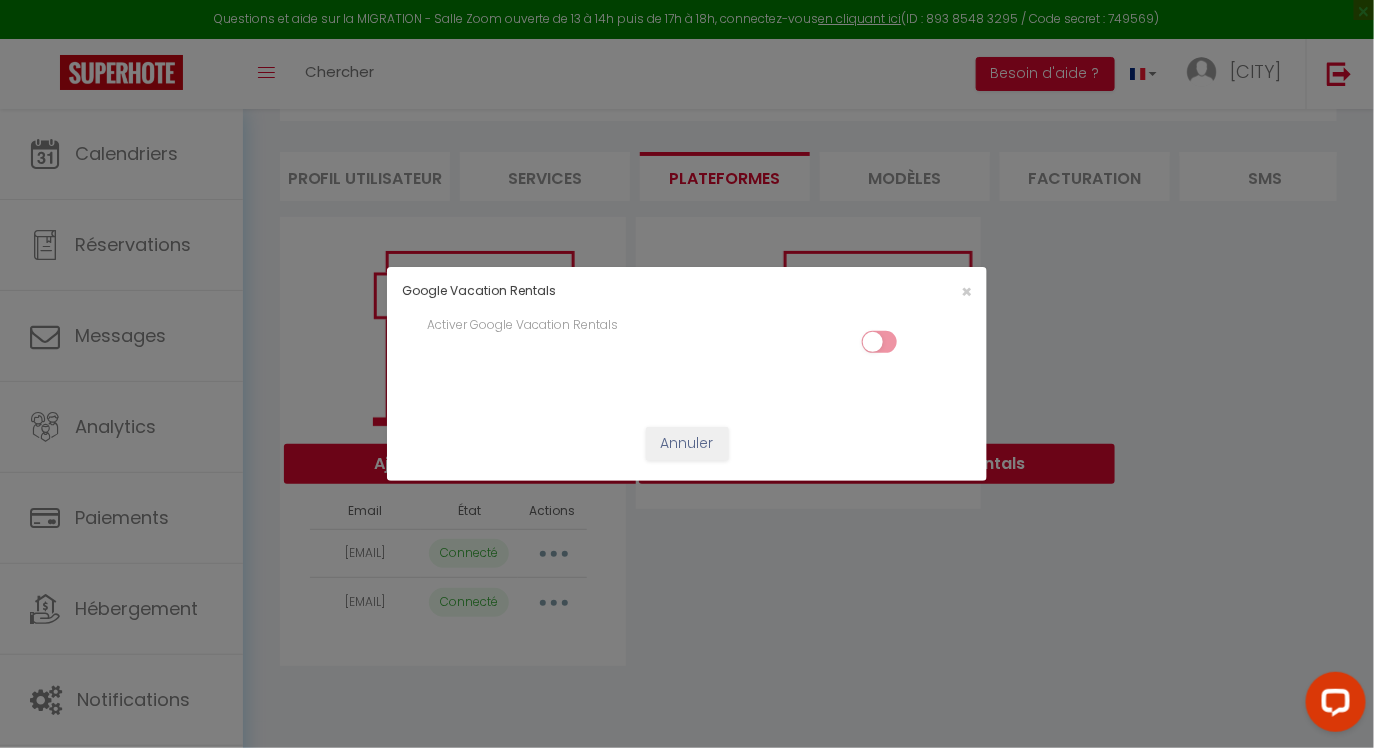 click at bounding box center (879, 346) 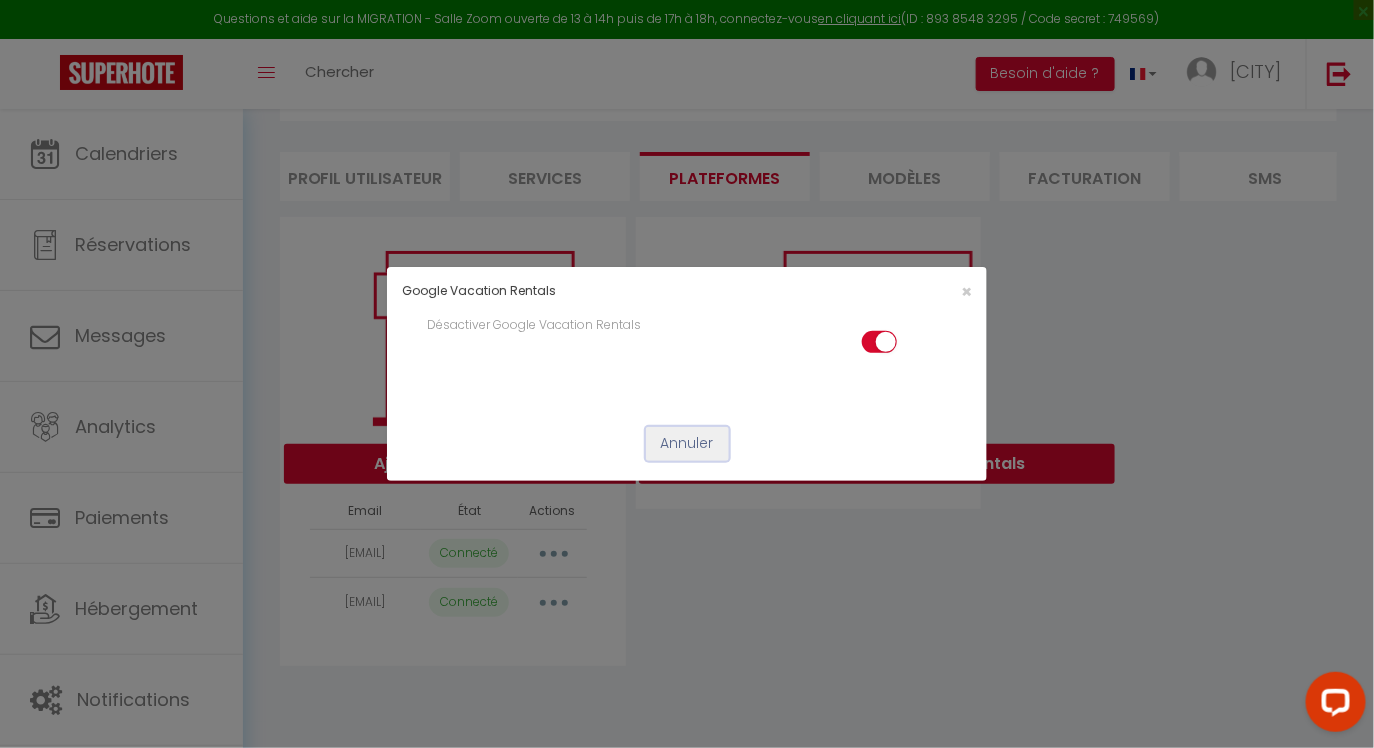 click on "Annuler" at bounding box center (687, 444) 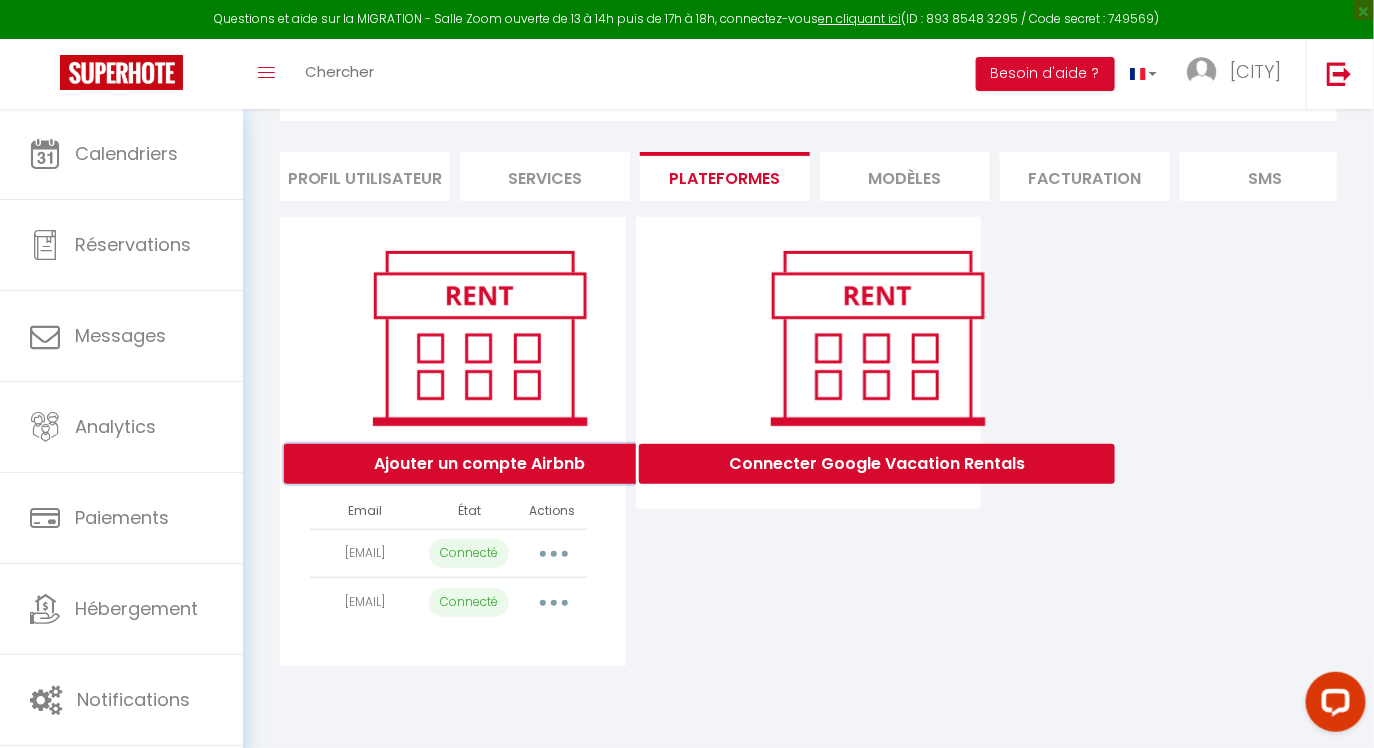 click on "Ajouter un compte Airbnb" at bounding box center (479, 464) 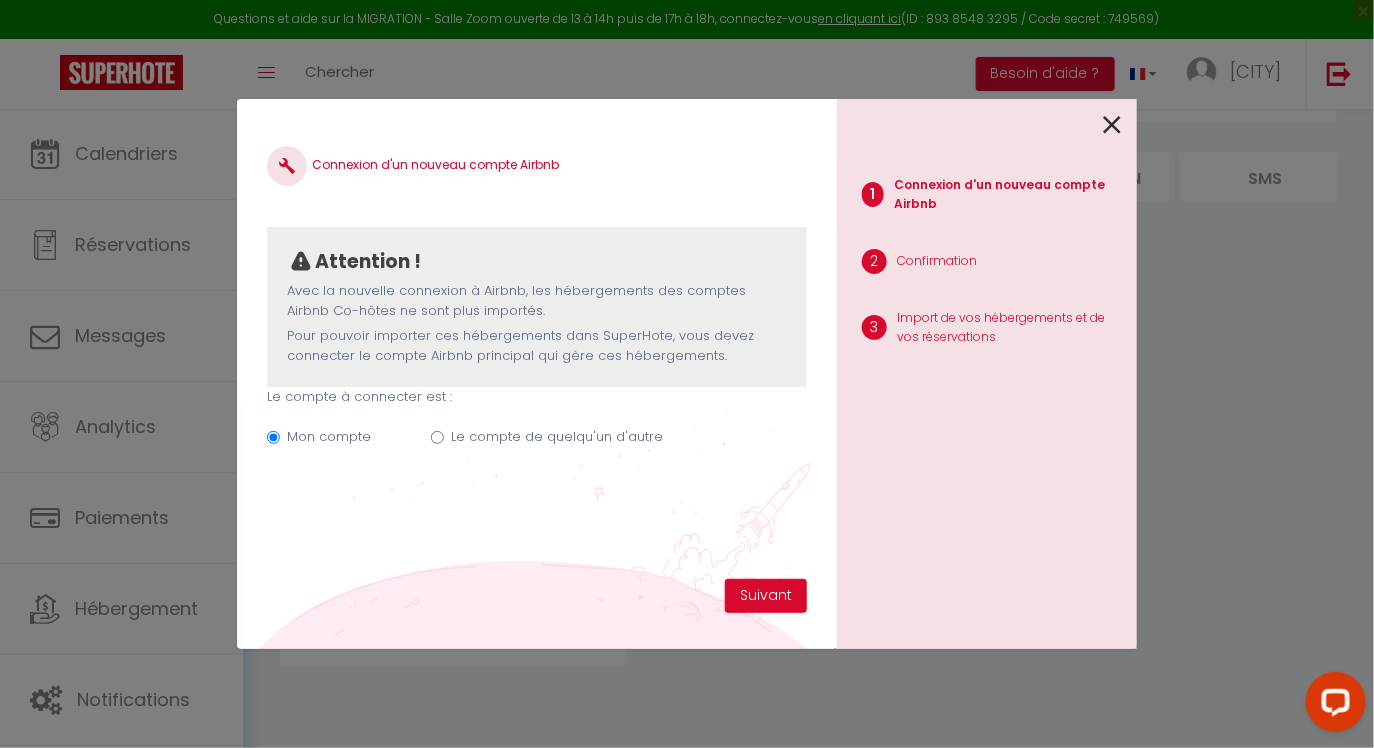 click on "Le compte de quelqu'un d'autre" at bounding box center (557, 437) 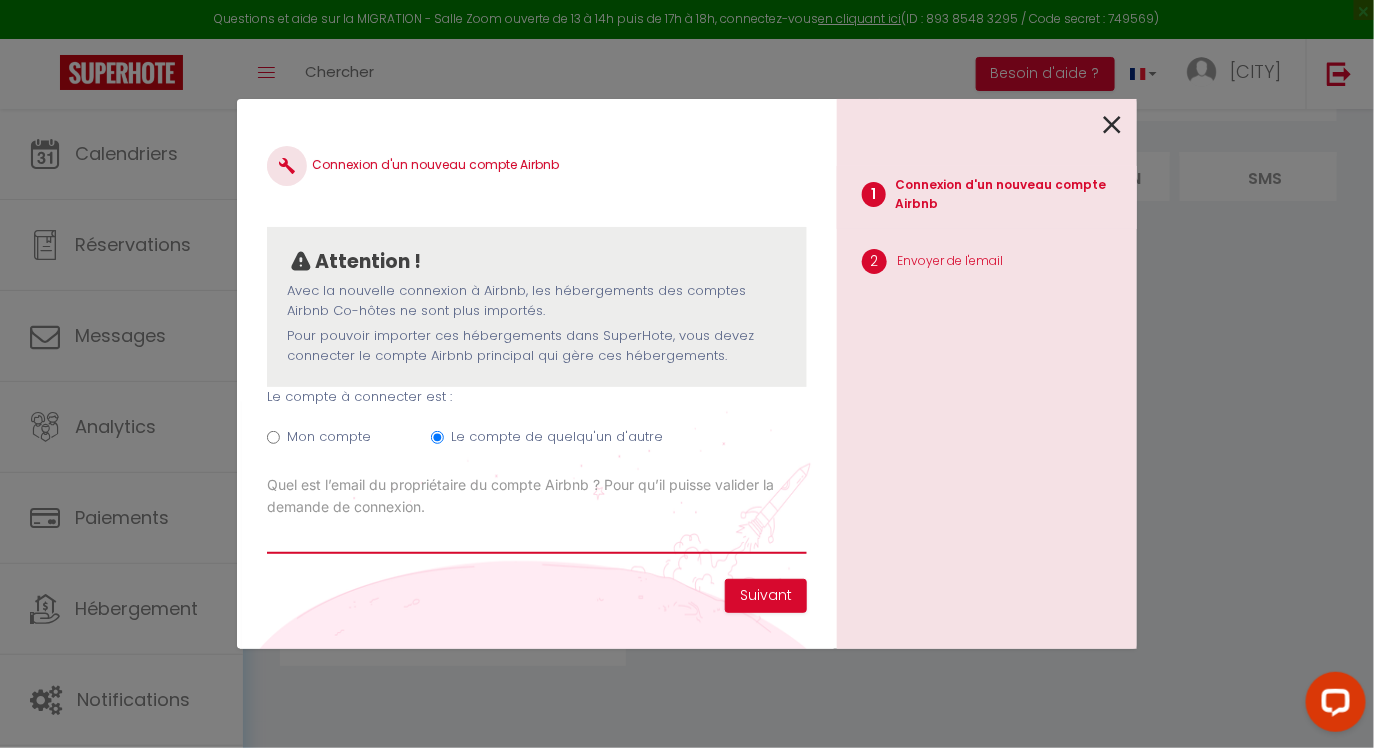 click on "Email connexion Airbnb" at bounding box center (537, 536) 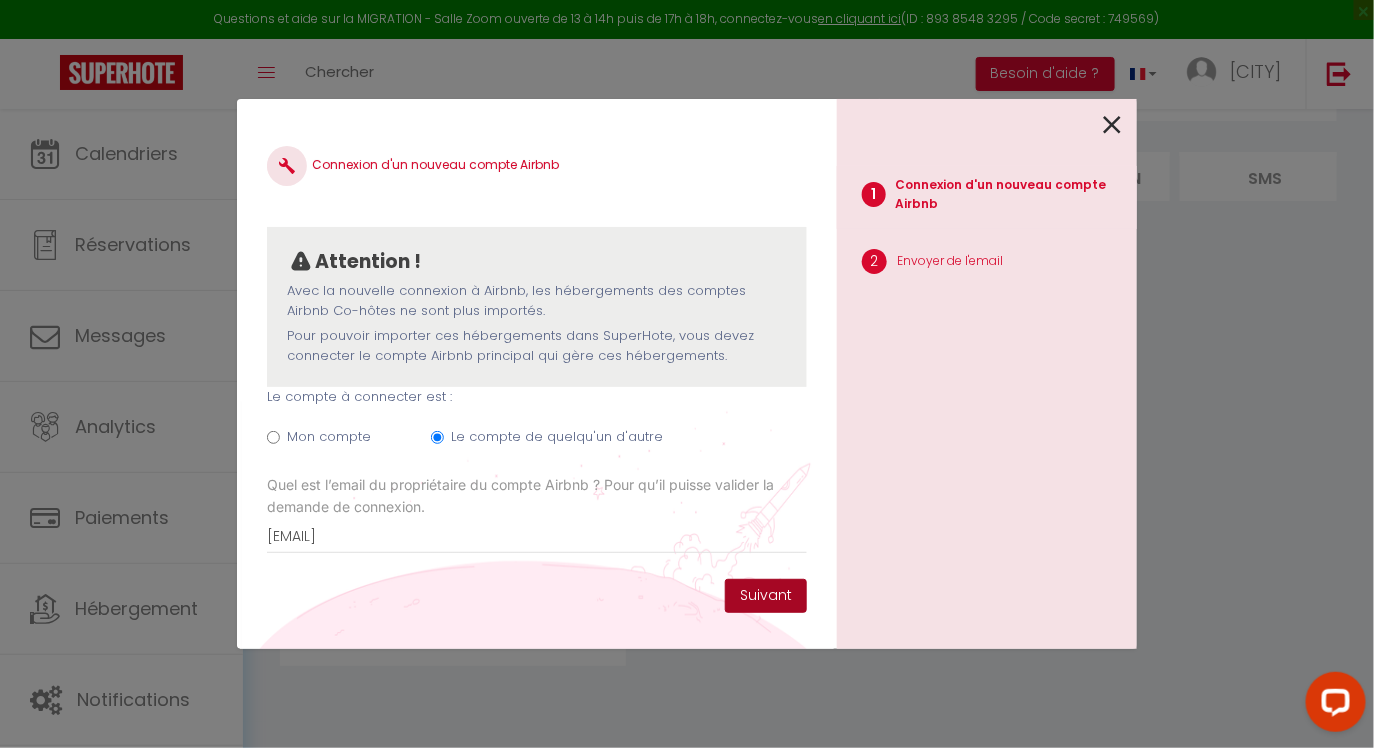 click on "Suivant" at bounding box center [766, 596] 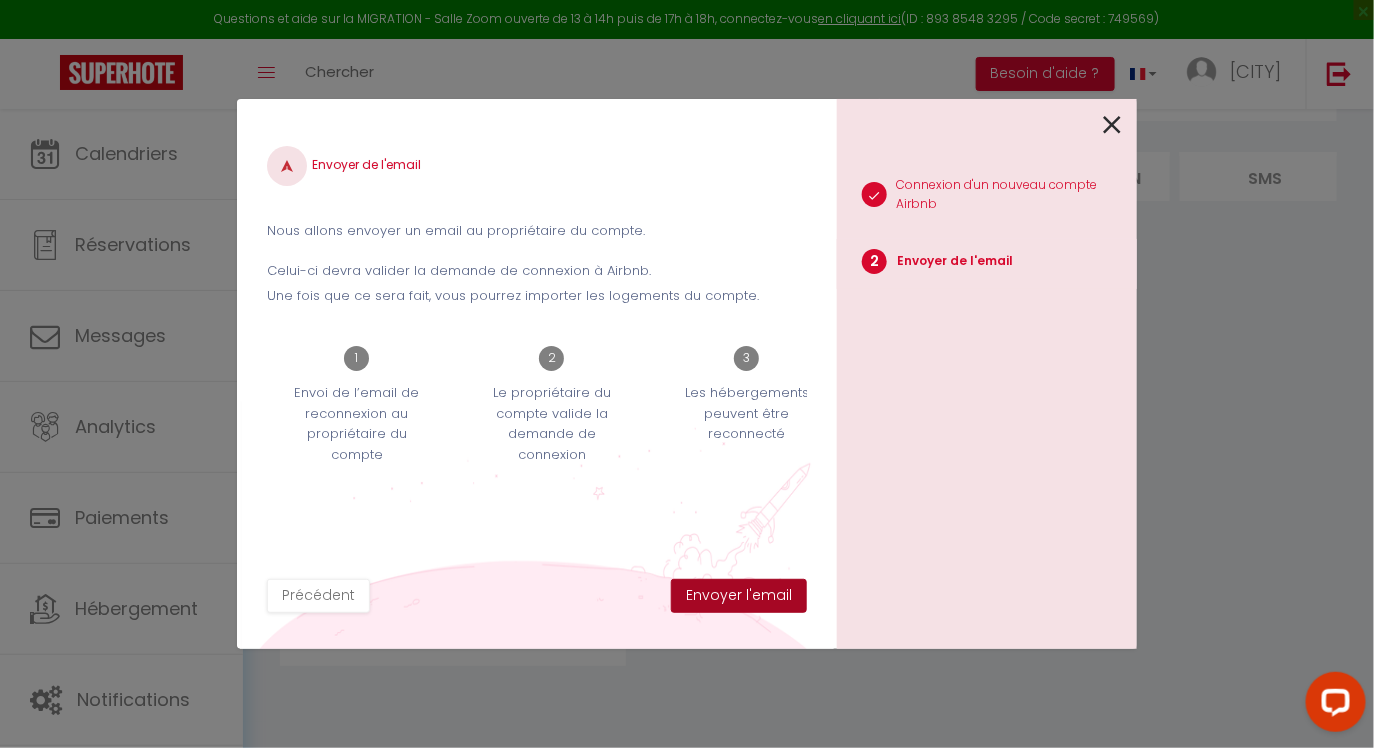 click on "Envoyer l'email" at bounding box center [739, 596] 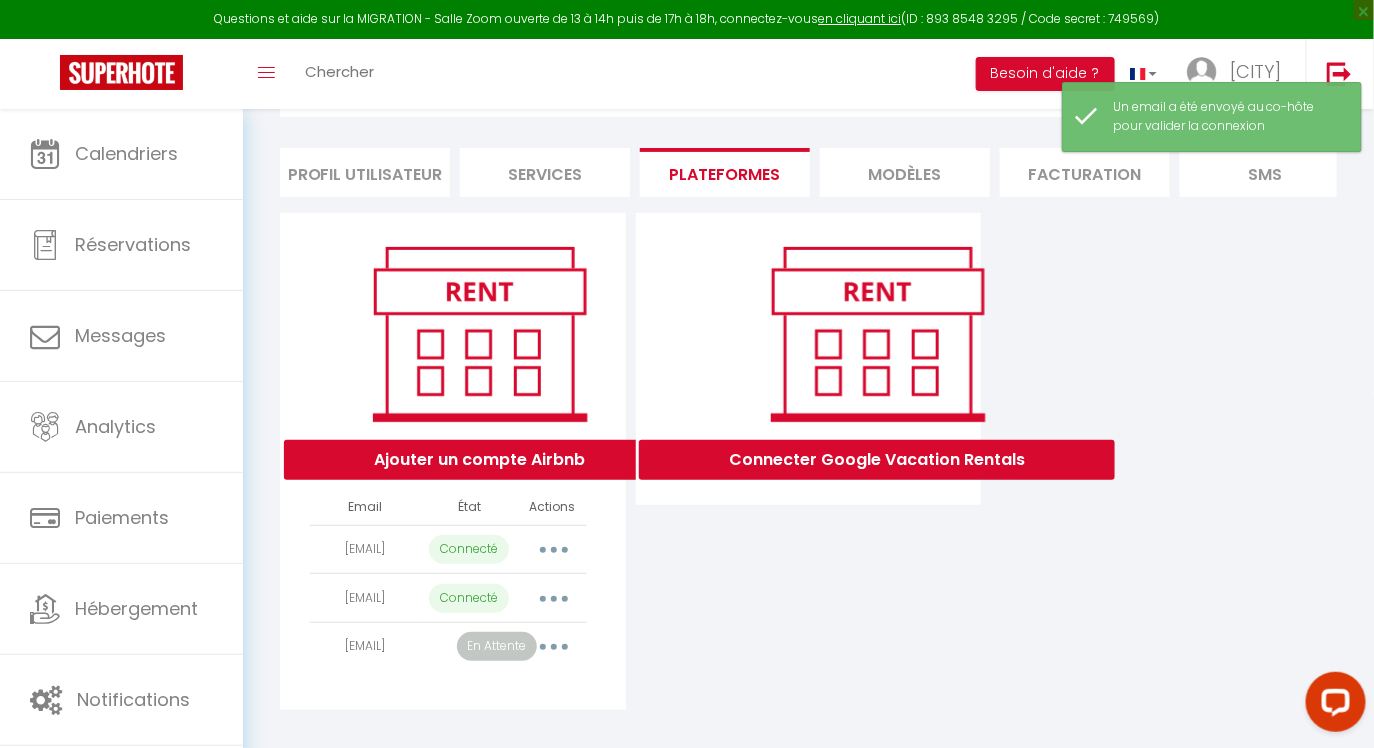 scroll, scrollTop: 168, scrollLeft: 0, axis: vertical 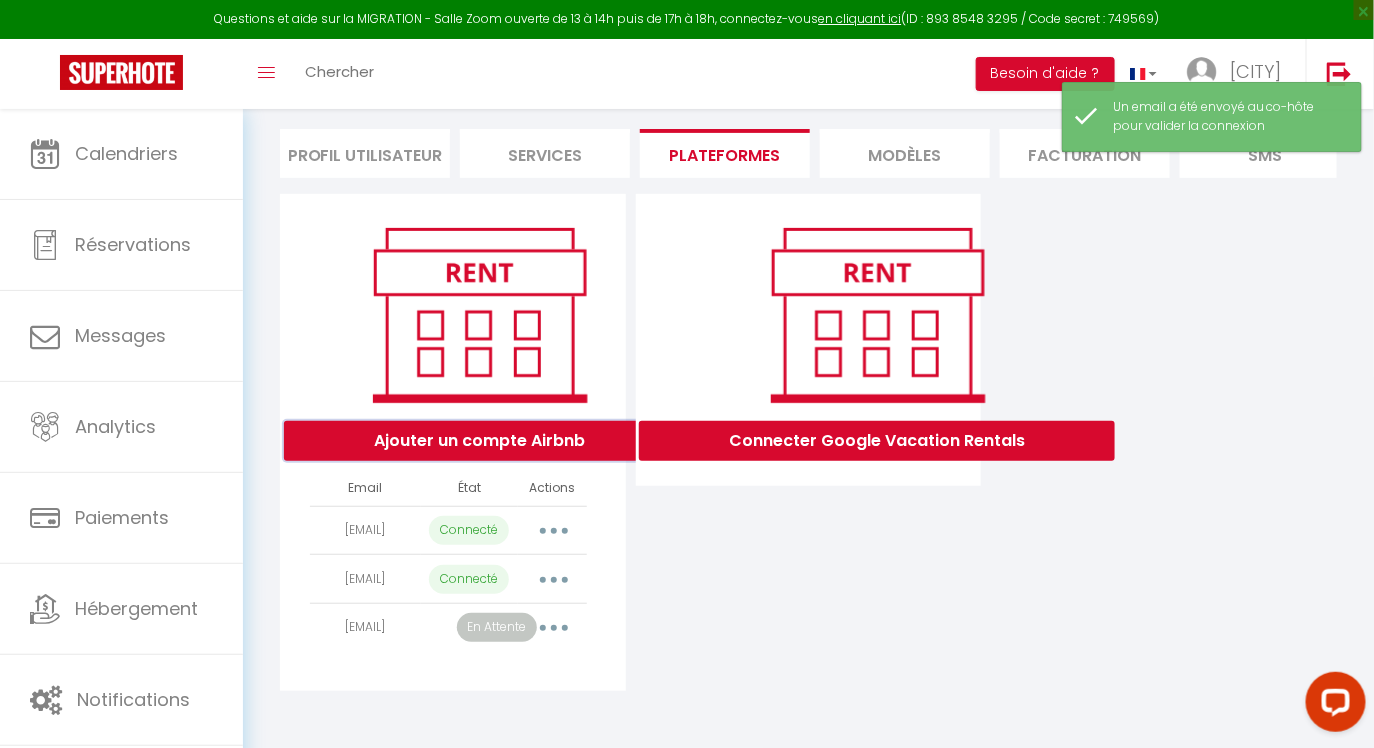 click on "Ajouter un compte Airbnb" at bounding box center [479, 441] 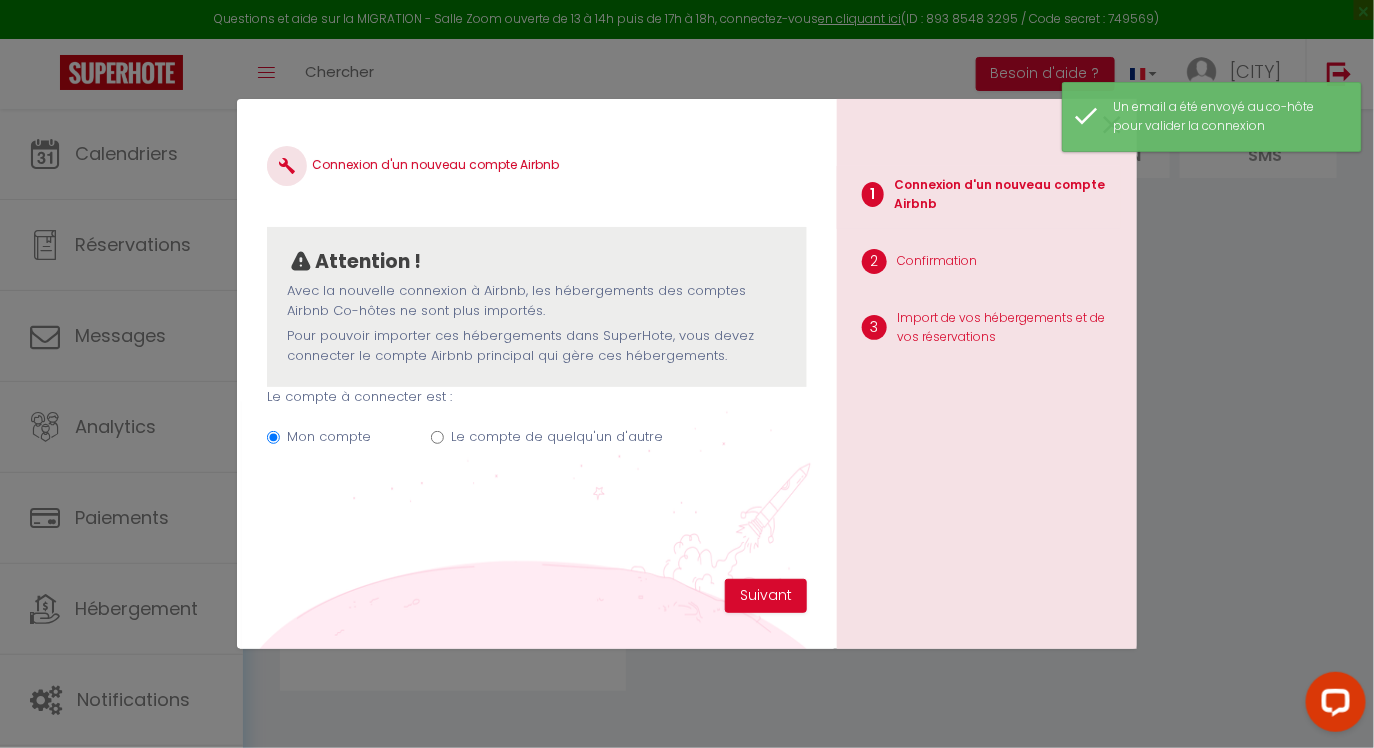 click on "Le compte de quelqu'un d'autre" at bounding box center [437, 437] 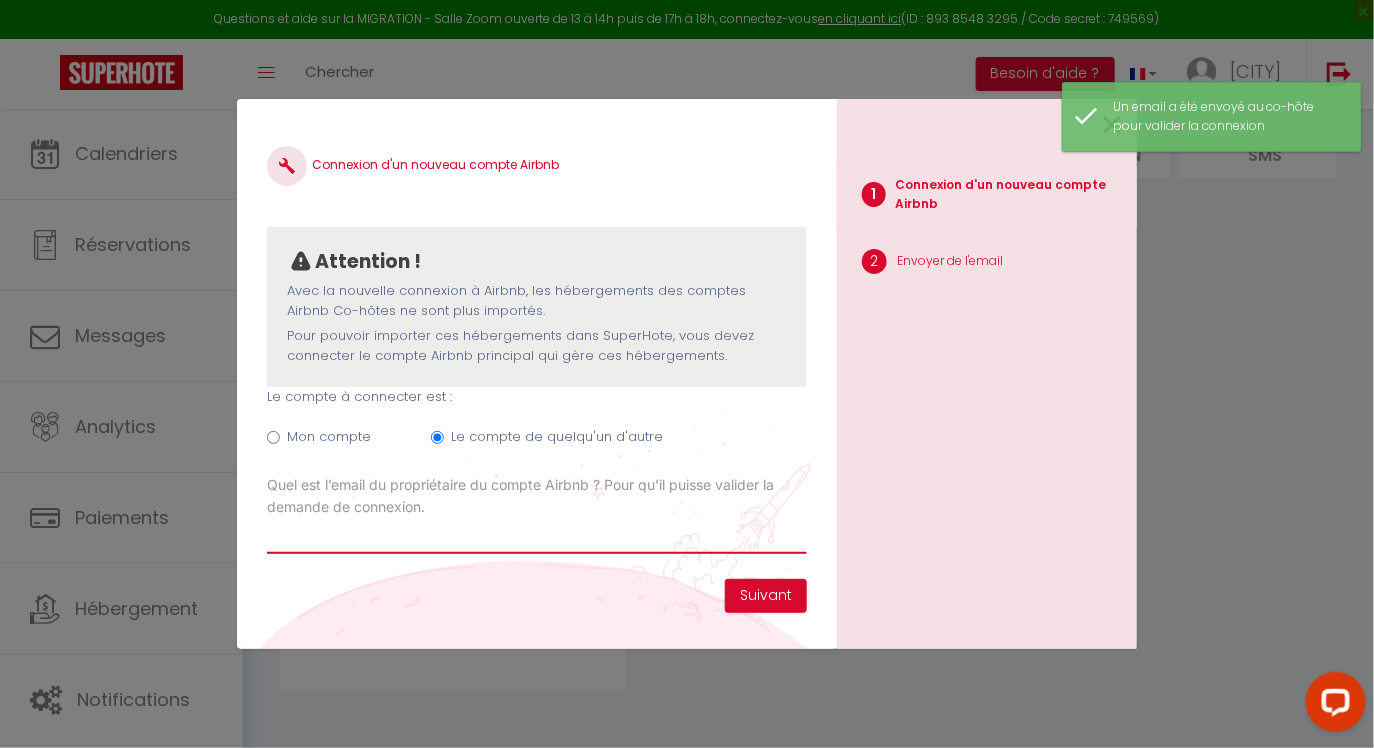 click on "Email connexion Airbnb" at bounding box center [537, 536] 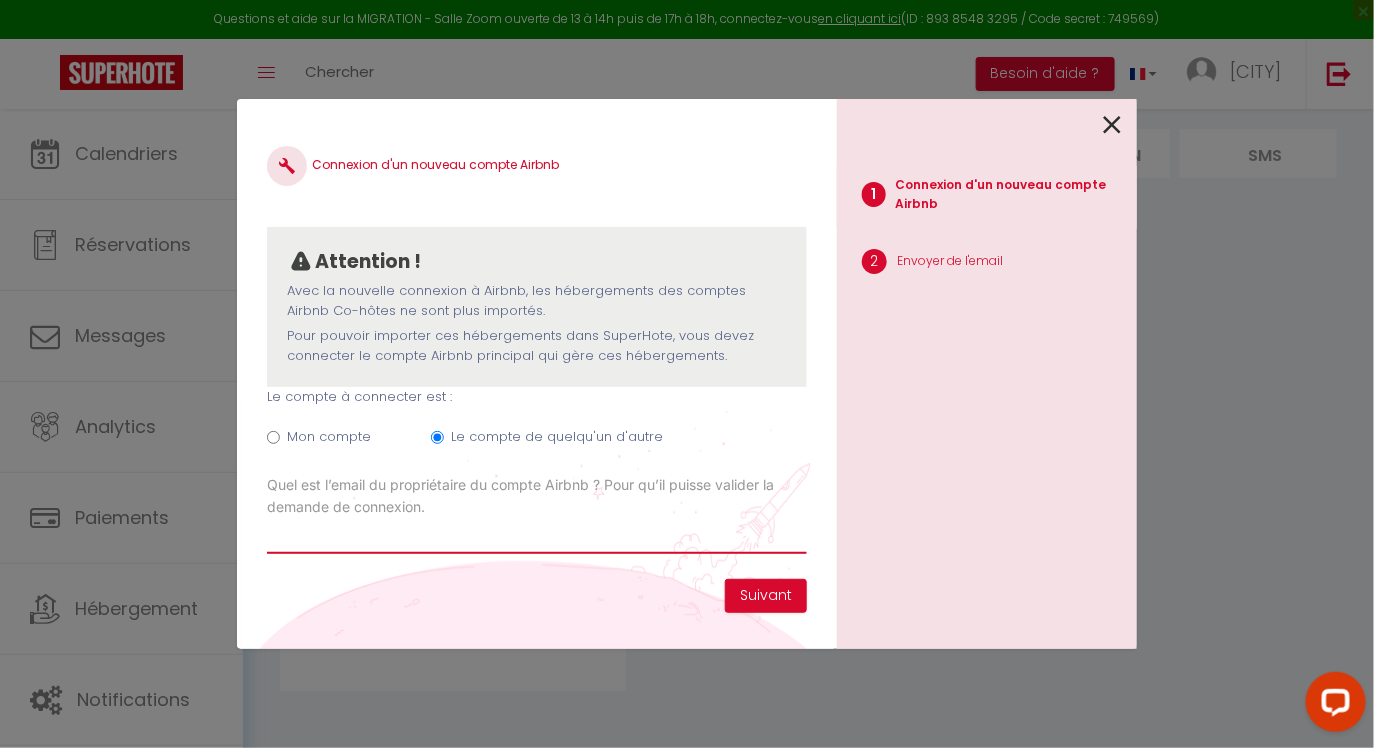 paste on "[EMAIL]" 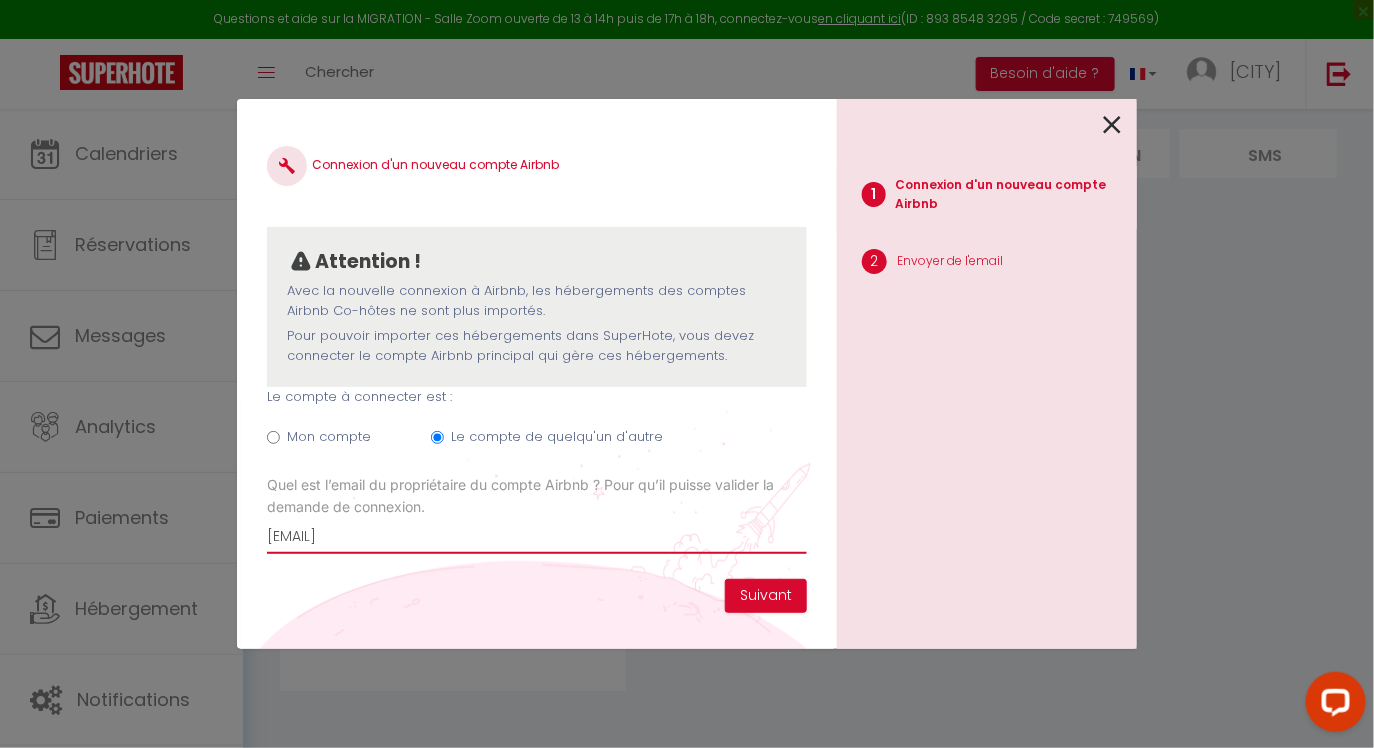 click on "[EMAIL]" at bounding box center (537, 536) 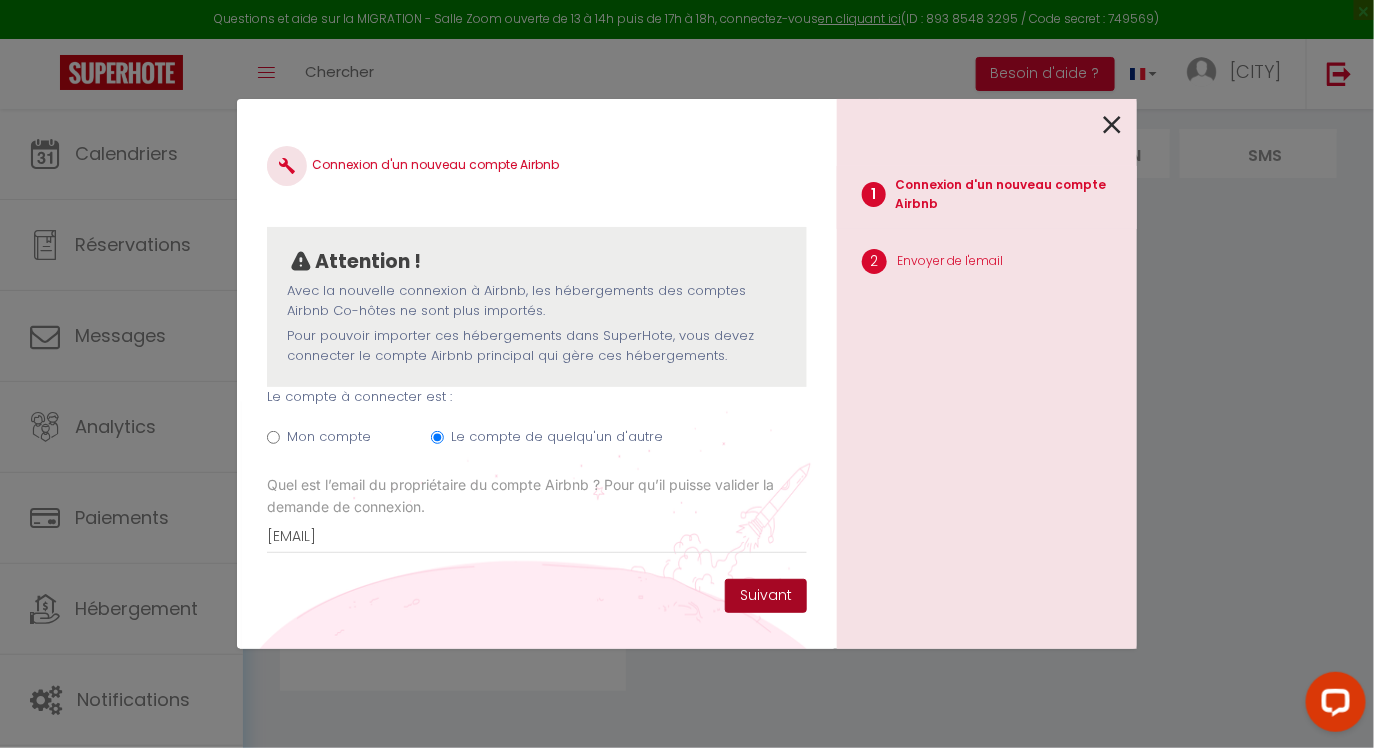 click on "Suivant" at bounding box center [766, 596] 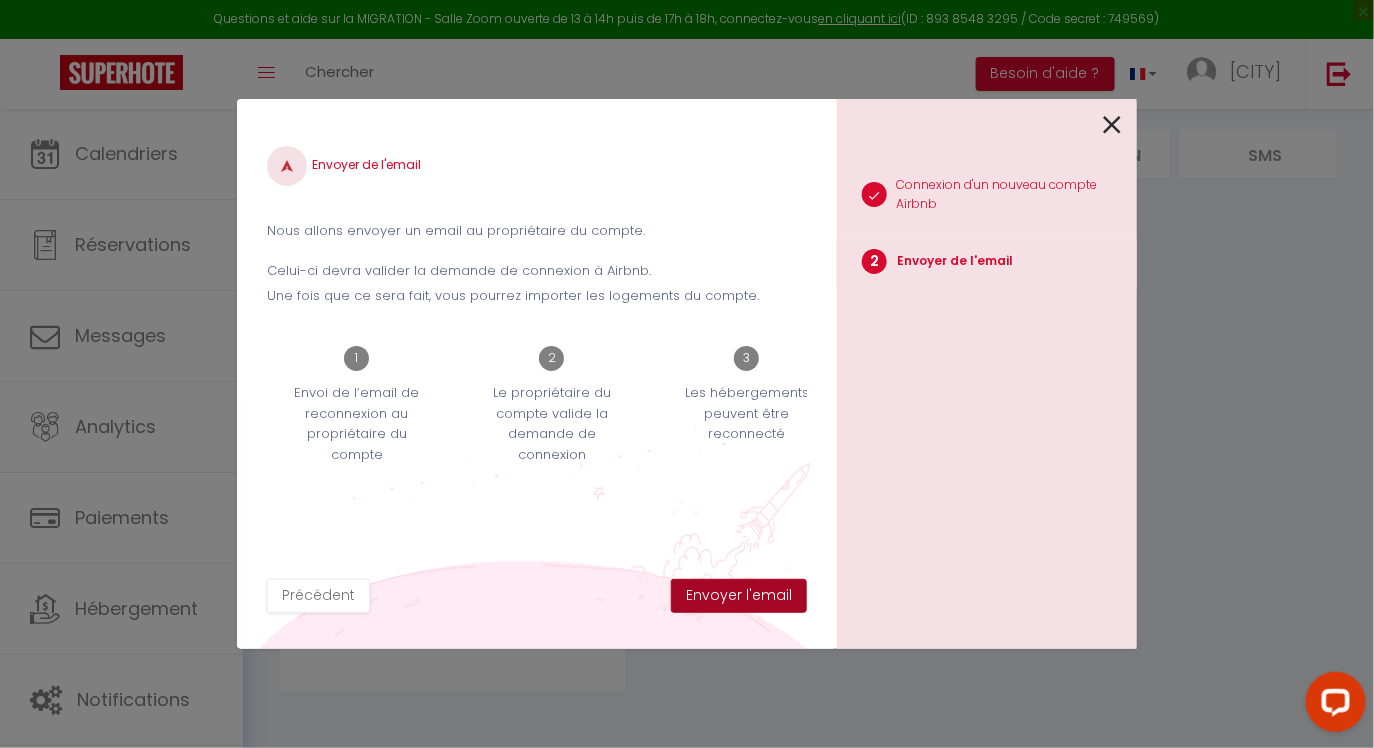 click on "Envoyer l'email" at bounding box center [739, 596] 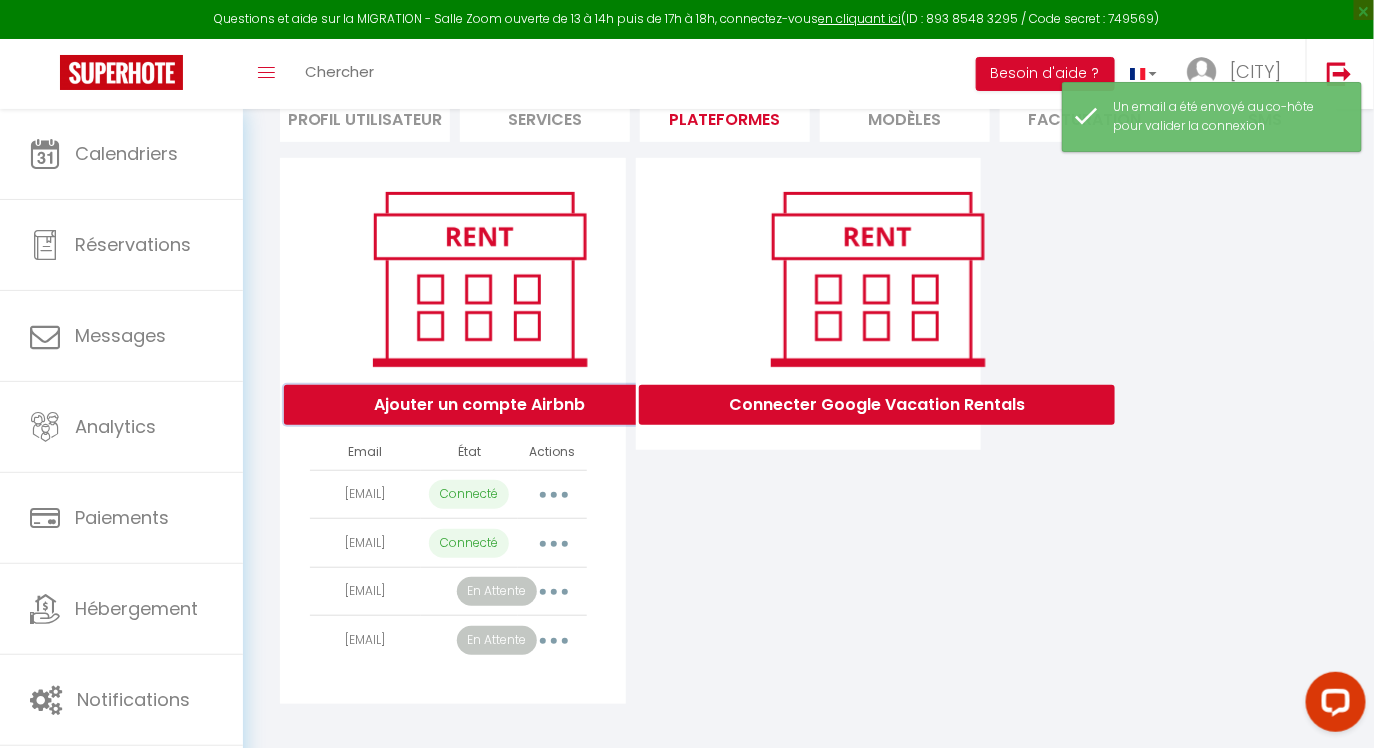 click on "Ajouter un compte Airbnb" at bounding box center [479, 405] 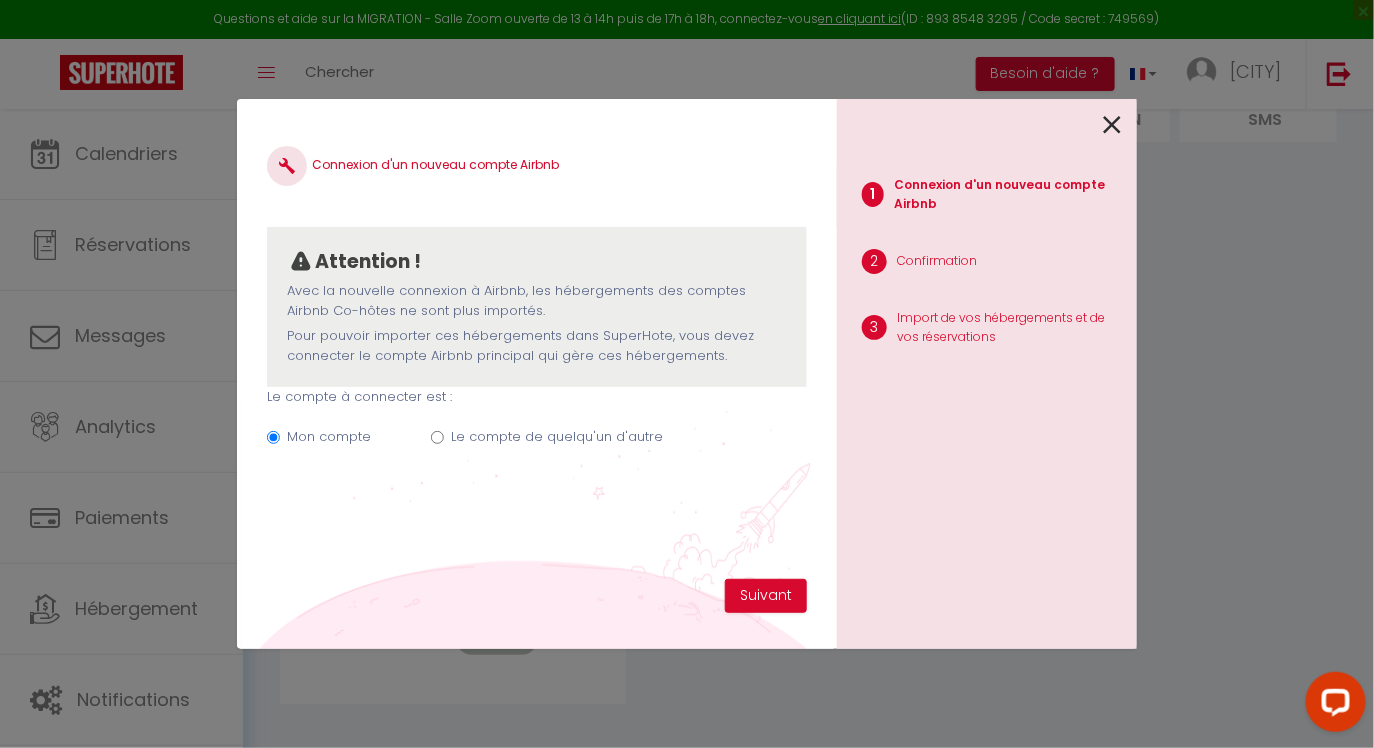 click on "Le compte de quelqu'un d'autre" at bounding box center [437, 437] 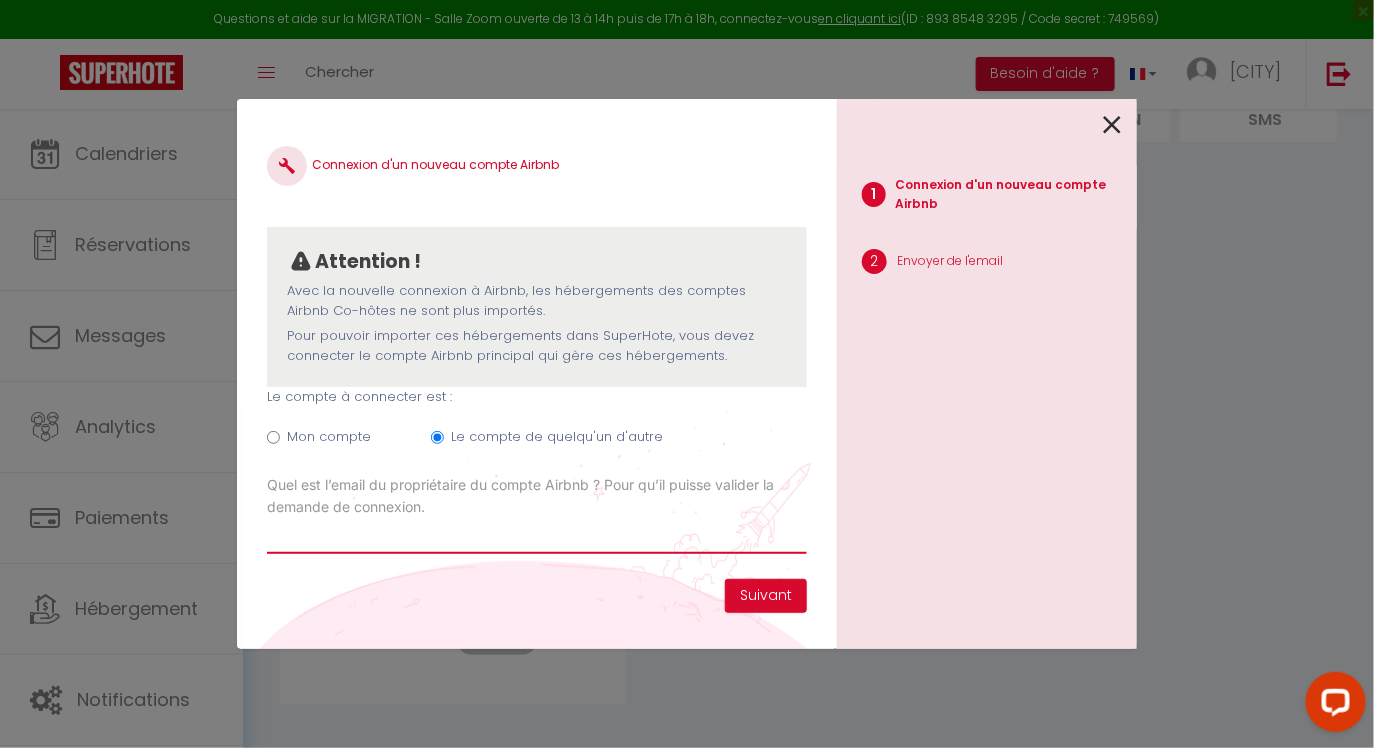 click on "Email connexion Airbnb" at bounding box center [537, 536] 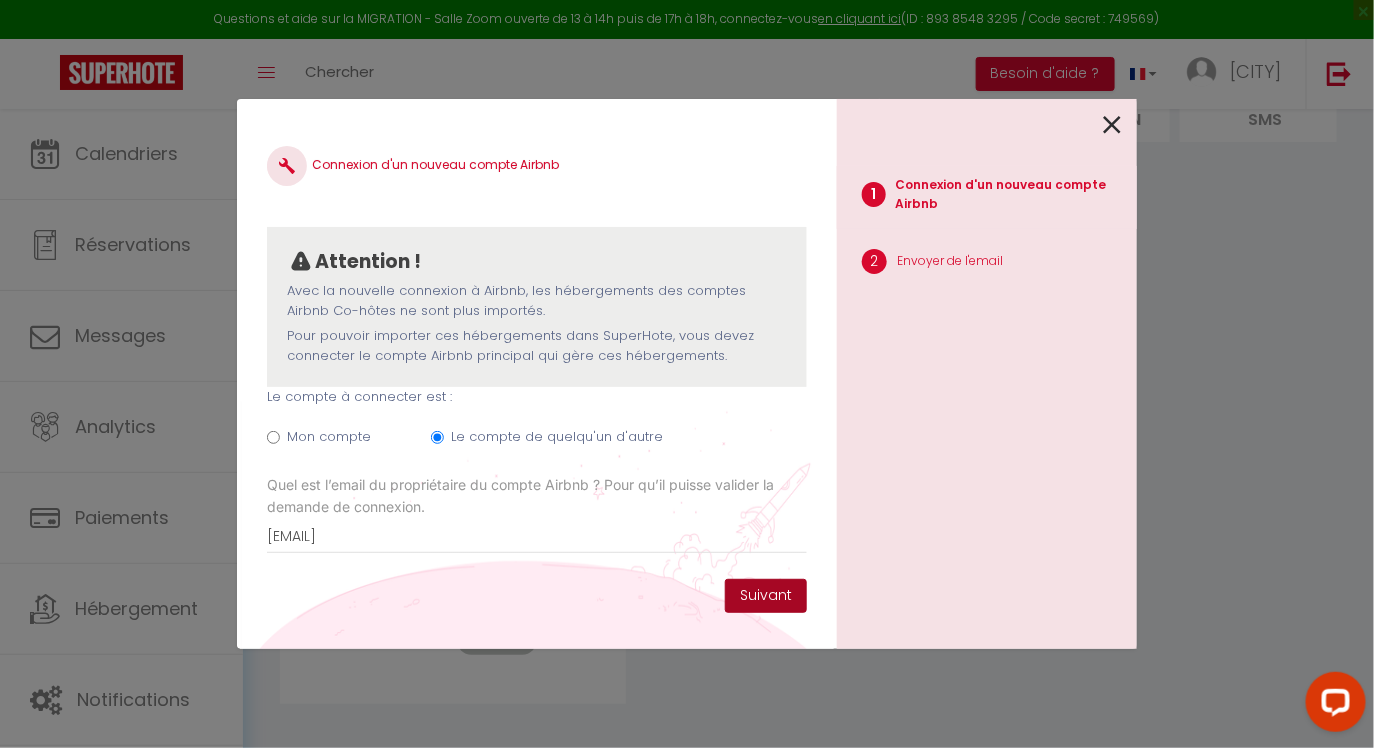 click on "Suivant" at bounding box center [766, 596] 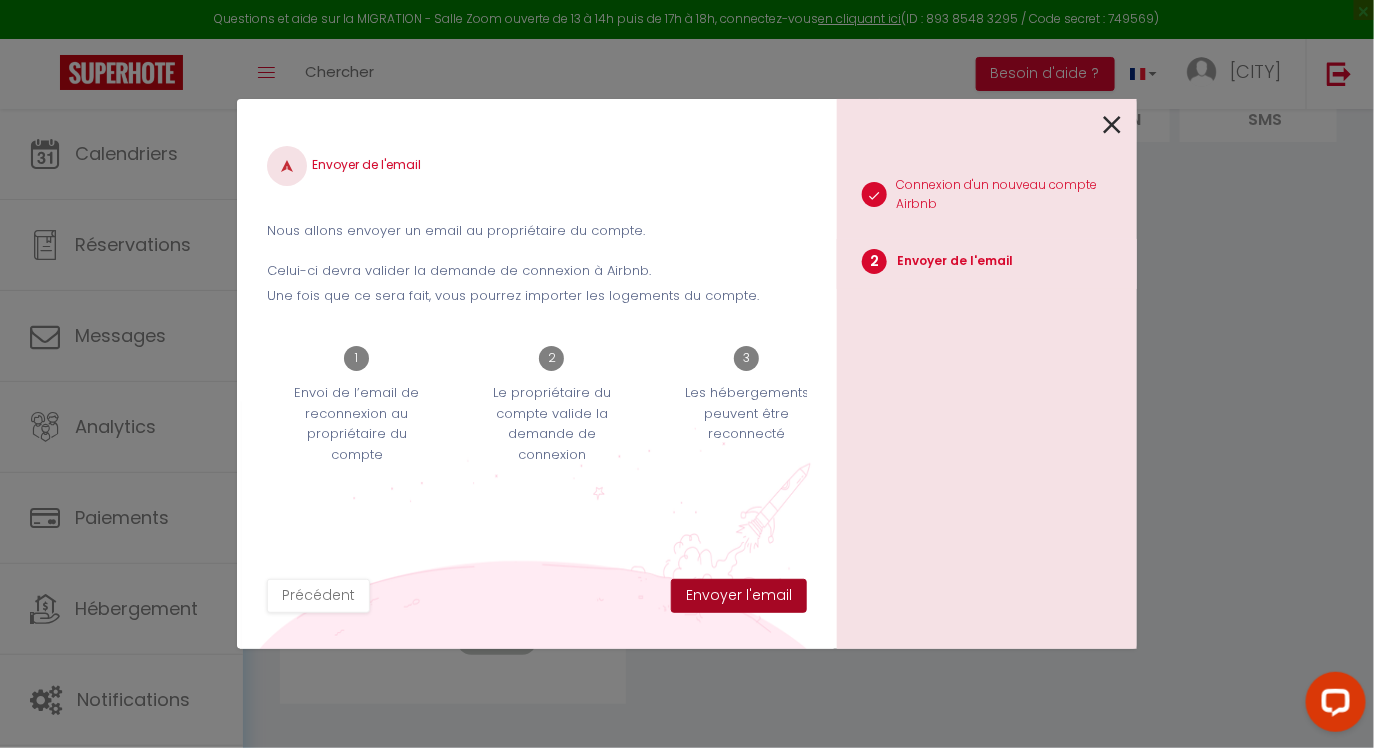click on "Envoyer l'email" at bounding box center [739, 596] 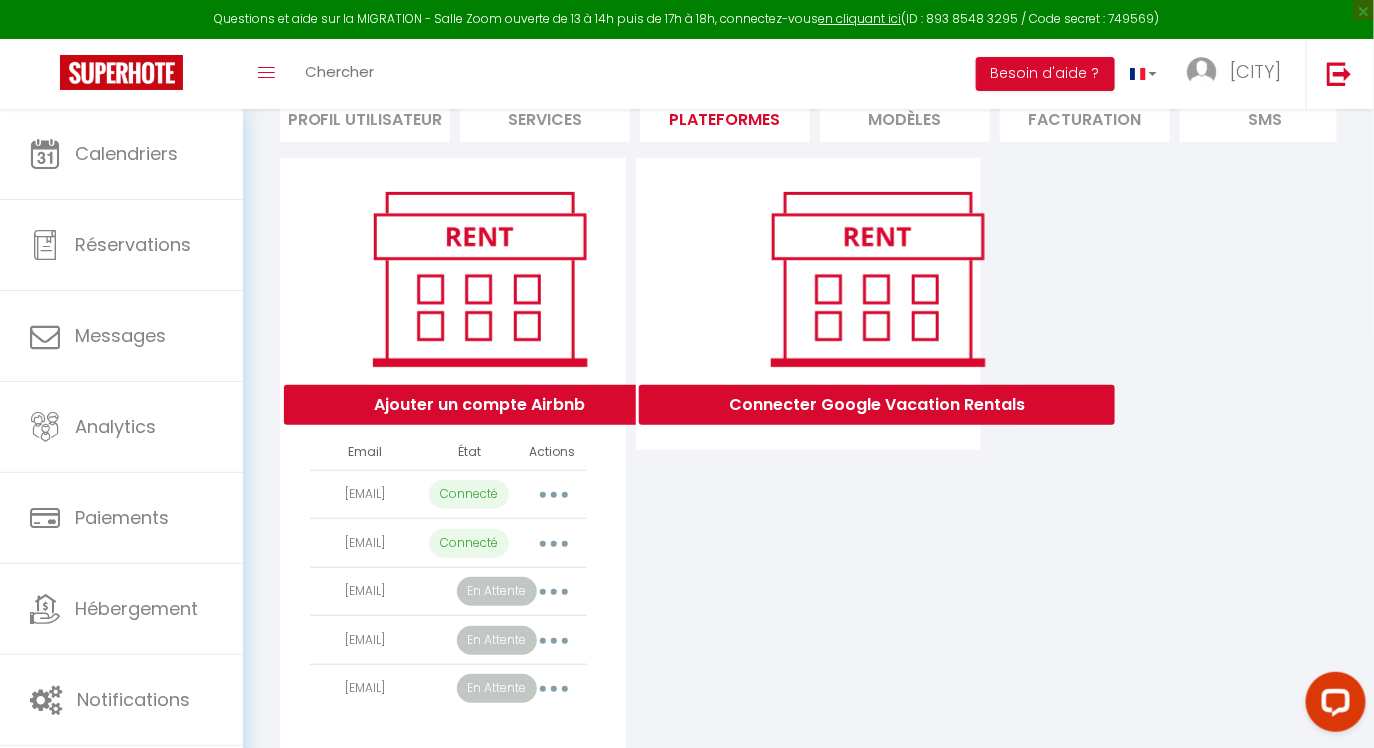 scroll, scrollTop: 277, scrollLeft: 0, axis: vertical 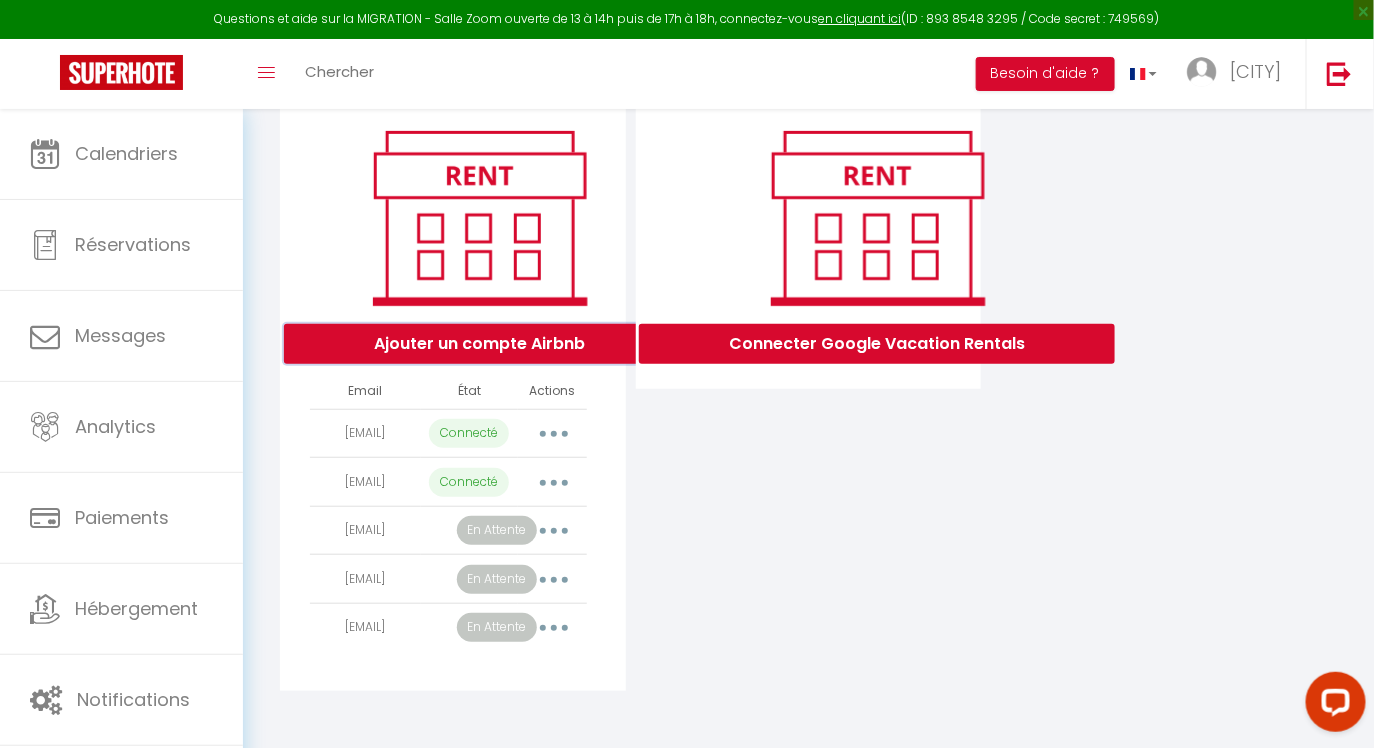 click on "Ajouter un compte Airbnb" at bounding box center [479, 344] 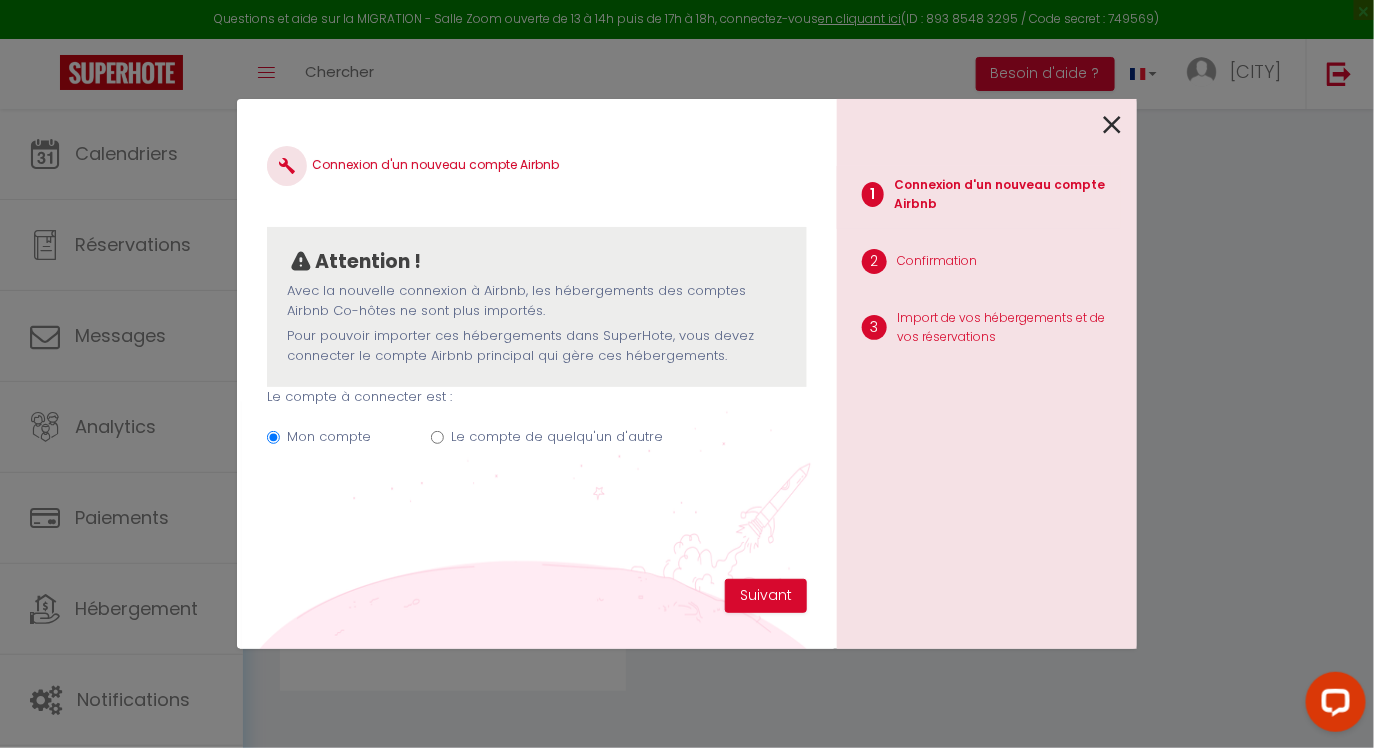click on "Le compte de quelqu'un d'autre" at bounding box center [437, 437] 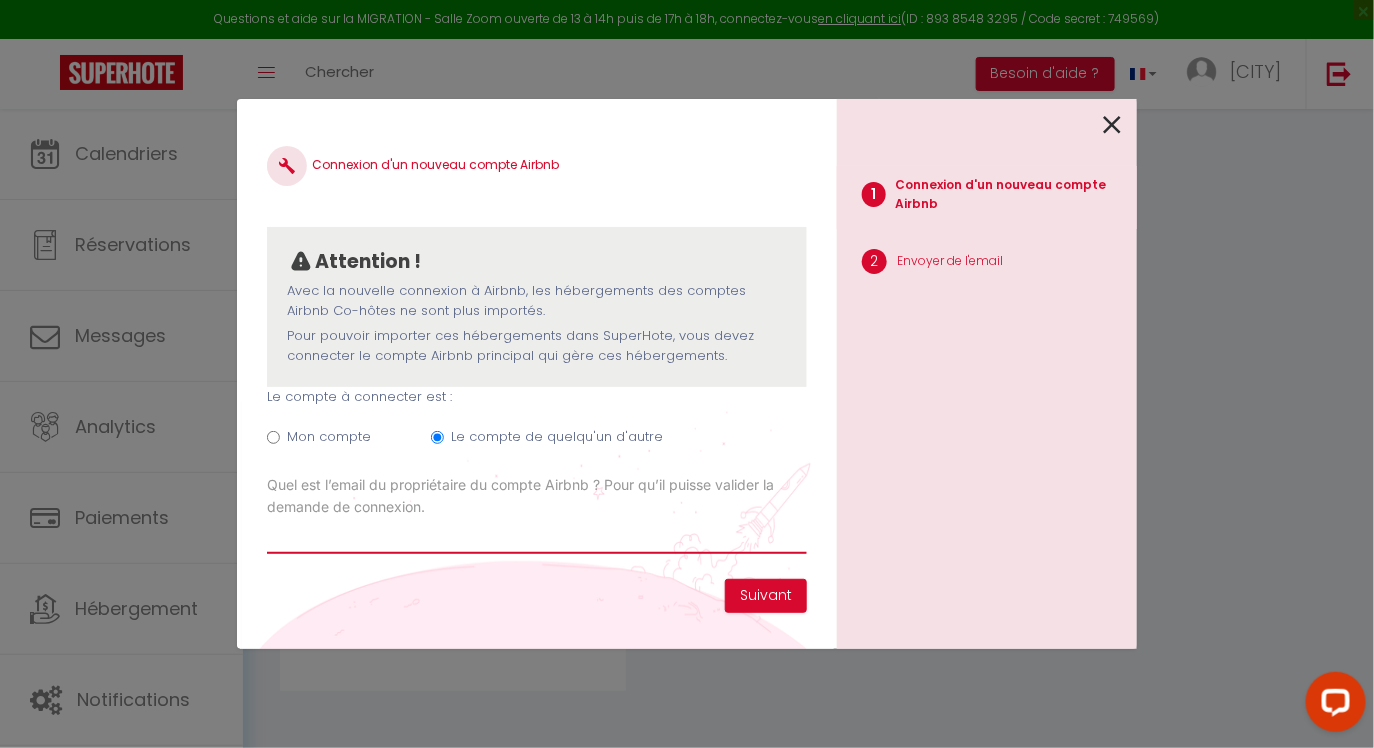 click on "Email connexion Airbnb" at bounding box center [537, 536] 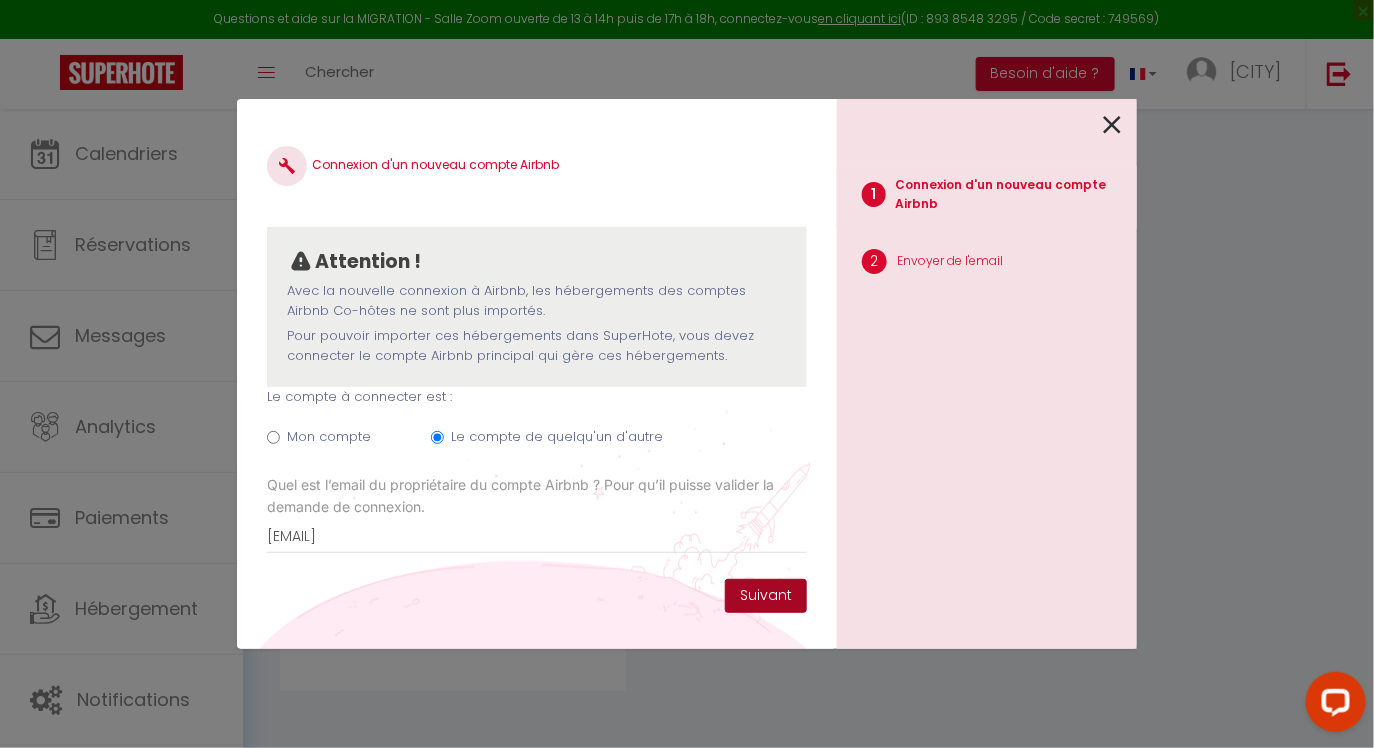 click on "Suivant" at bounding box center (766, 596) 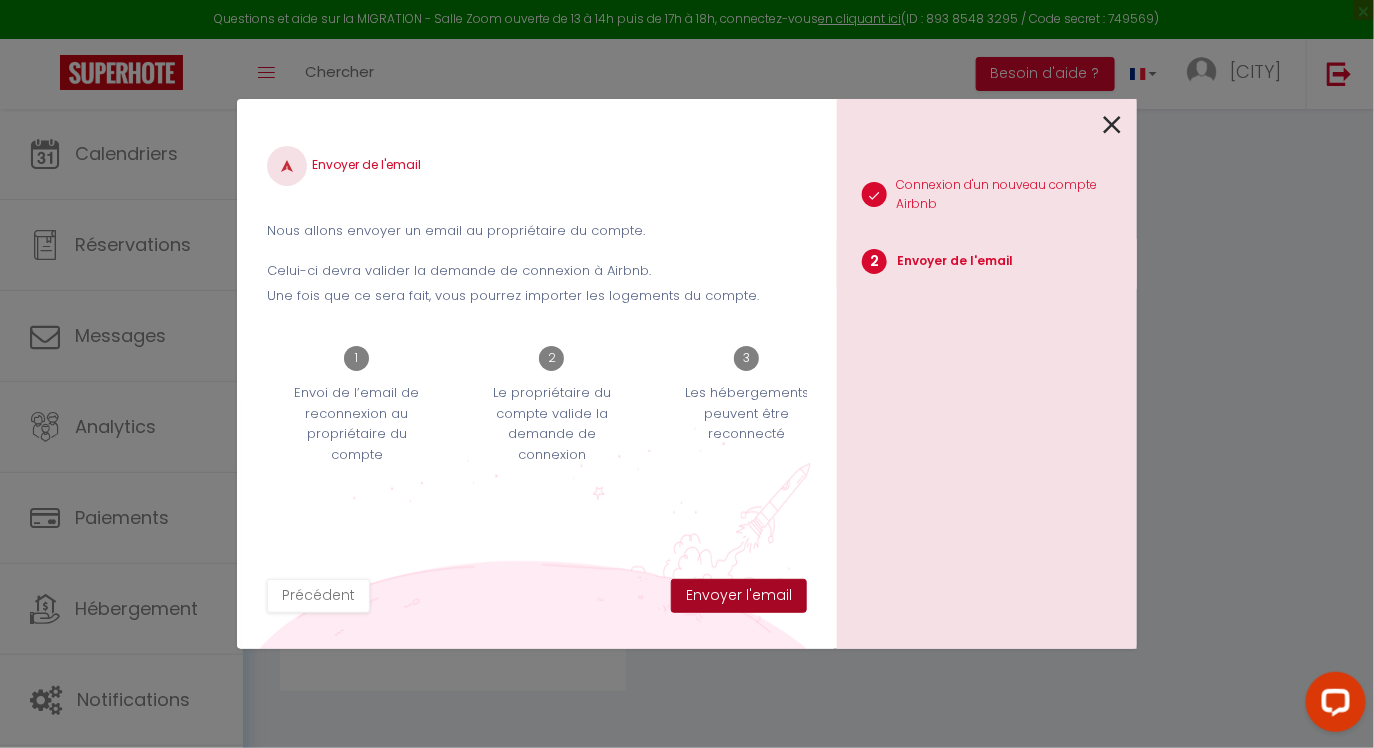 click on "Envoyer l'email" at bounding box center (739, 596) 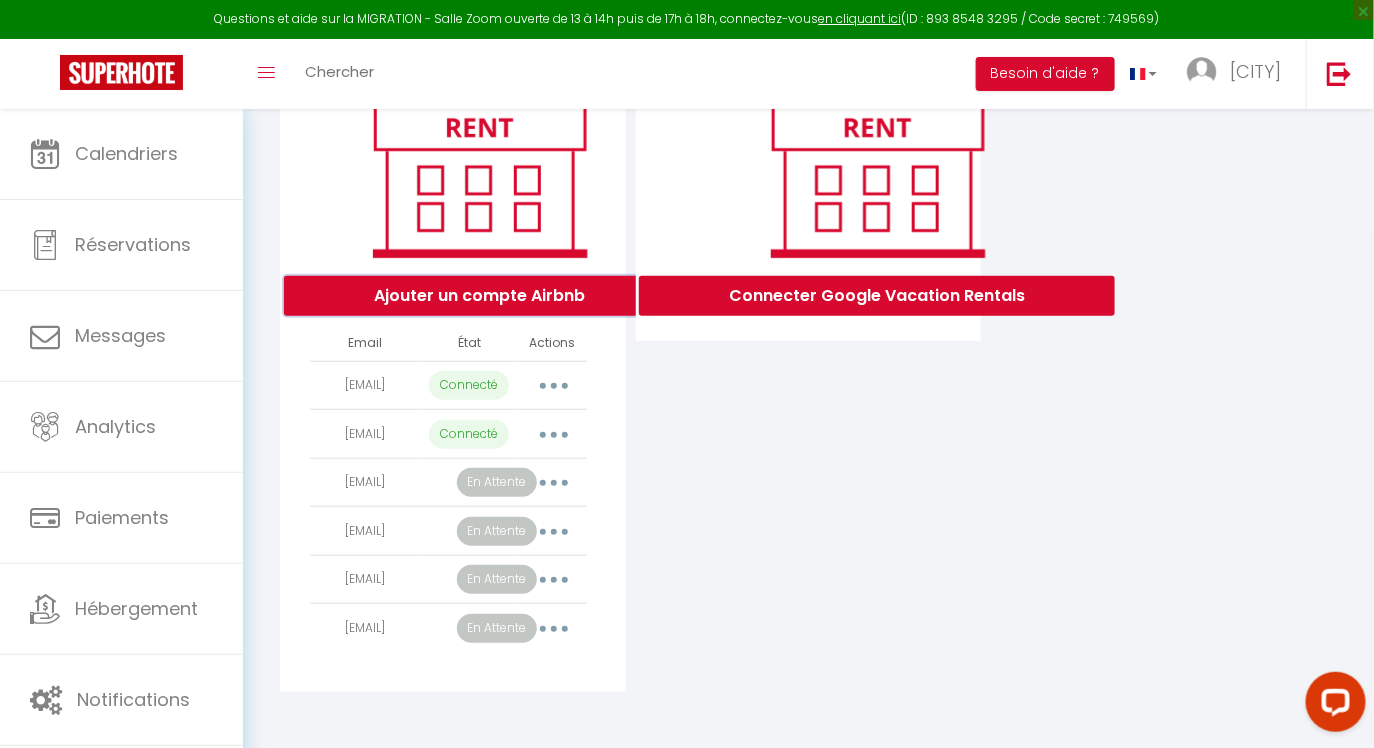 click on "Ajouter un compte Airbnb" at bounding box center (479, 296) 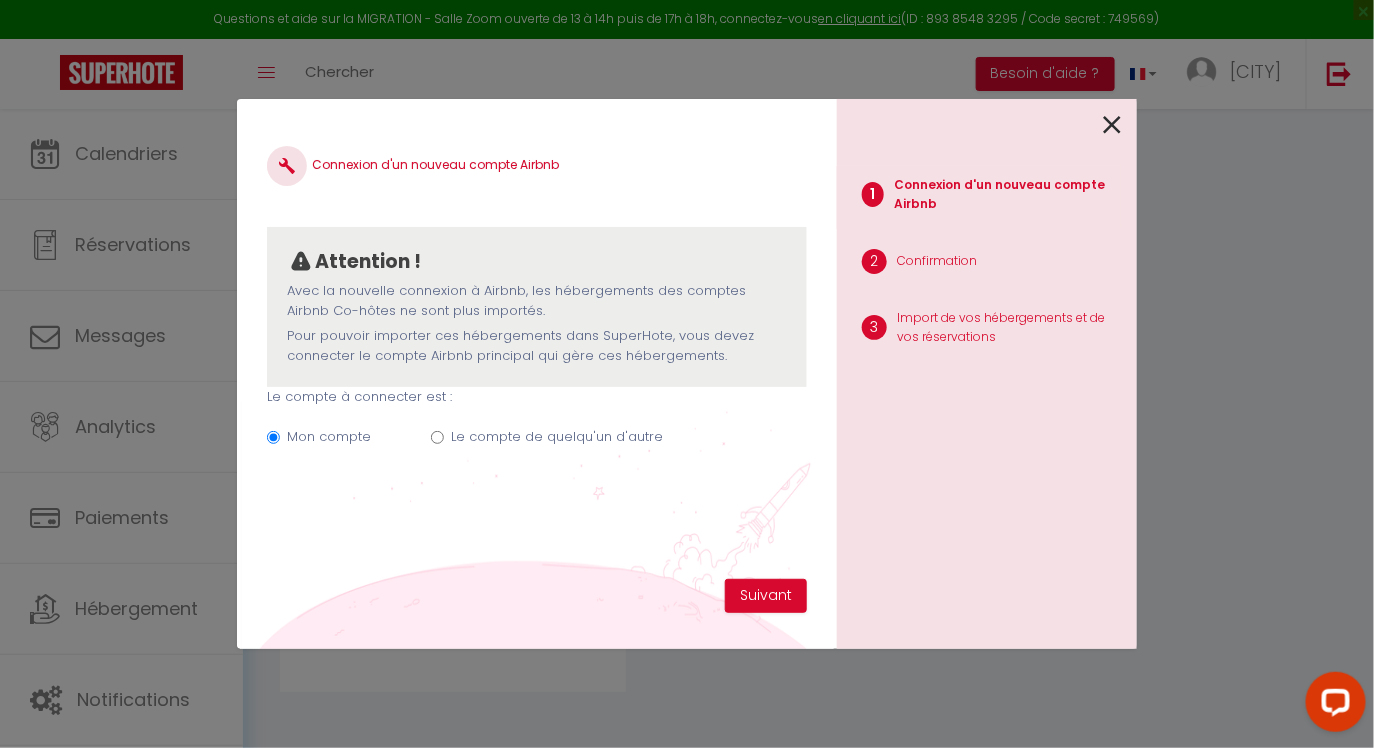 click on "Le compte de quelqu'un d'autre" at bounding box center [437, 437] 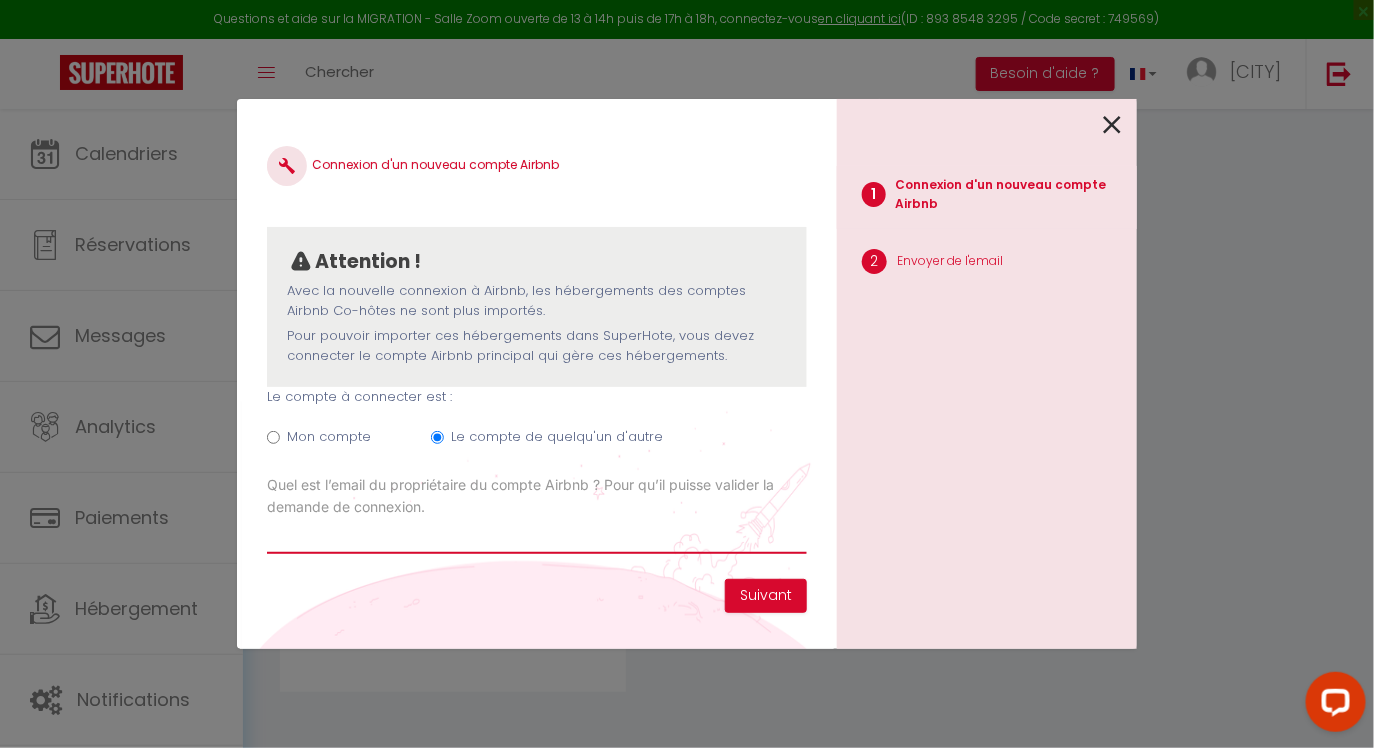 click on "Email connexion Airbnb" at bounding box center (537, 536) 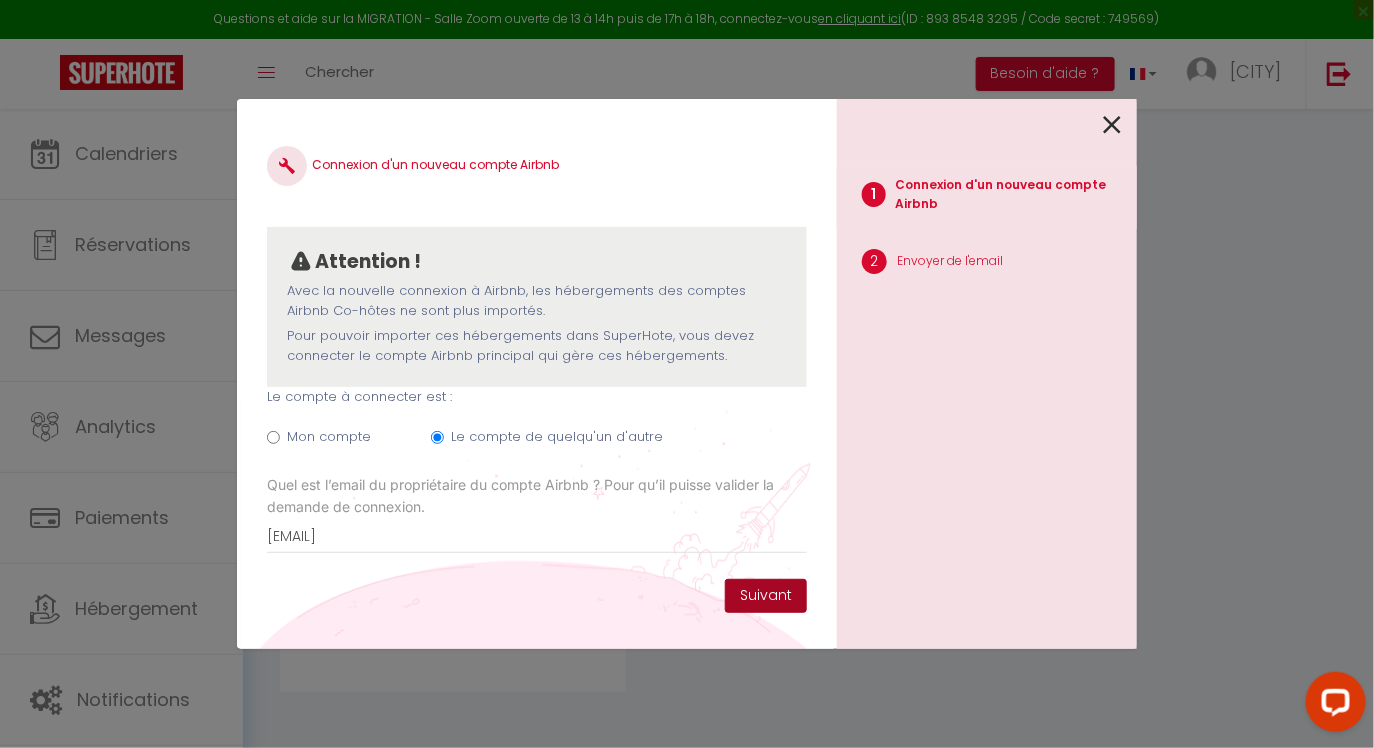 click on "Suivant" at bounding box center [766, 596] 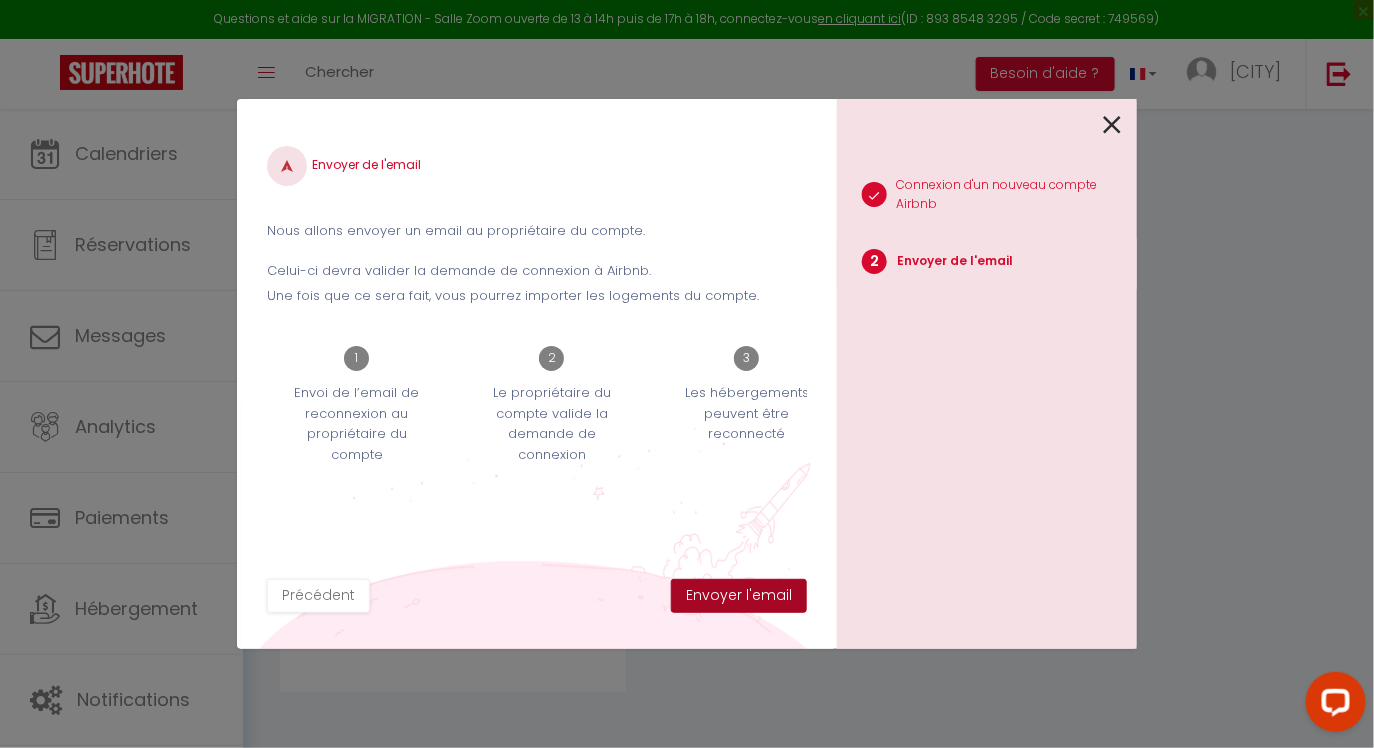 click on "Envoyer l'email" at bounding box center (739, 596) 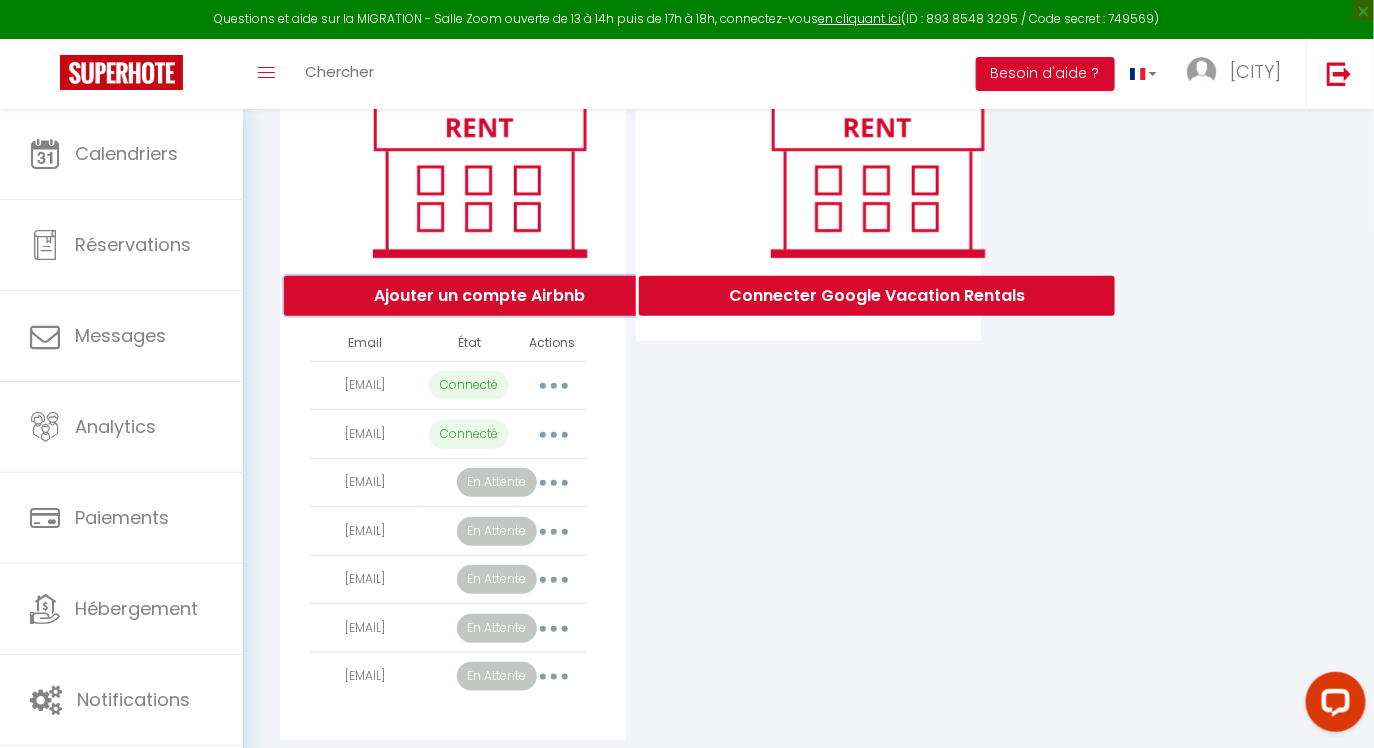 click on "Ajouter un compte Airbnb" at bounding box center [479, 296] 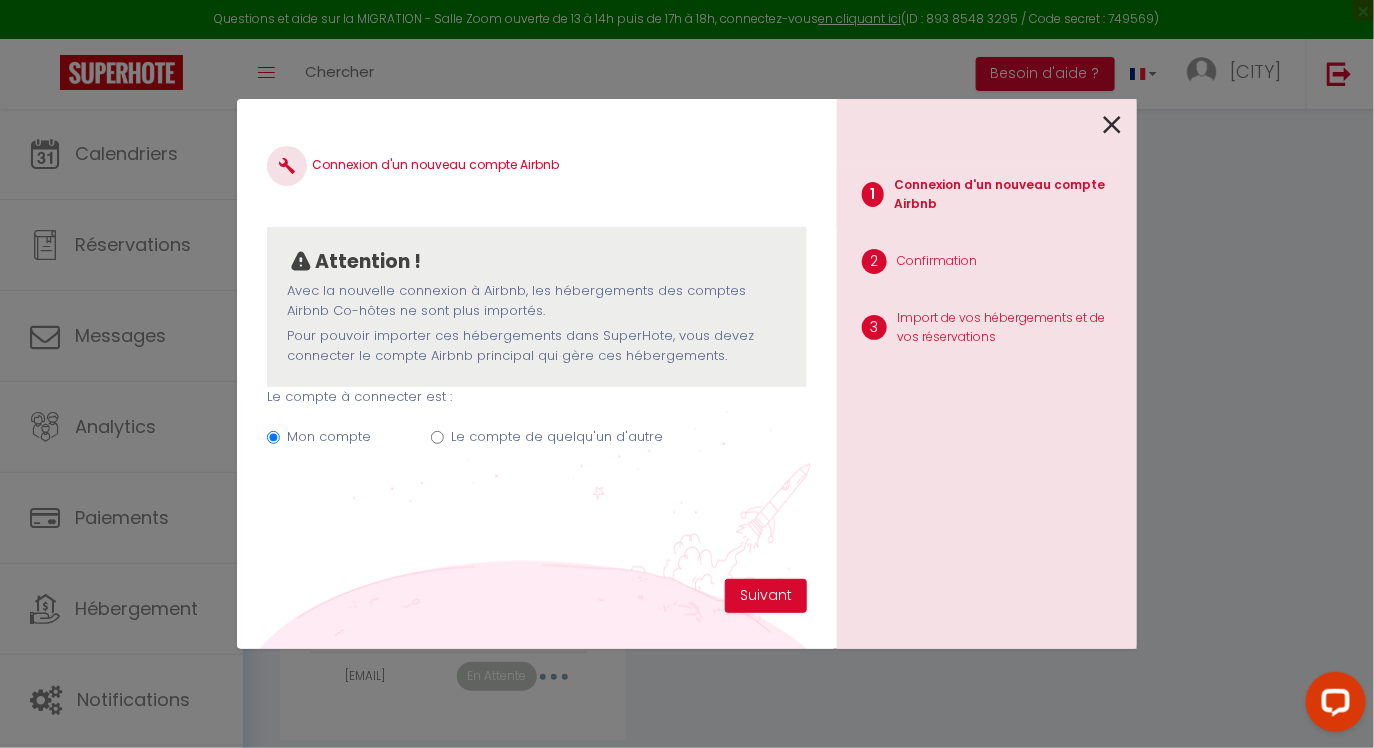 click on "Le compte de quelqu'un d'autre" at bounding box center (557, 437) 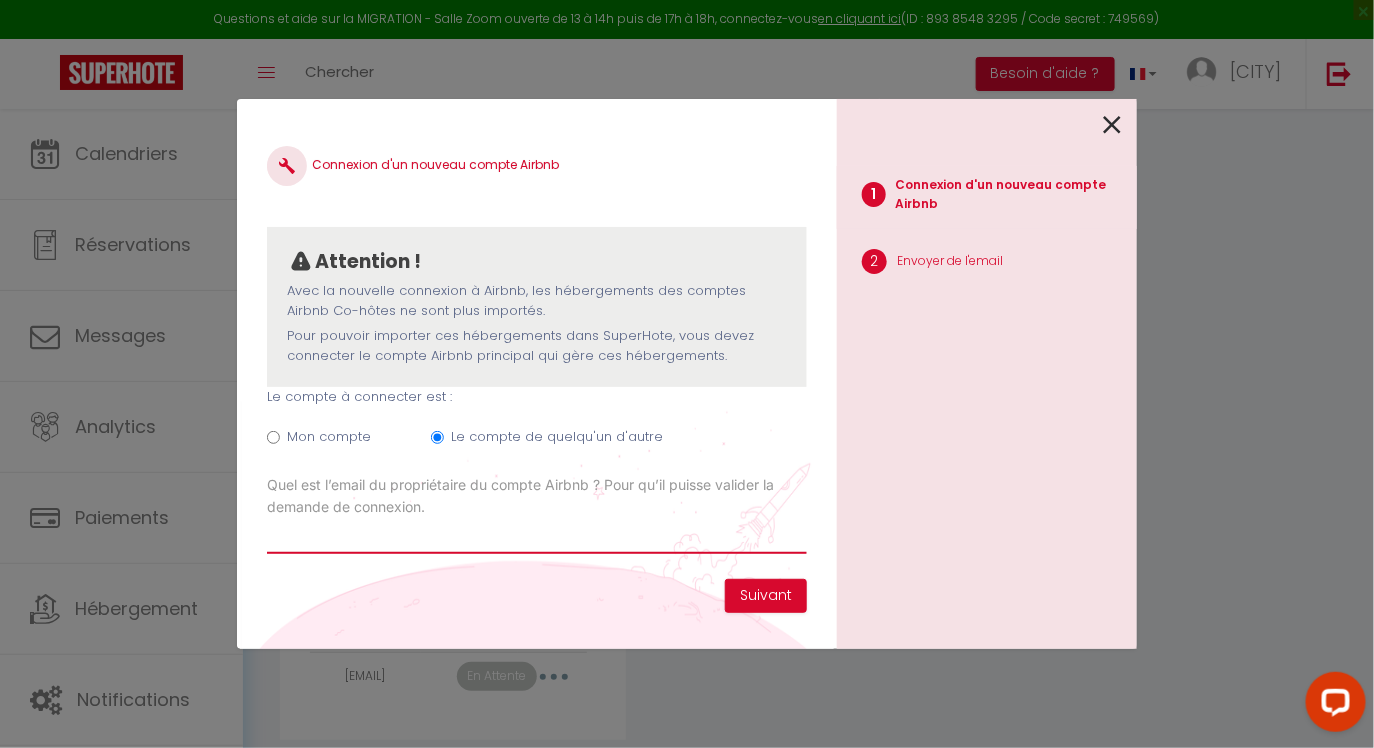 click on "Email connexion Airbnb" at bounding box center (537, 536) 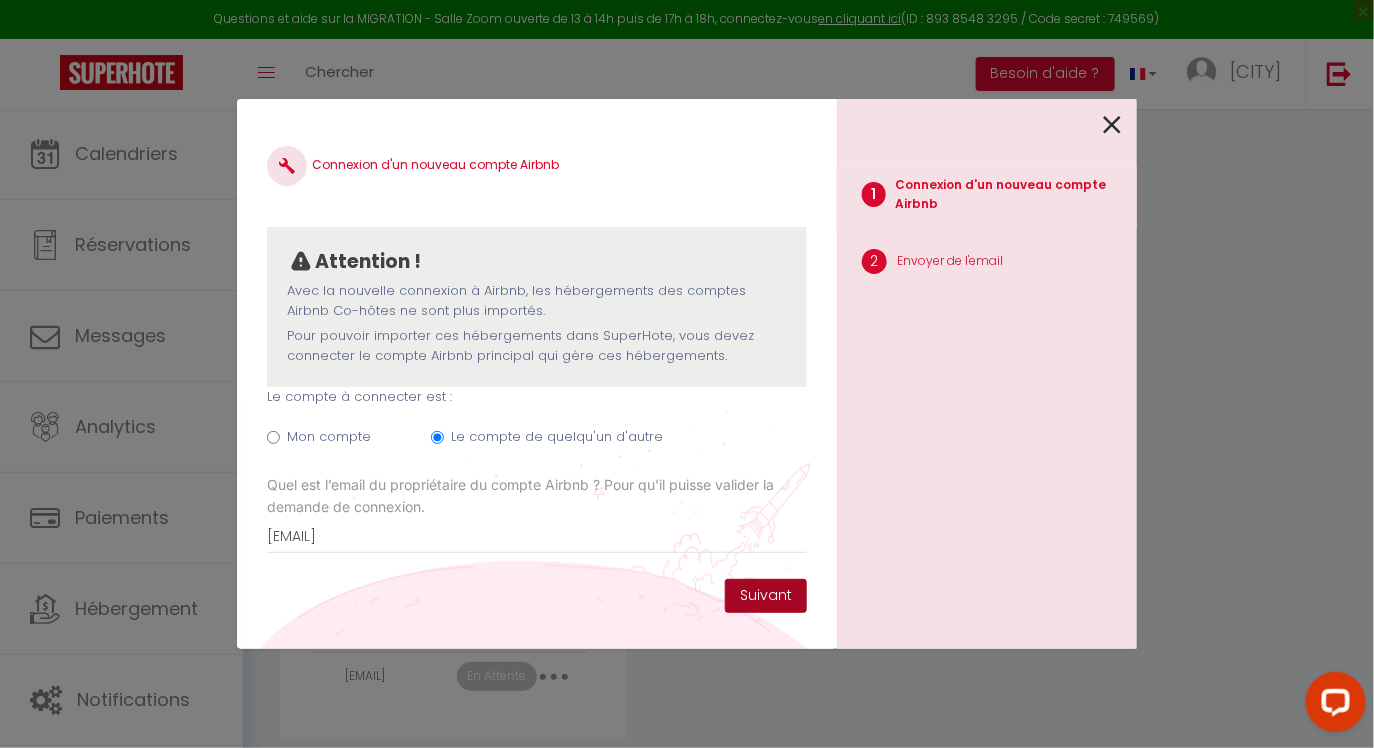 click on "Suivant" at bounding box center [766, 596] 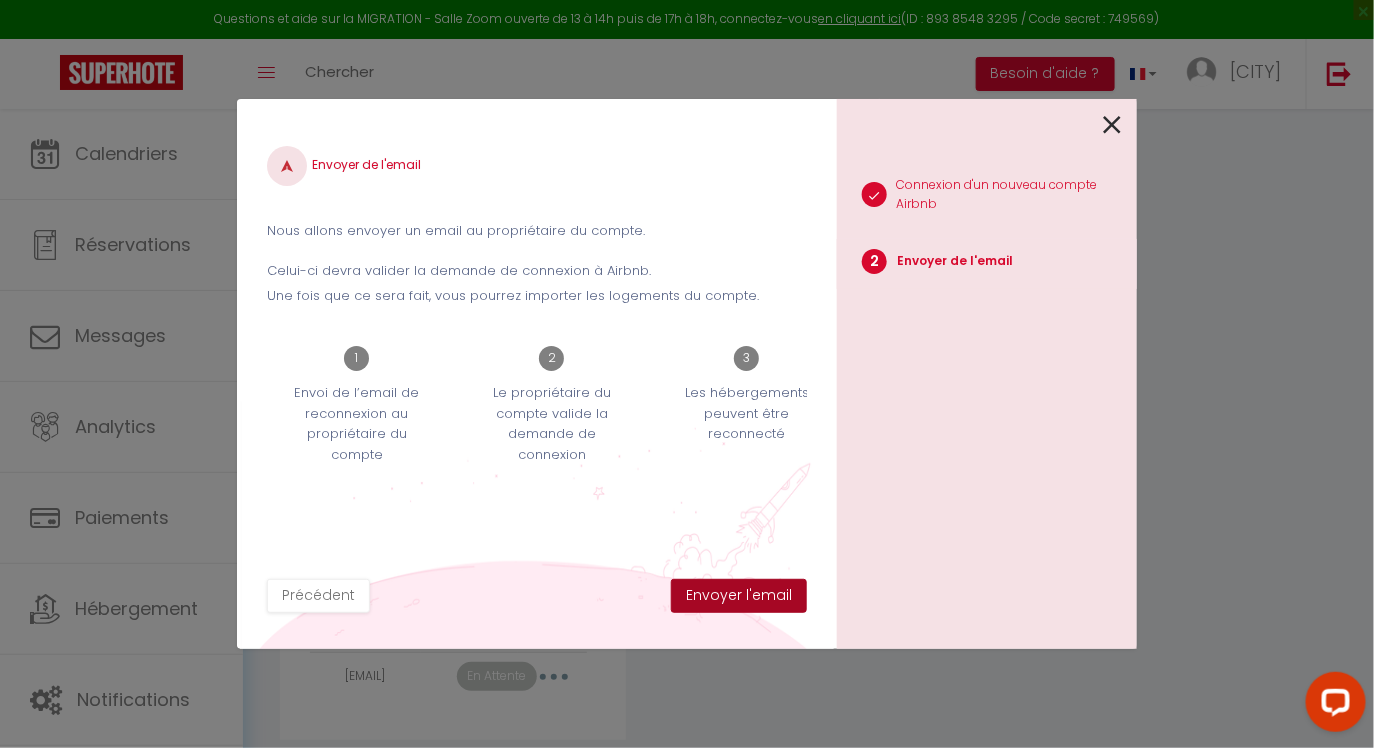 click on "Envoyer l'email" at bounding box center [739, 596] 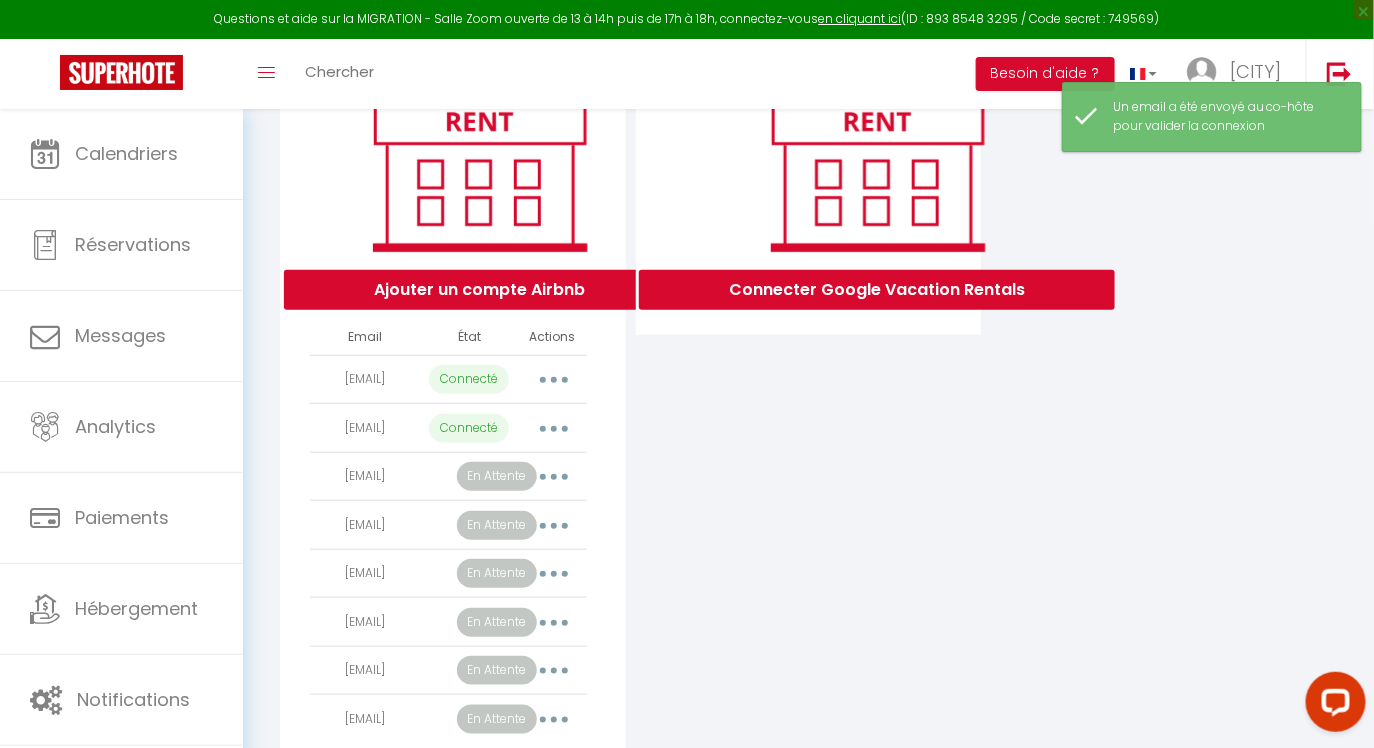 scroll, scrollTop: 268, scrollLeft: 0, axis: vertical 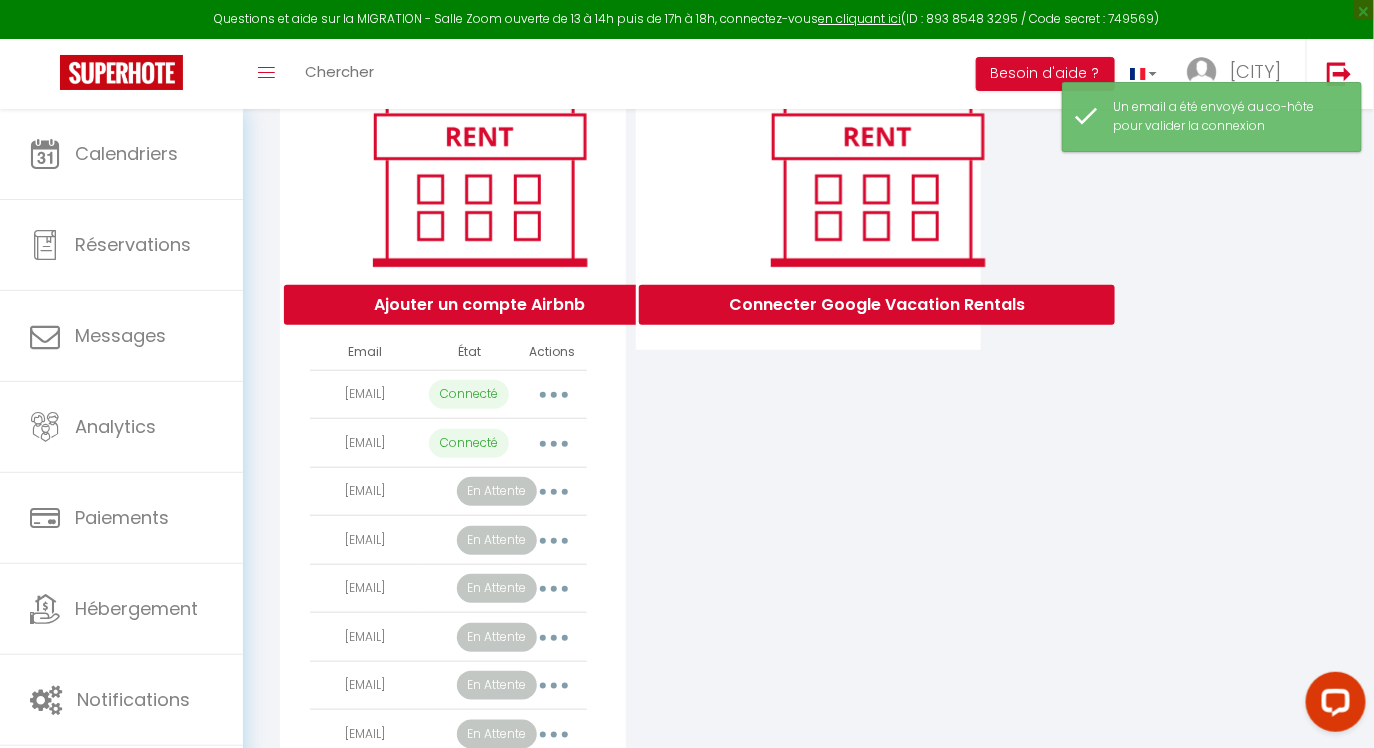 click at bounding box center (554, 395) 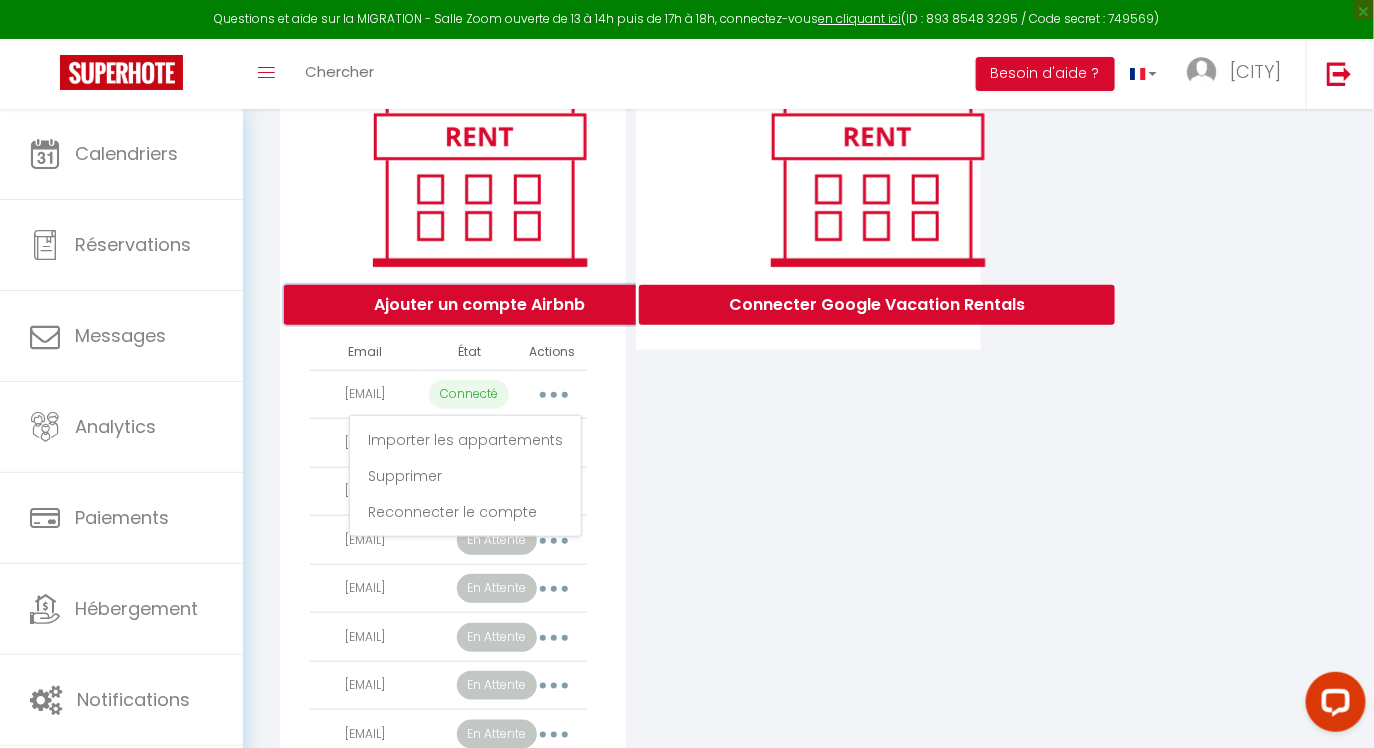 click on "Ajouter un compte Airbnb" at bounding box center (479, 305) 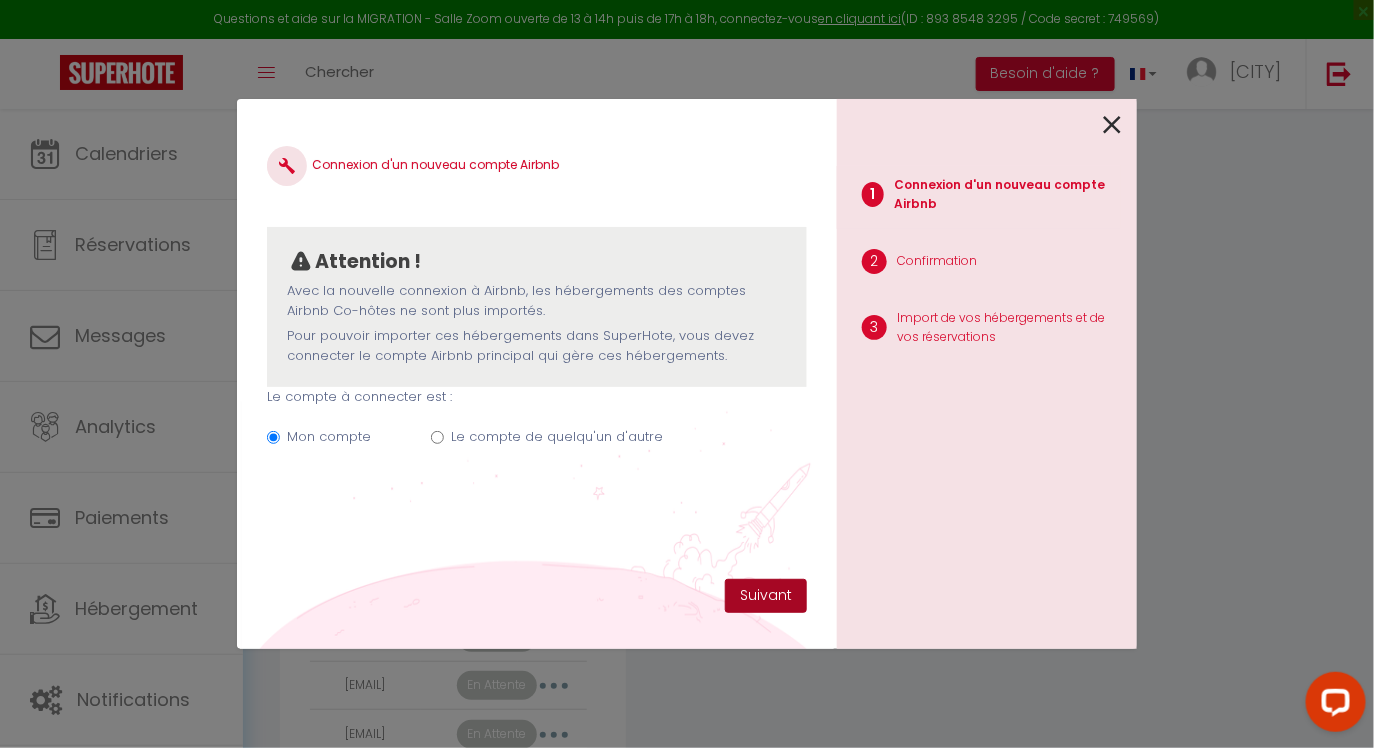 click on "Suivant" at bounding box center [766, 596] 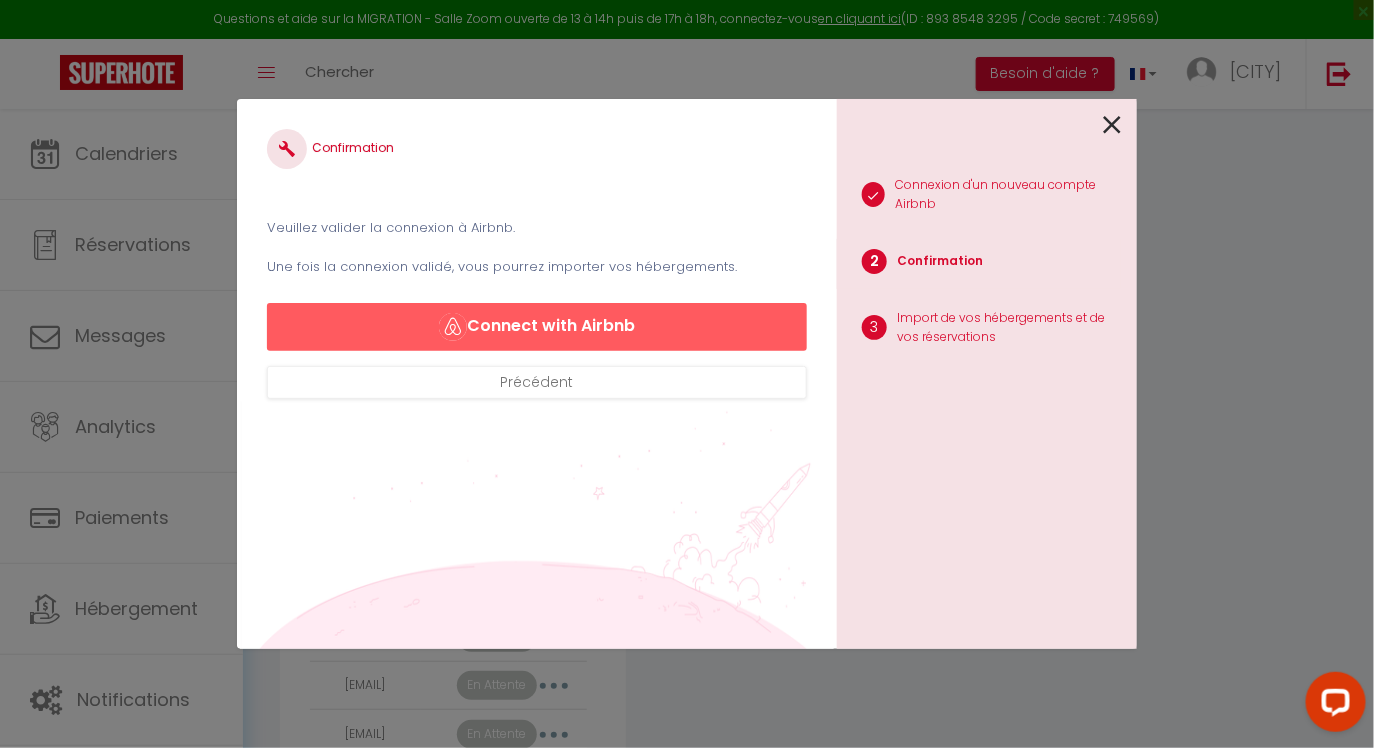 click at bounding box center (1112, 125) 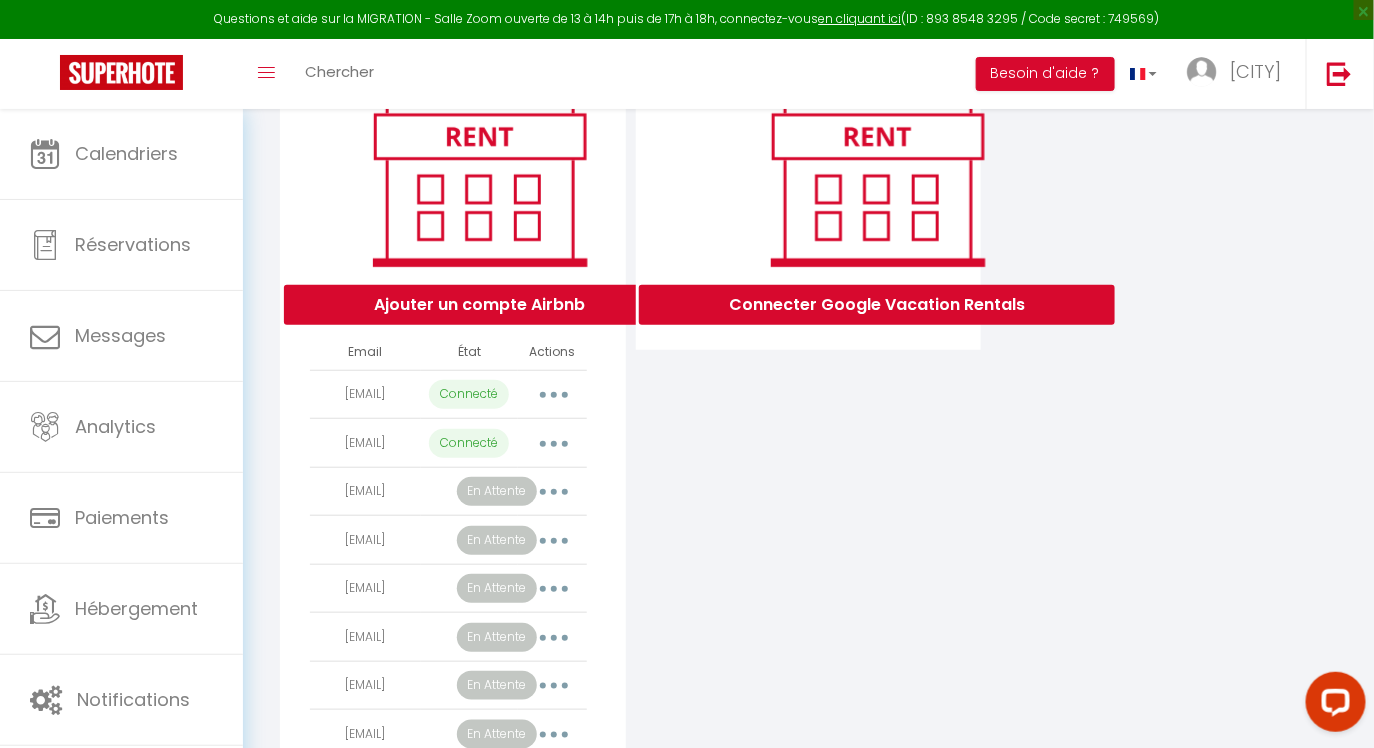 click at bounding box center (554, 443) 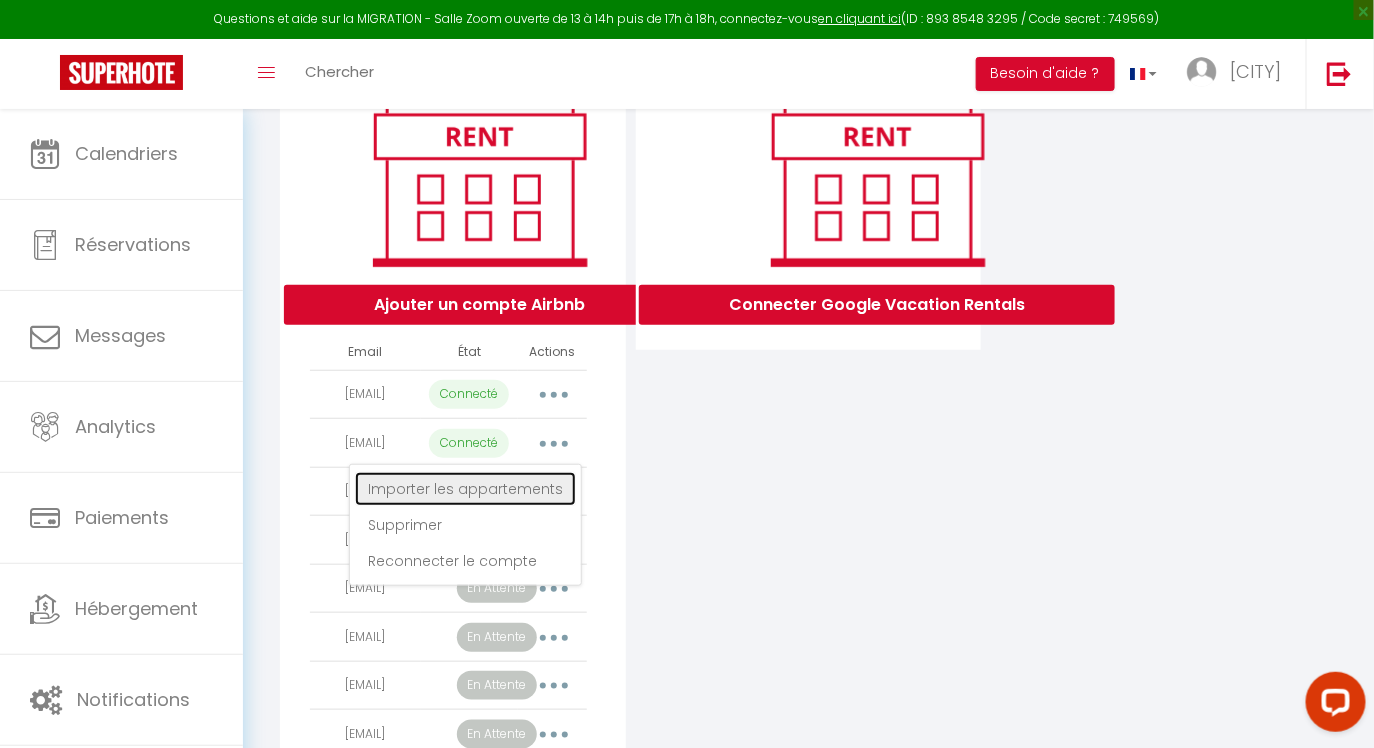 click on "Importer les appartements" at bounding box center (465, 489) 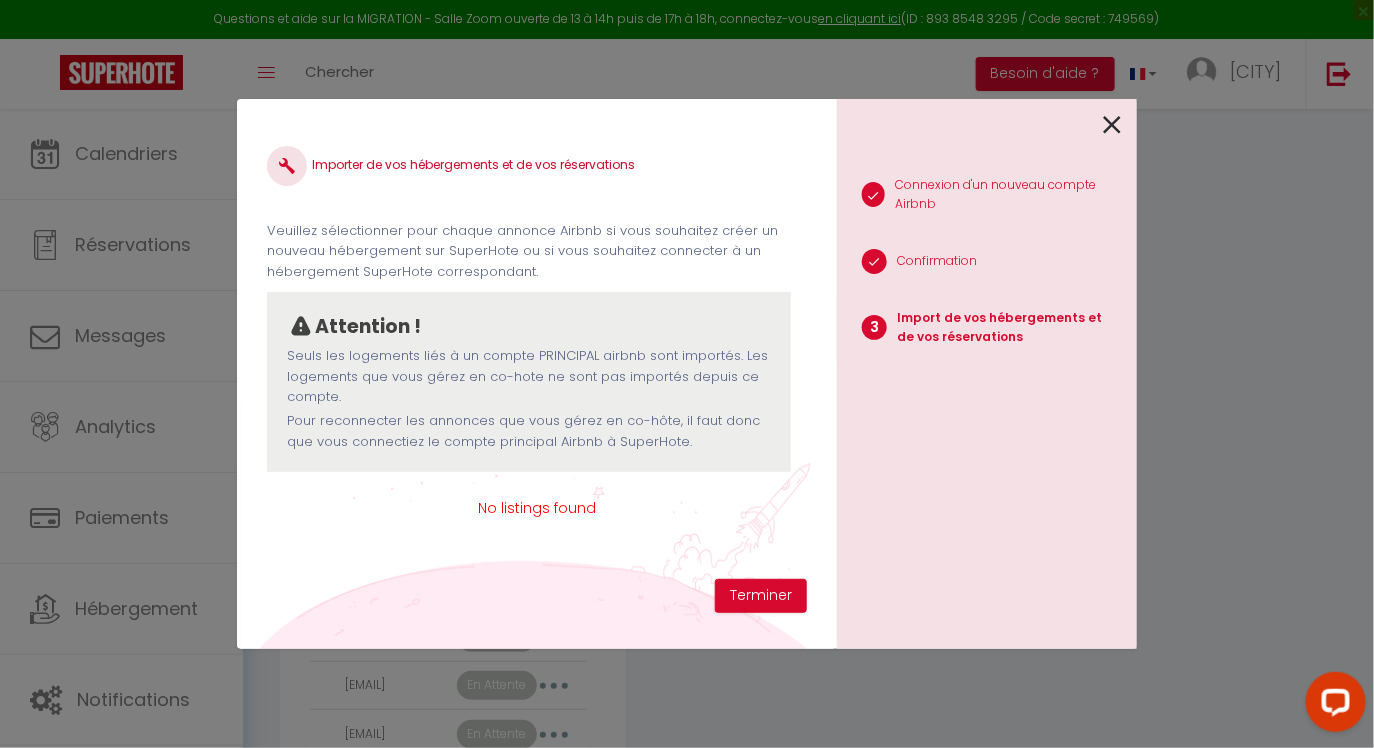 click at bounding box center [1112, 125] 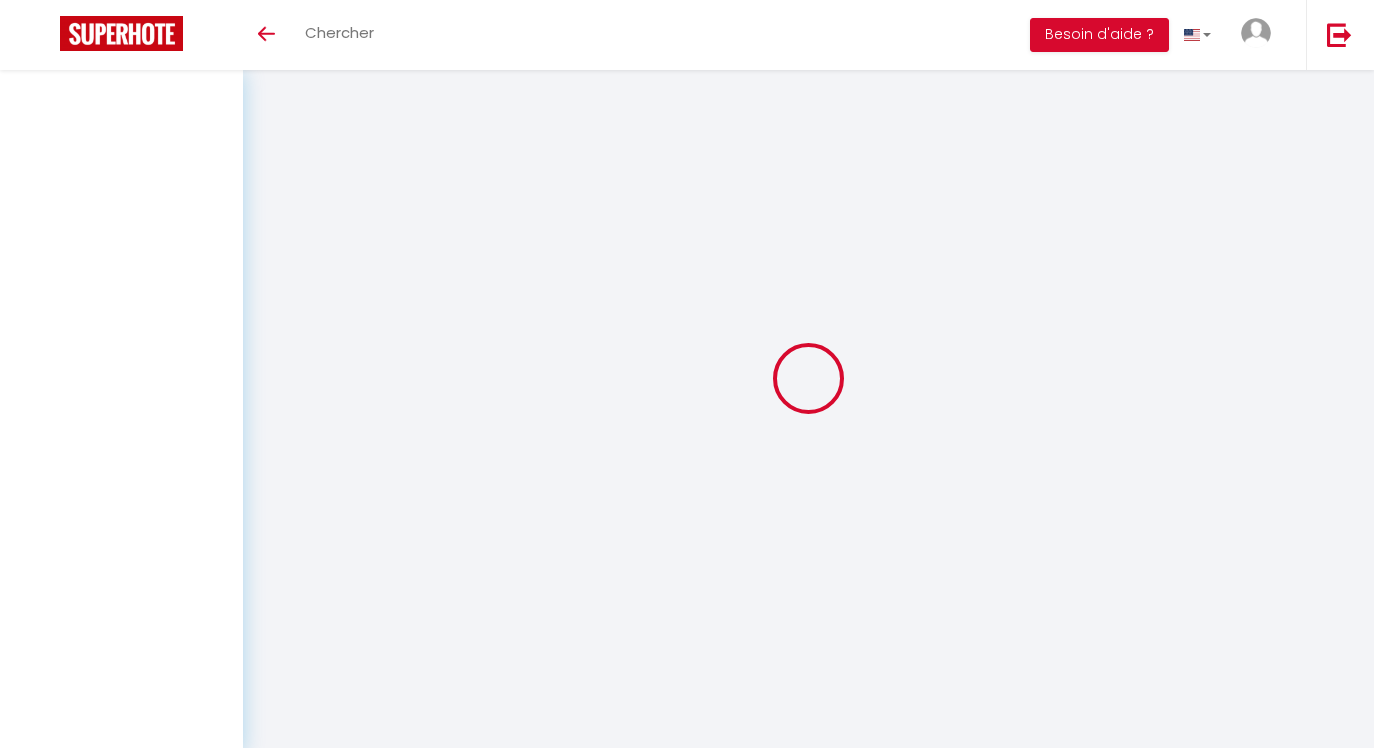 scroll, scrollTop: 0, scrollLeft: 0, axis: both 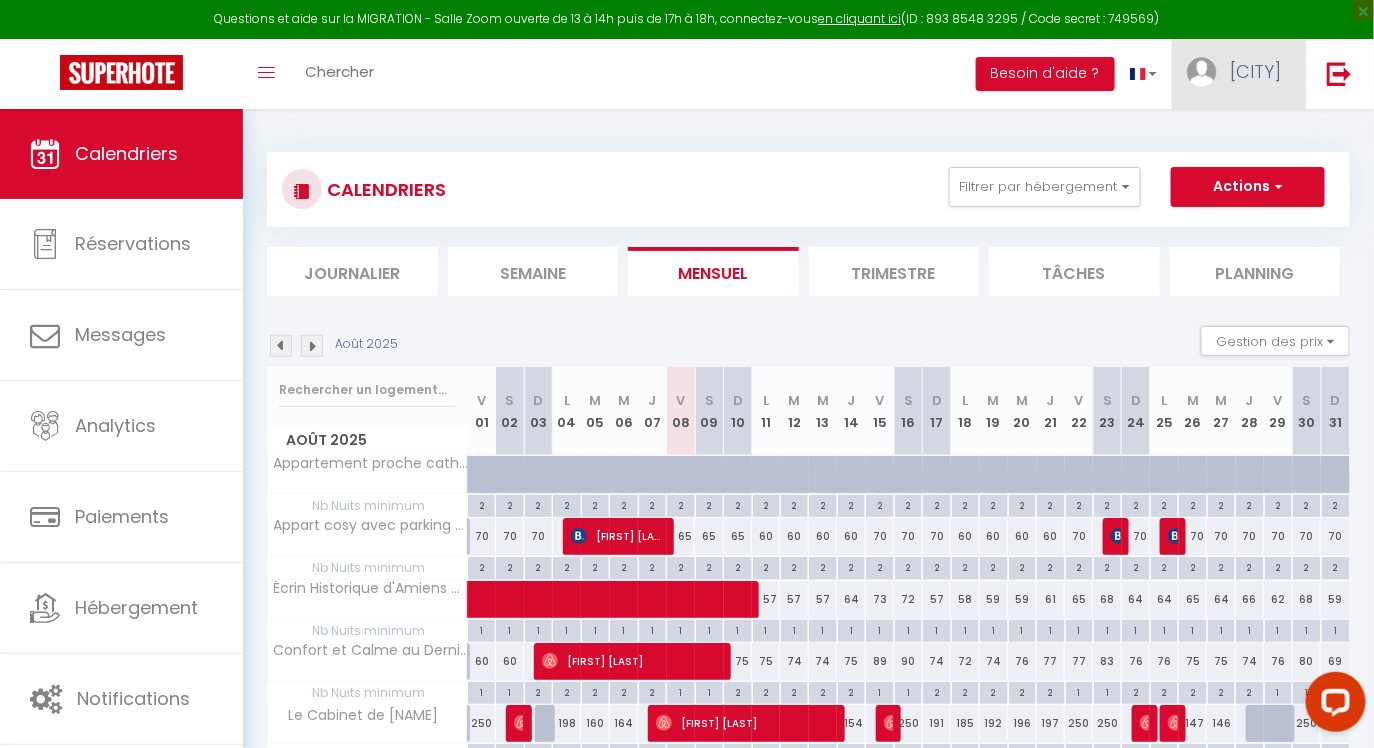 click on "[CITY]" at bounding box center [1239, 74] 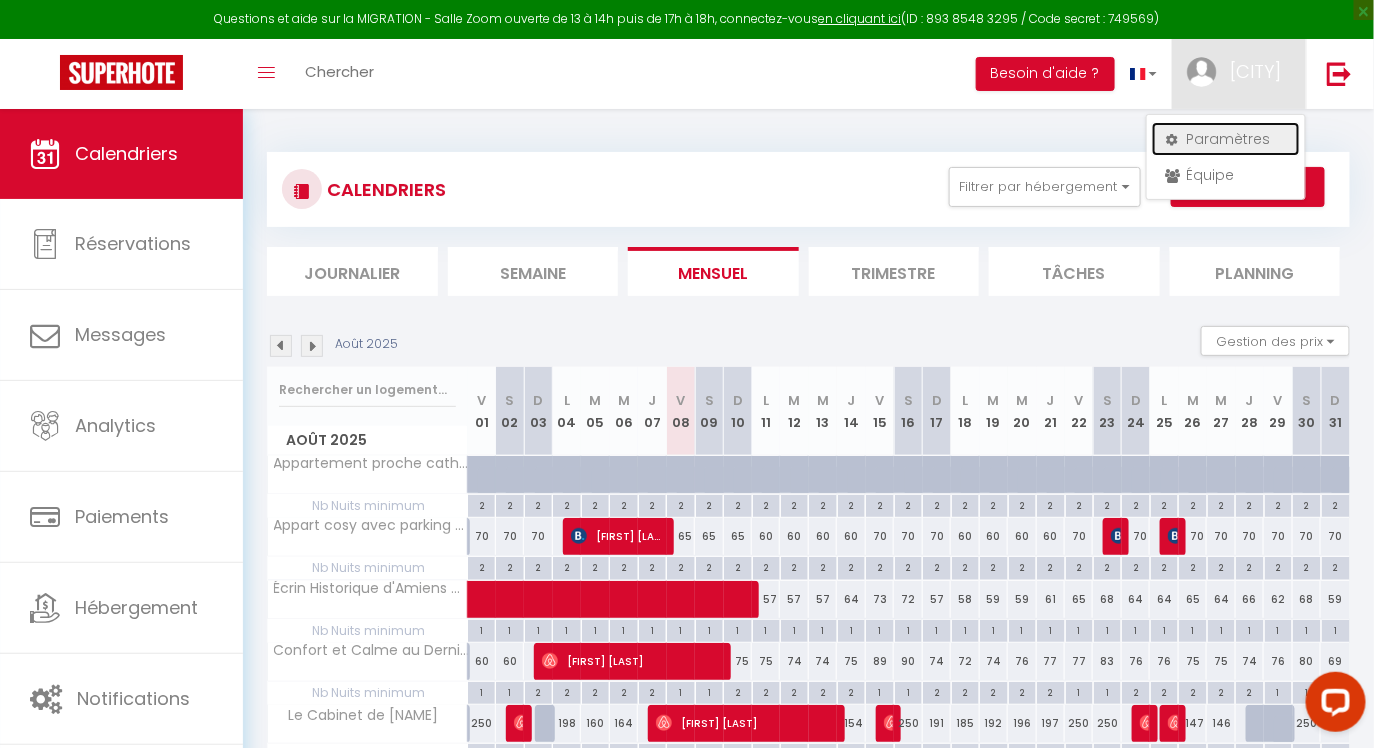 click at bounding box center (1172, 140) 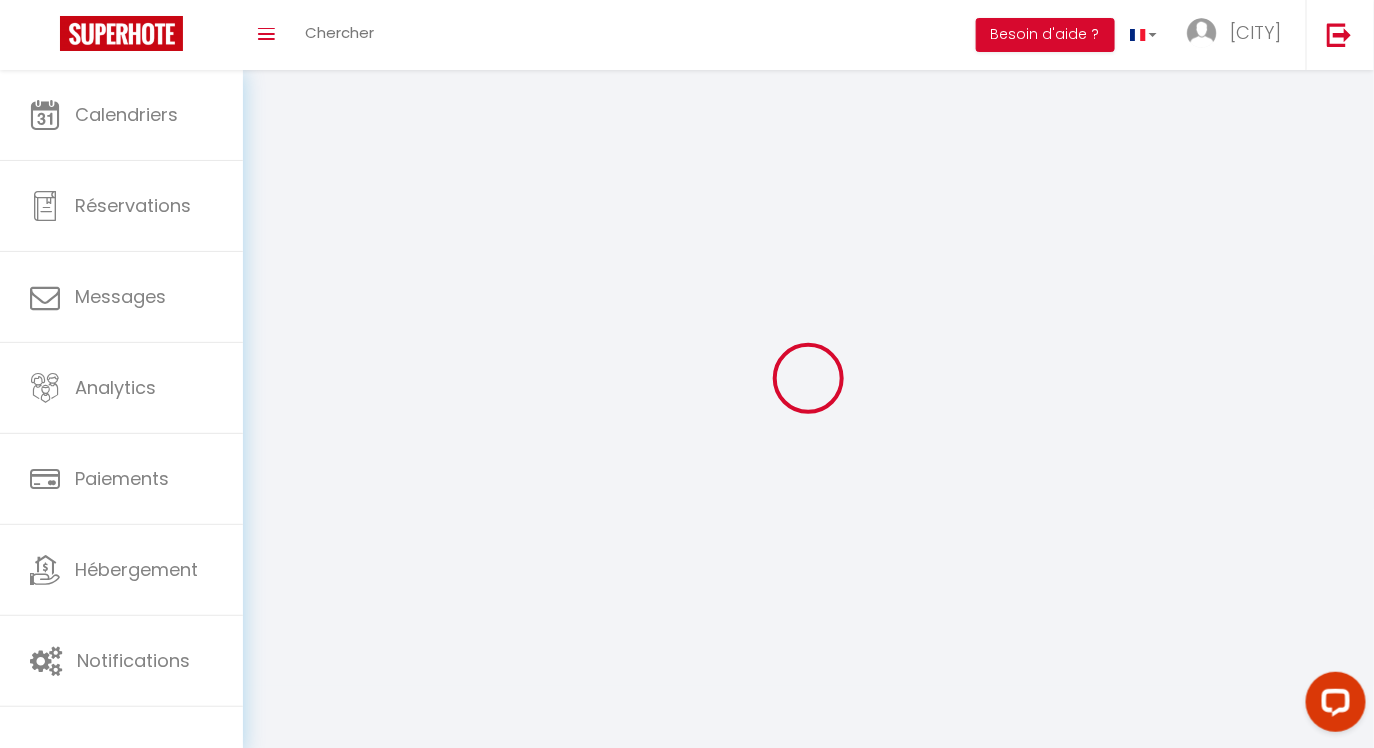 type on "[CITY]" 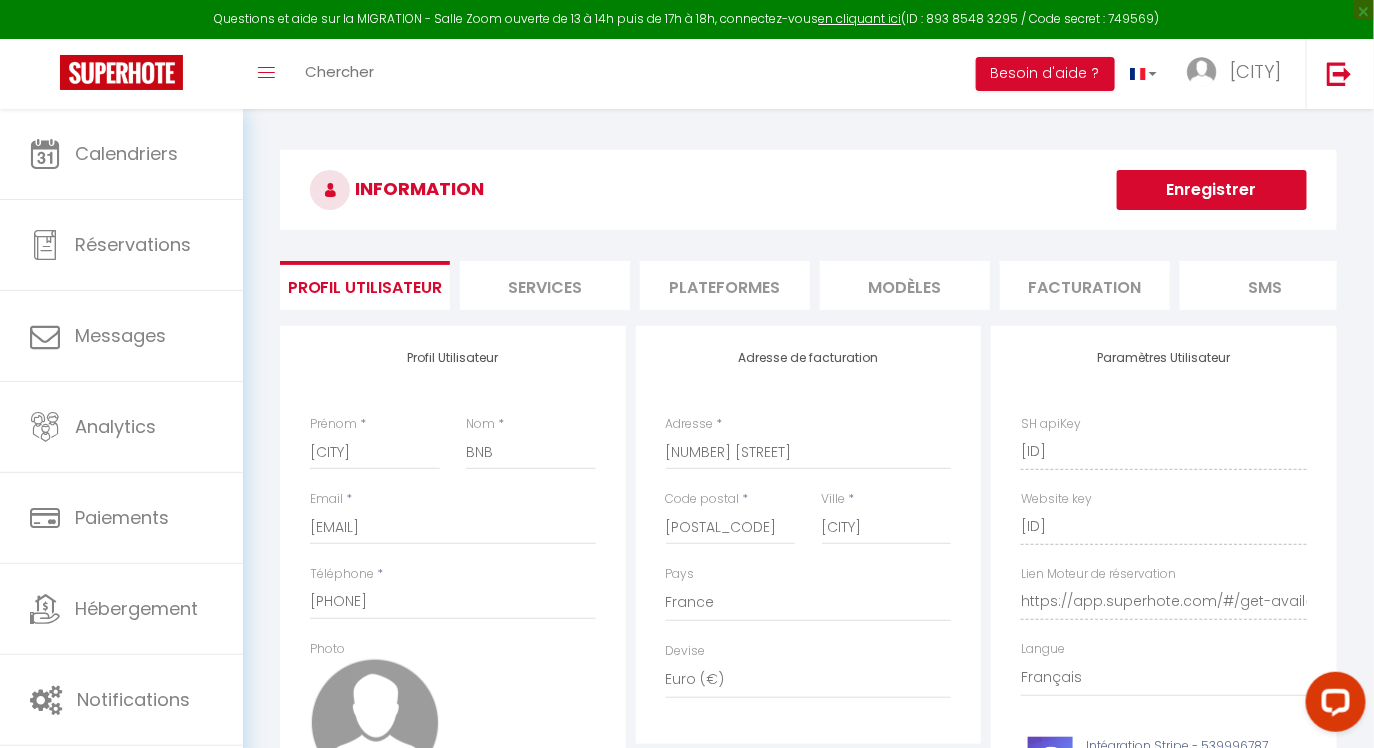 click on "Services" at bounding box center [545, 285] 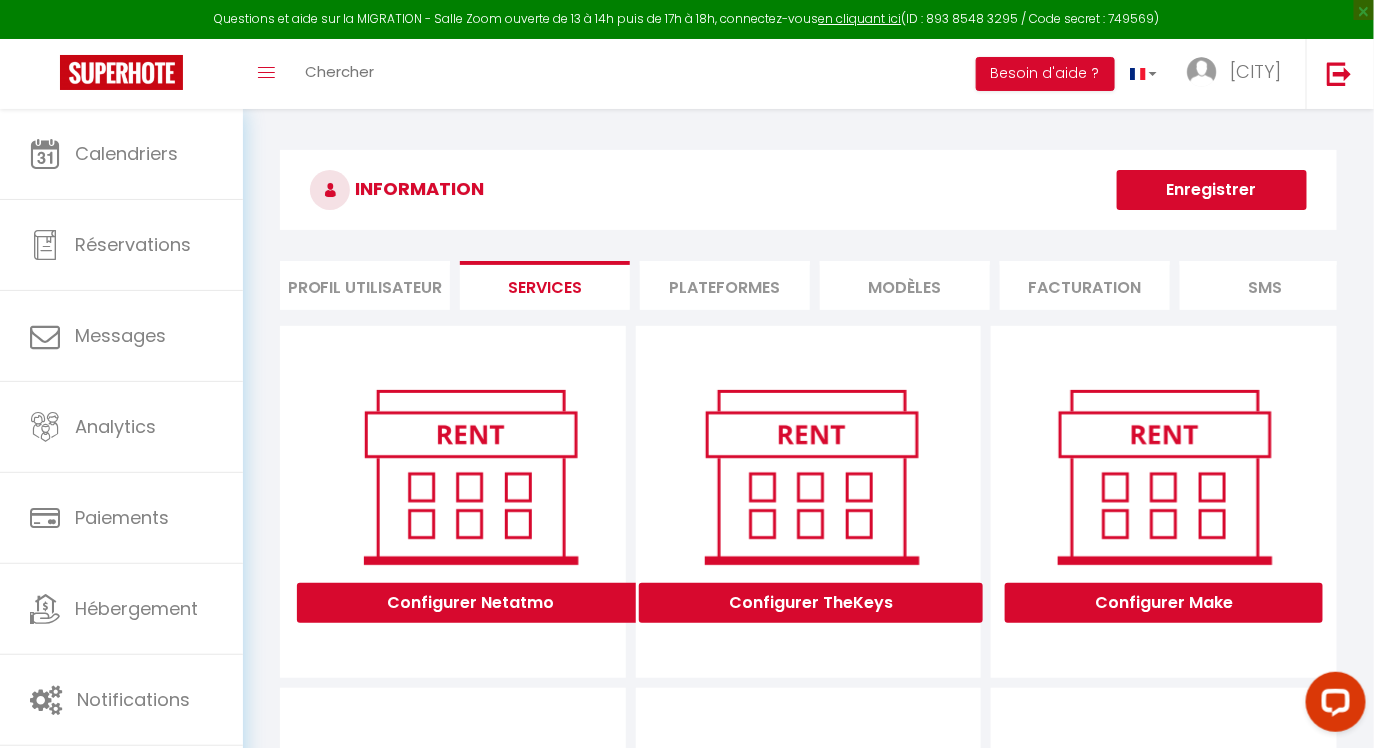 click on "Plateformes" at bounding box center (725, 285) 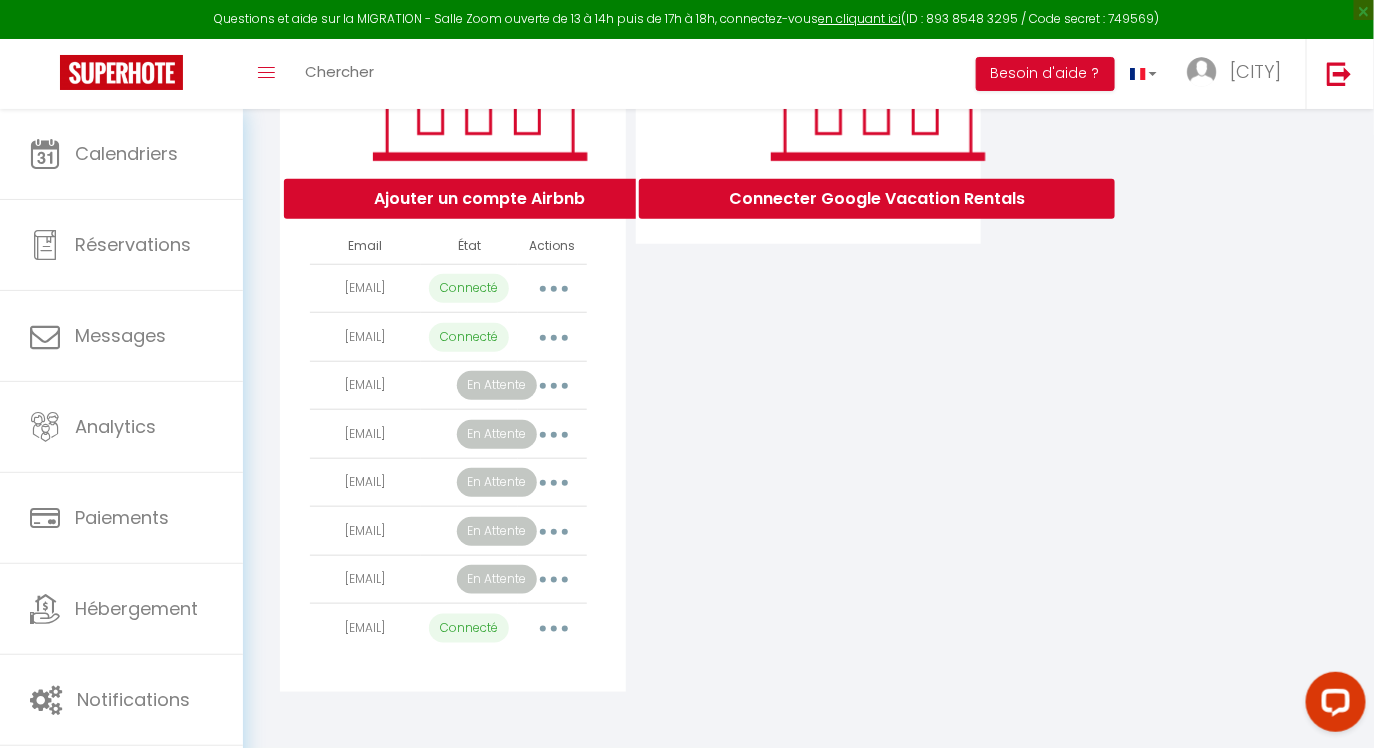 scroll, scrollTop: 441, scrollLeft: 0, axis: vertical 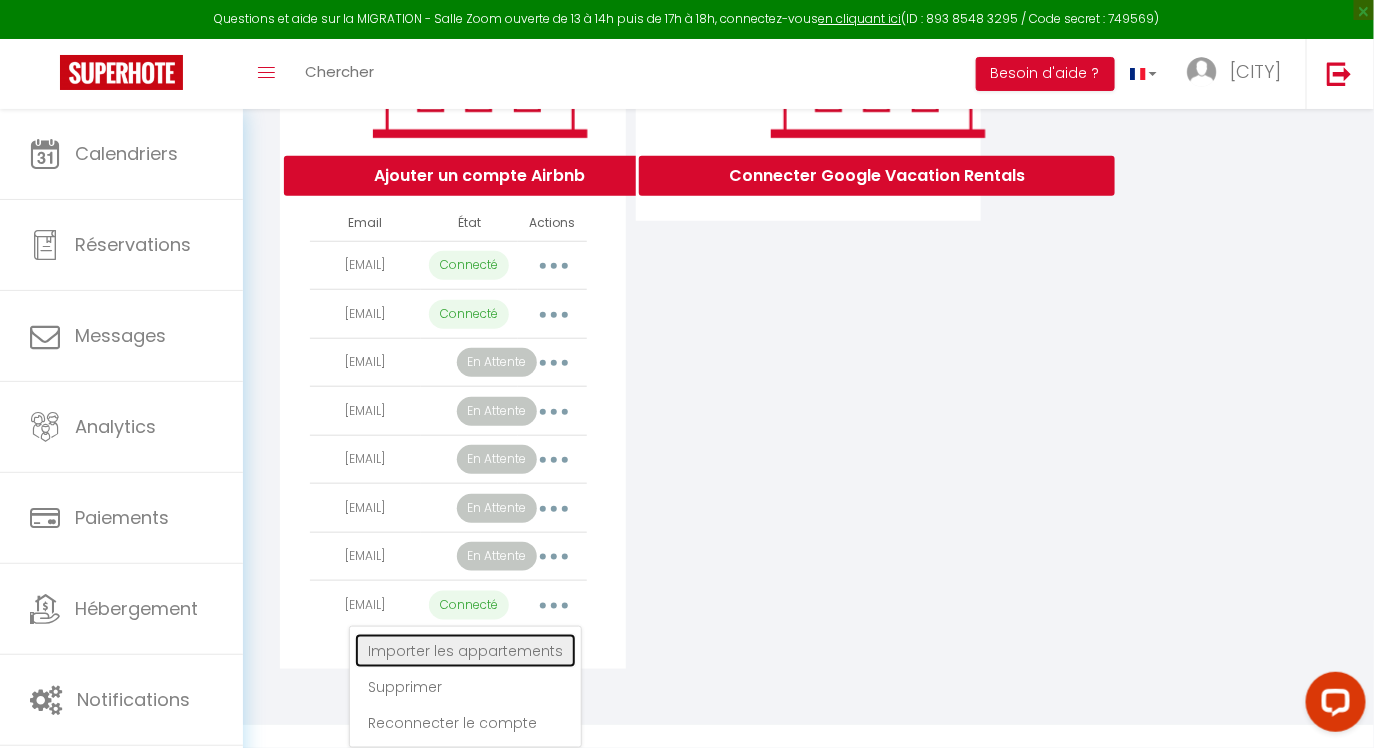 click on "Importer les appartements" at bounding box center (465, 651) 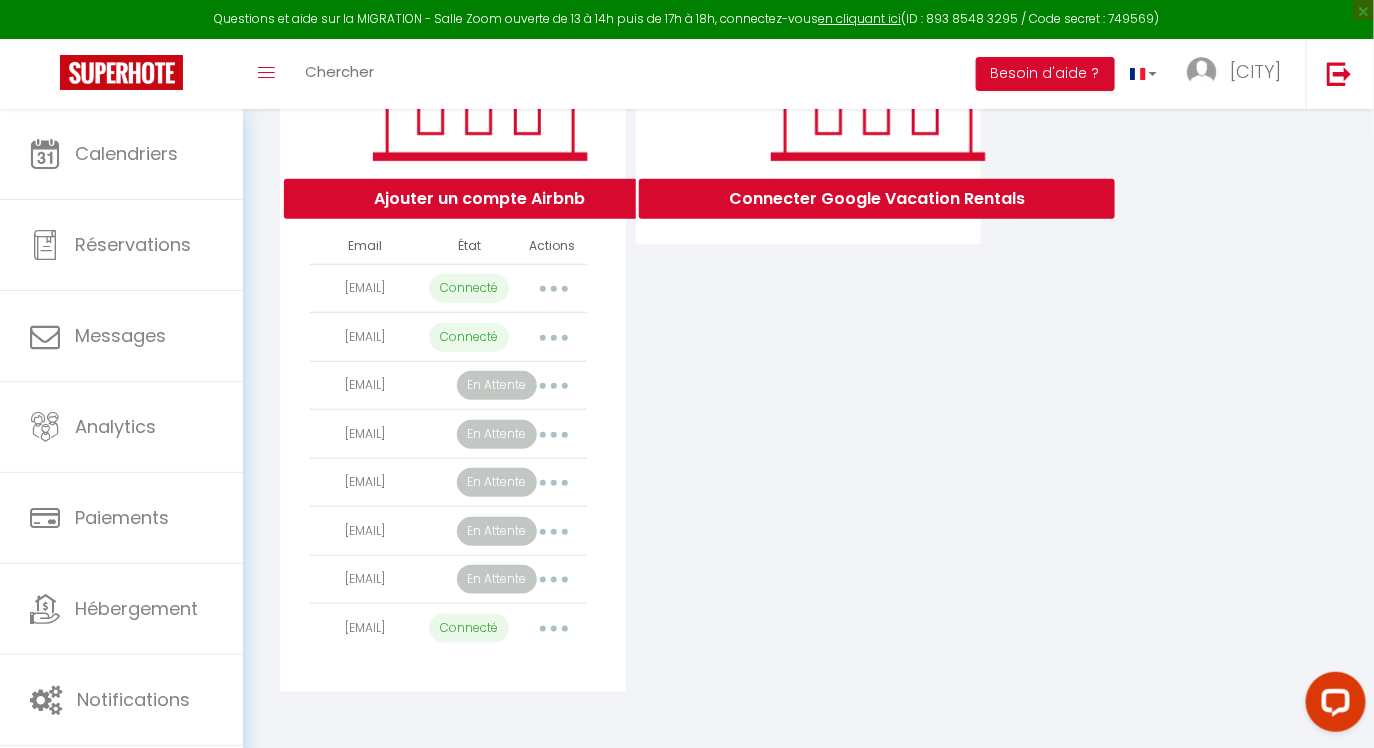select on "66445" 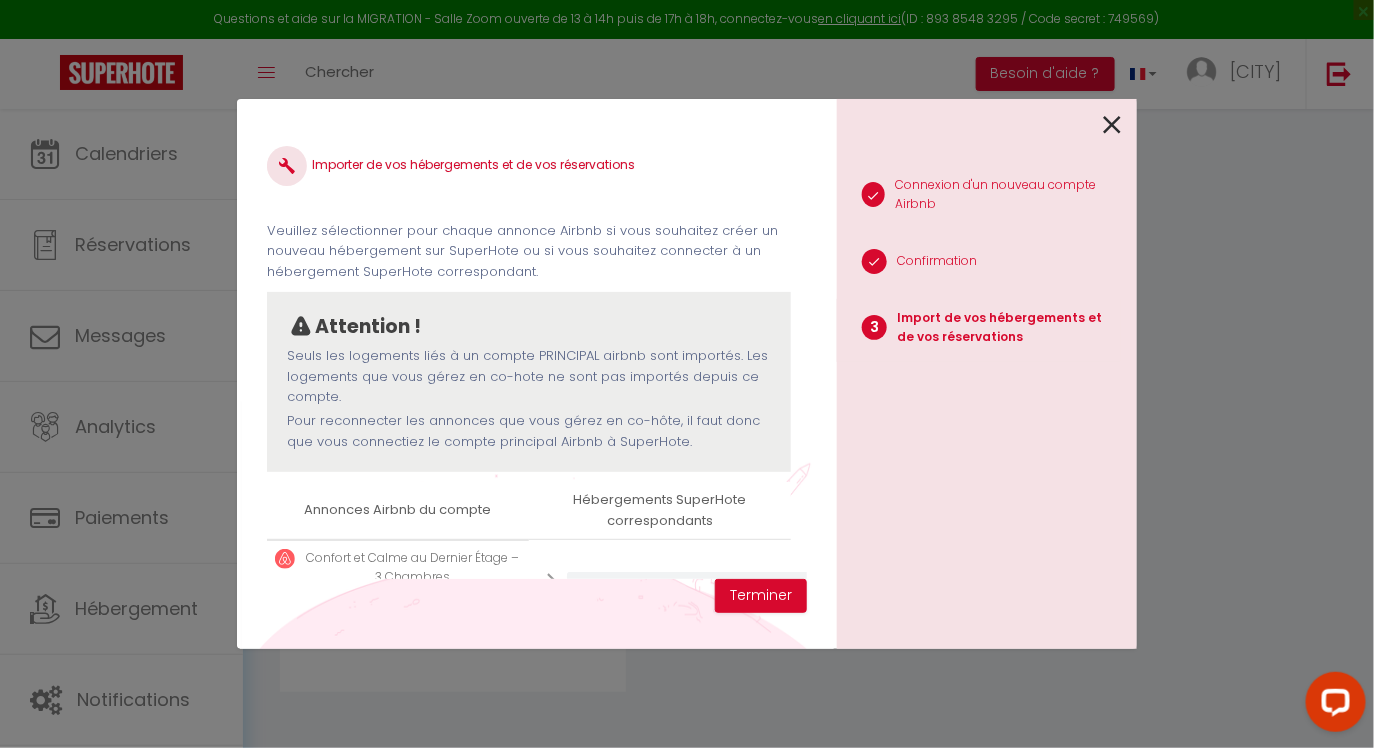 scroll, scrollTop: 78, scrollLeft: 0, axis: vertical 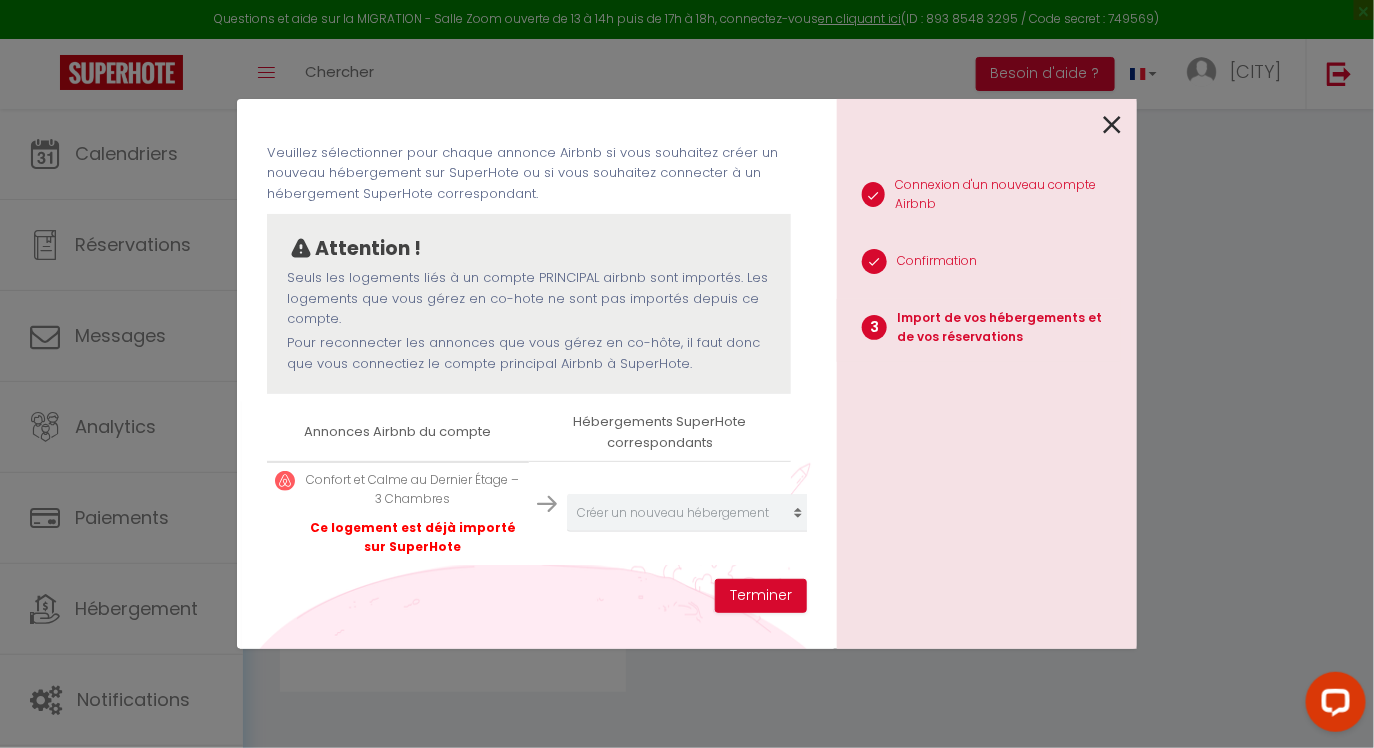 click at bounding box center [1112, 125] 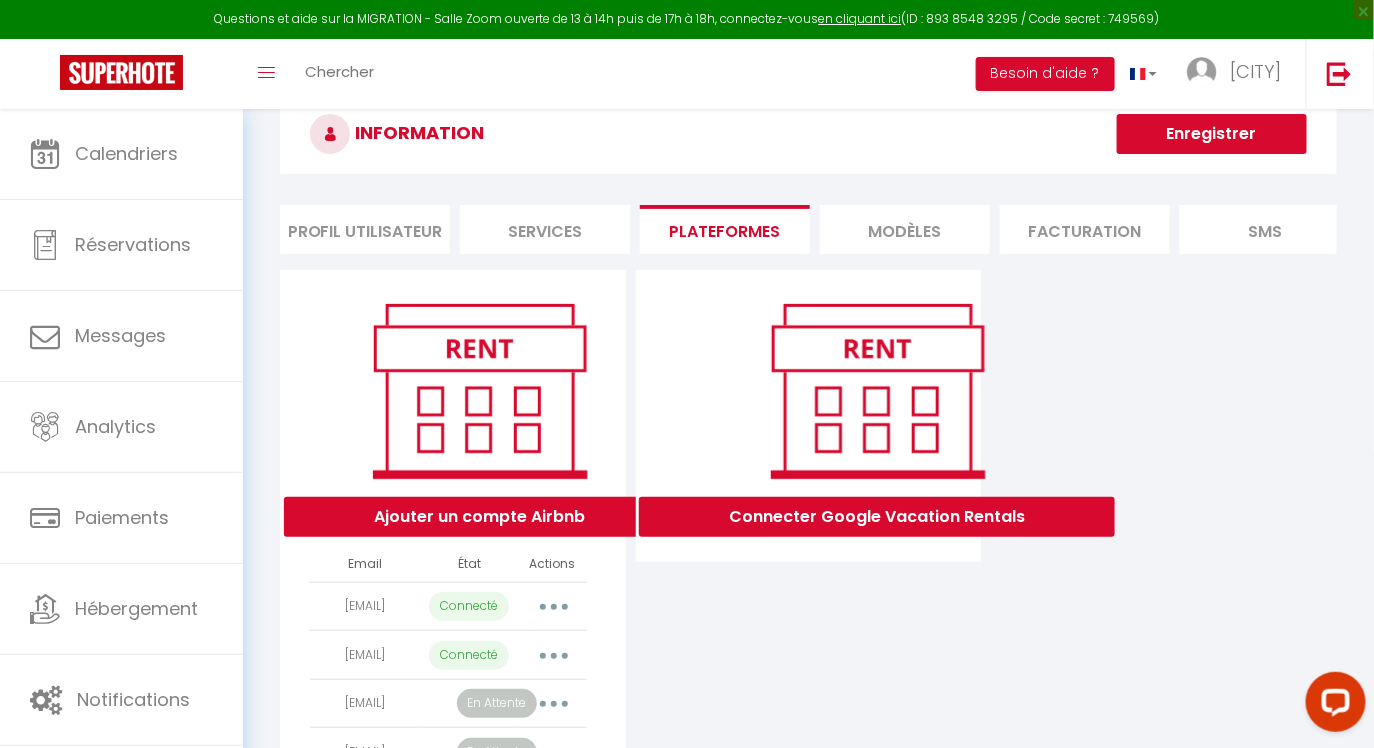 scroll, scrollTop: 0, scrollLeft: 0, axis: both 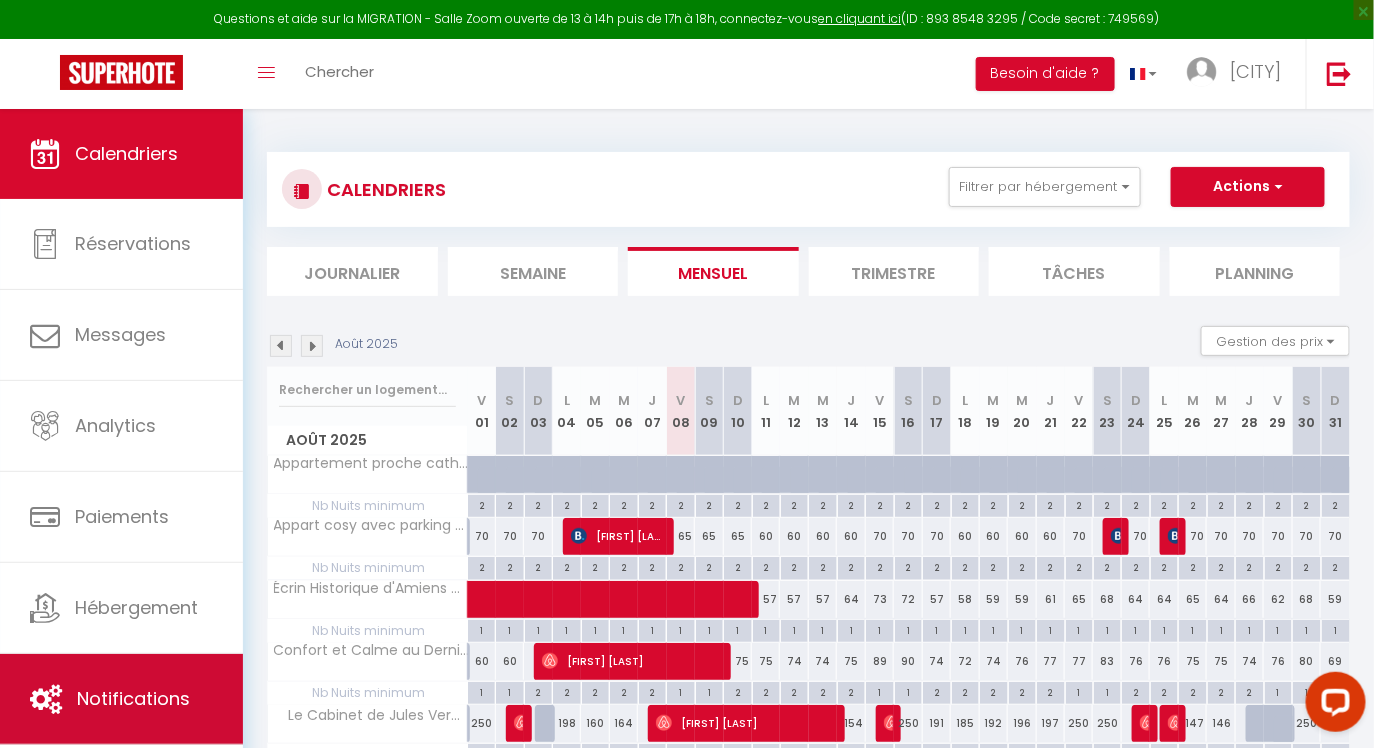 click on "Notifications" at bounding box center [121, 699] 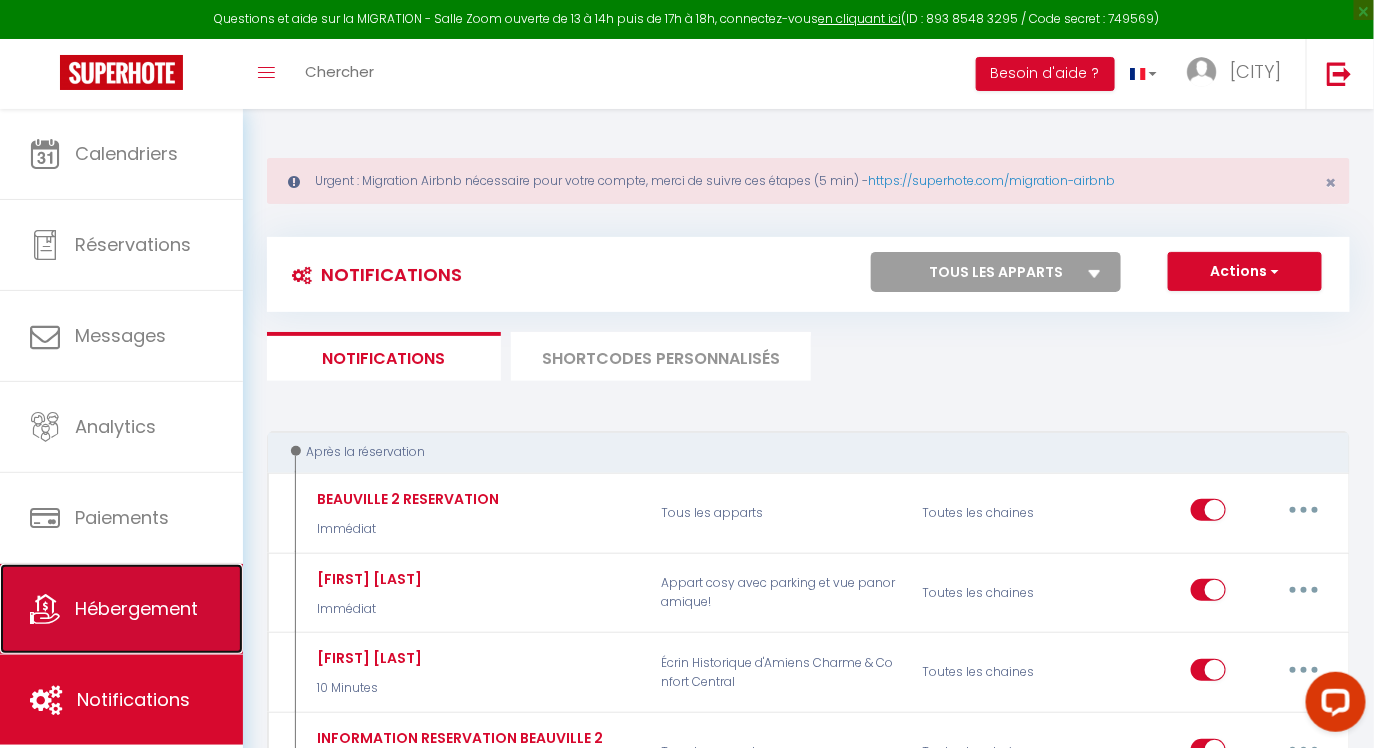 click on "Hébergement" at bounding box center (136, 608) 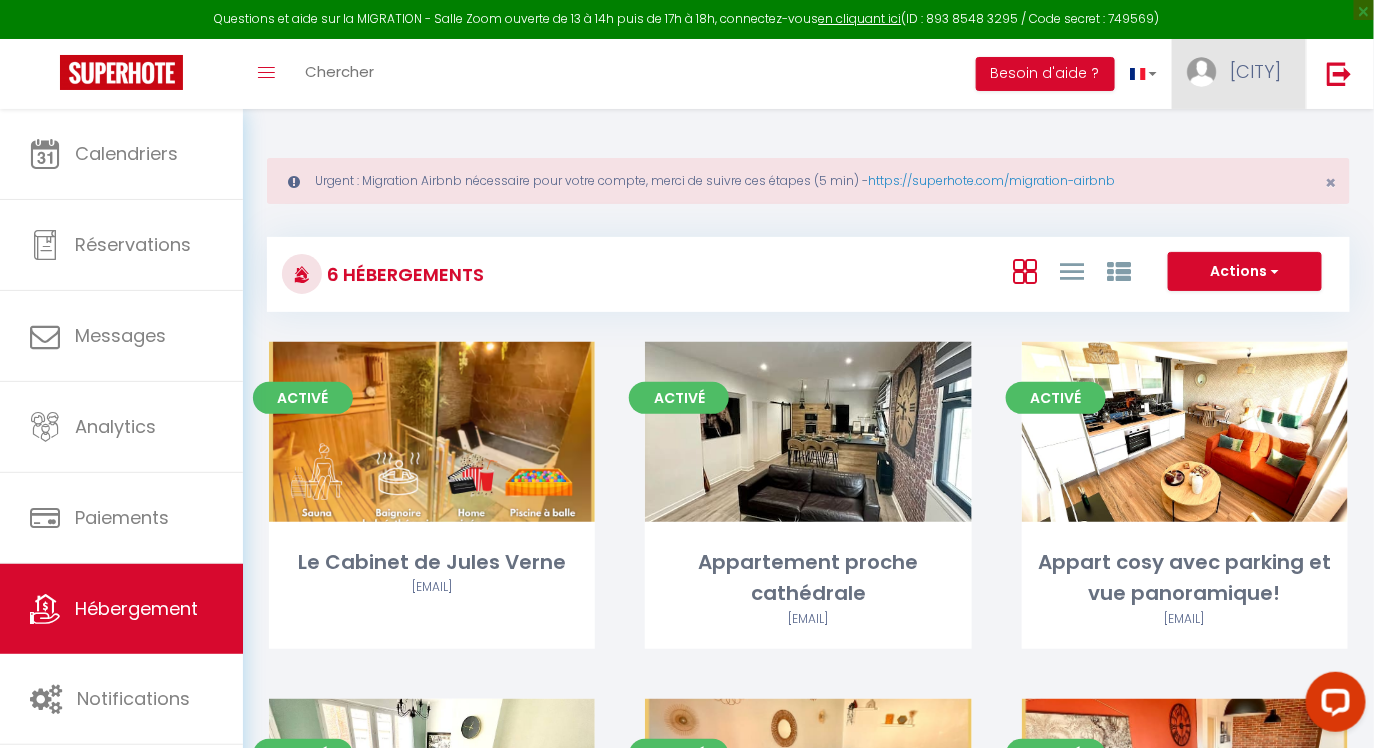 click at bounding box center (1202, 72) 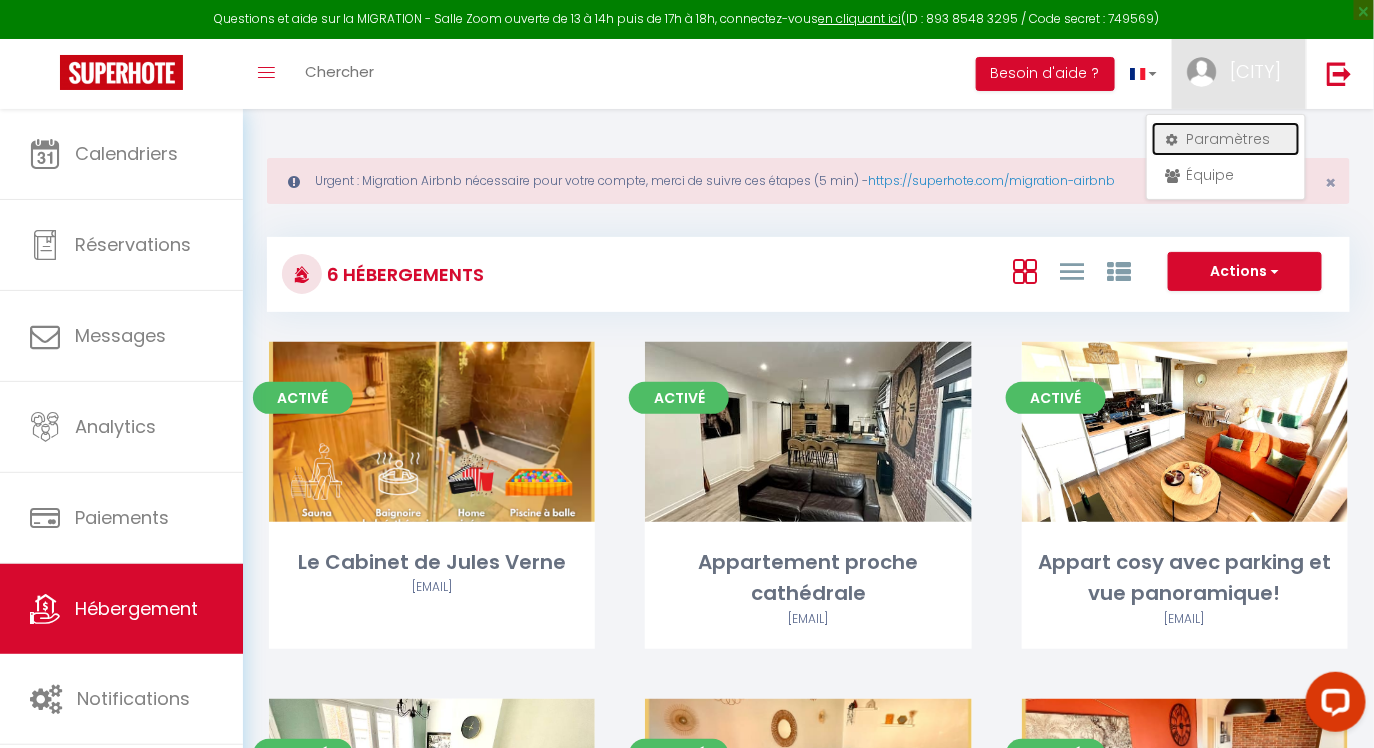 click on "Paramètres" at bounding box center (1226, 139) 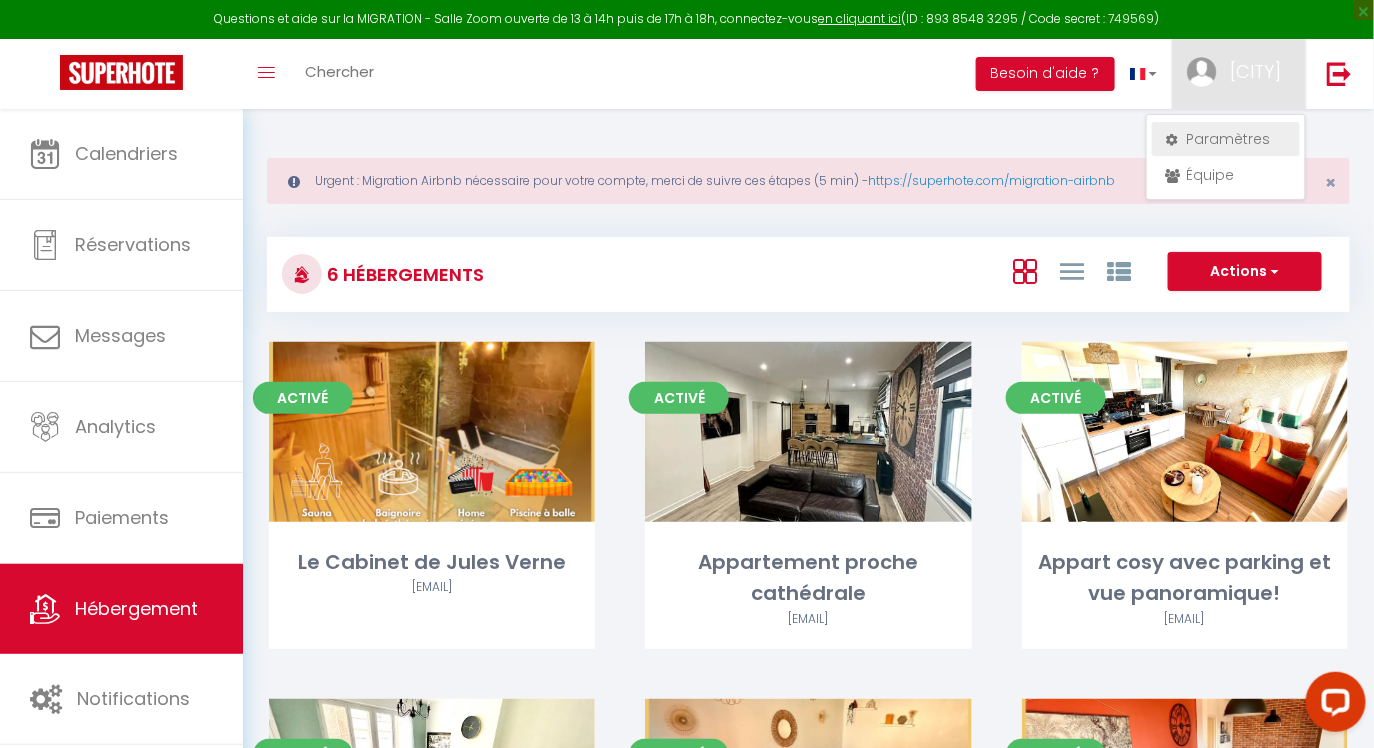 select on "28" 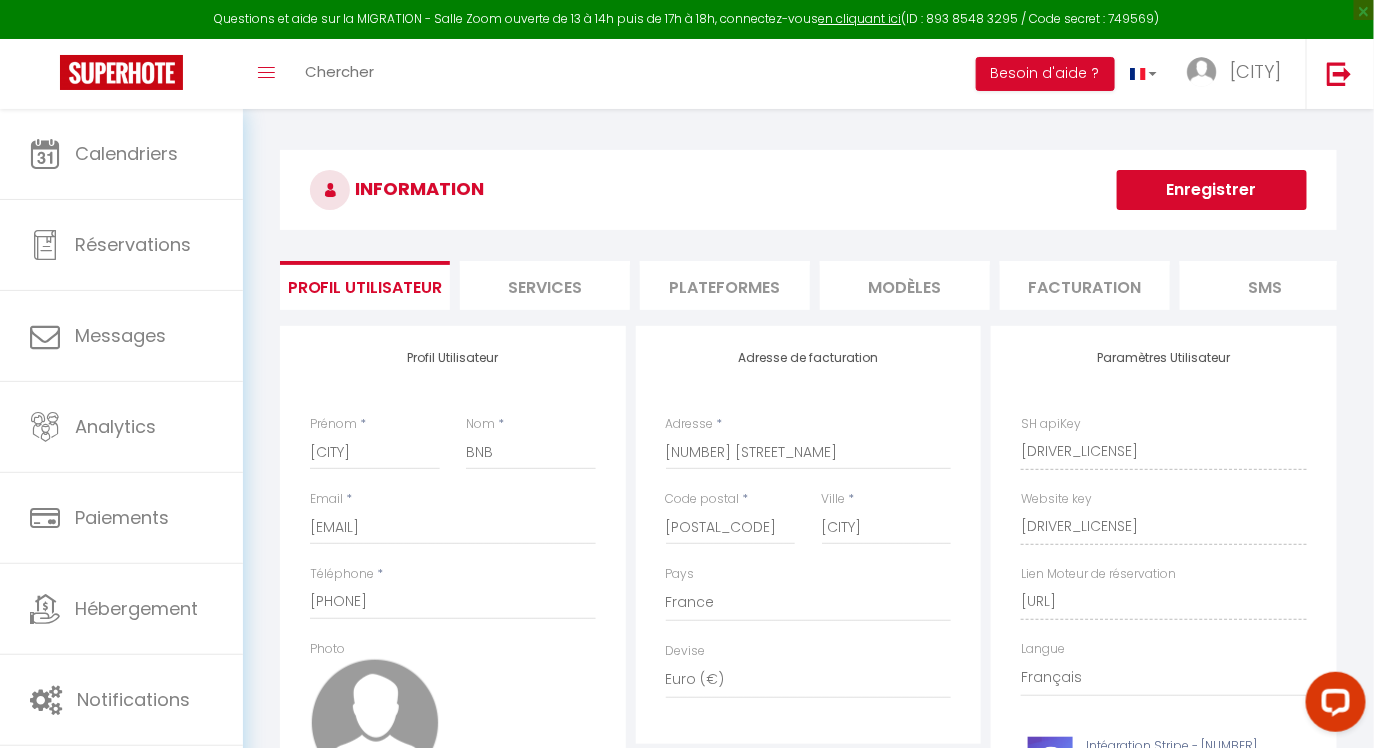 click on "Facturation" at bounding box center (1085, 285) 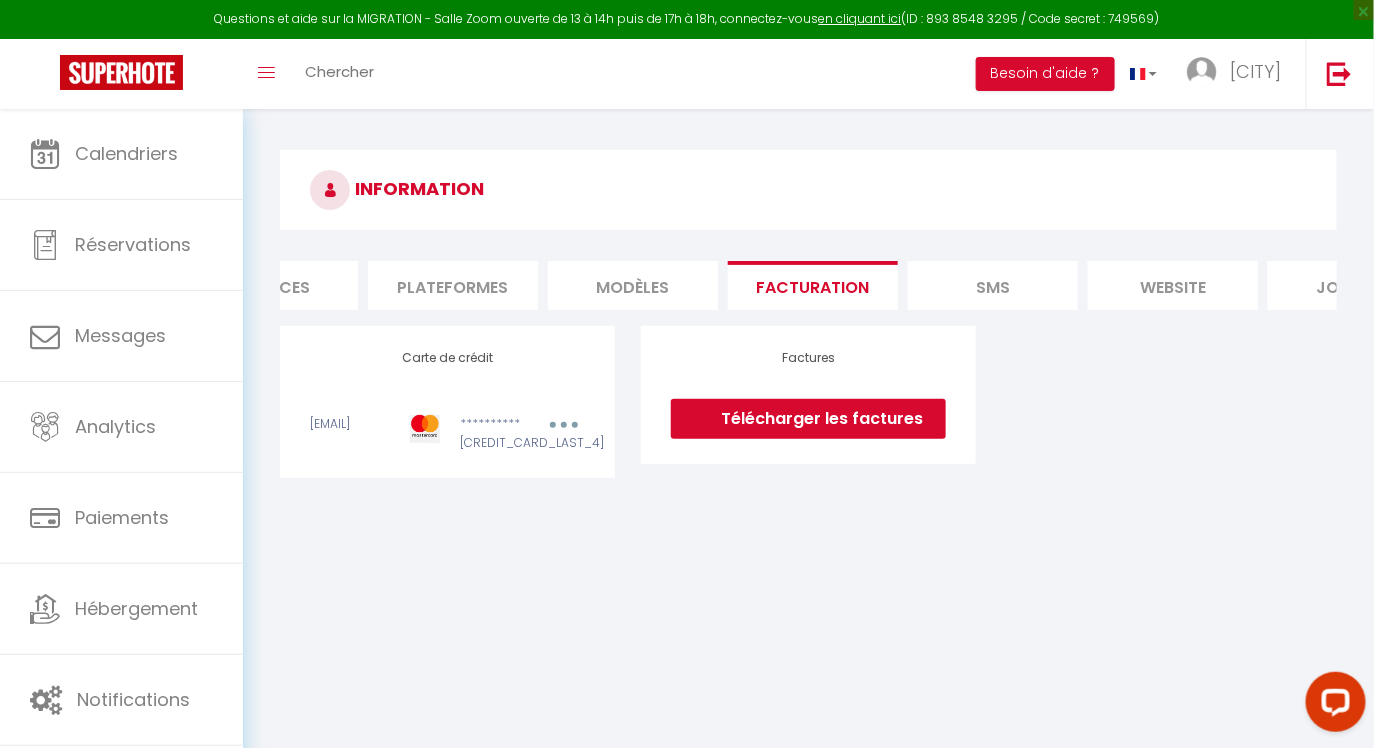 scroll, scrollTop: 0, scrollLeft: 300, axis: horizontal 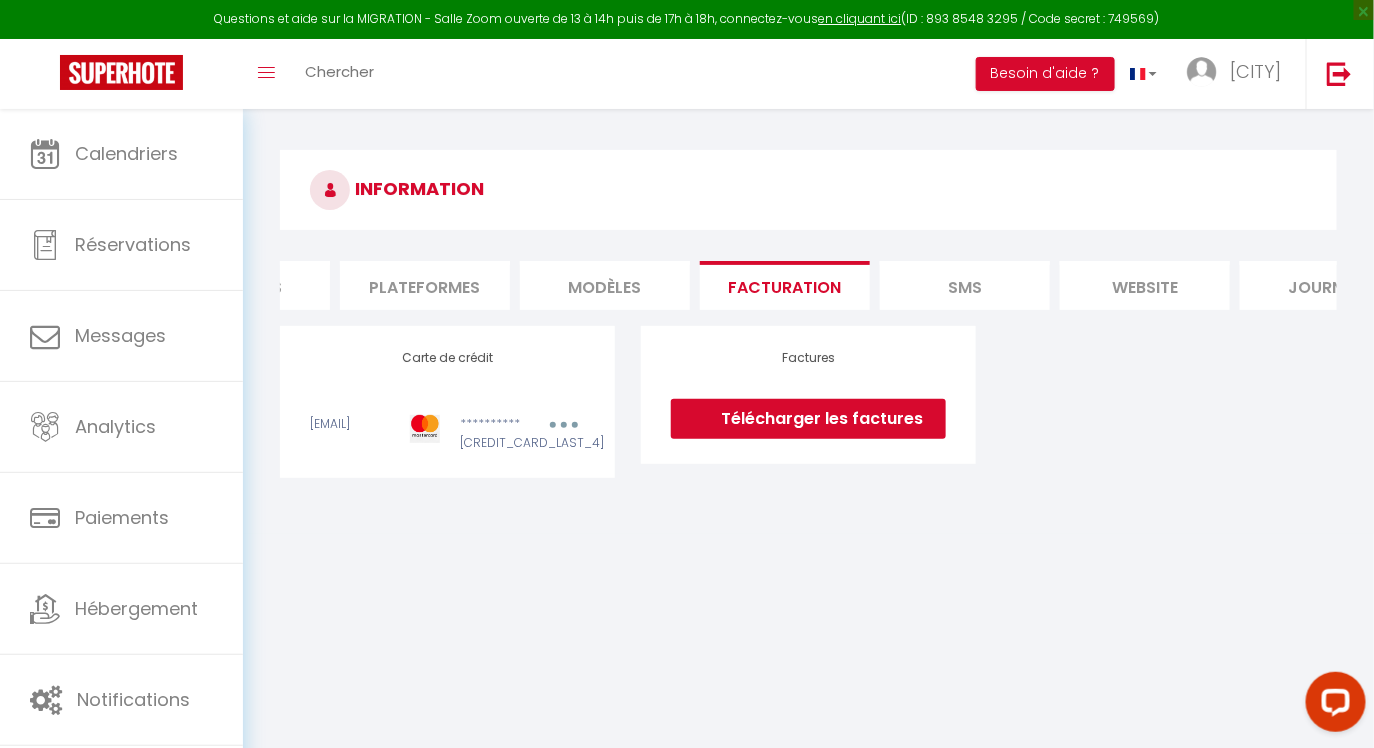 click on "website" at bounding box center (1145, 285) 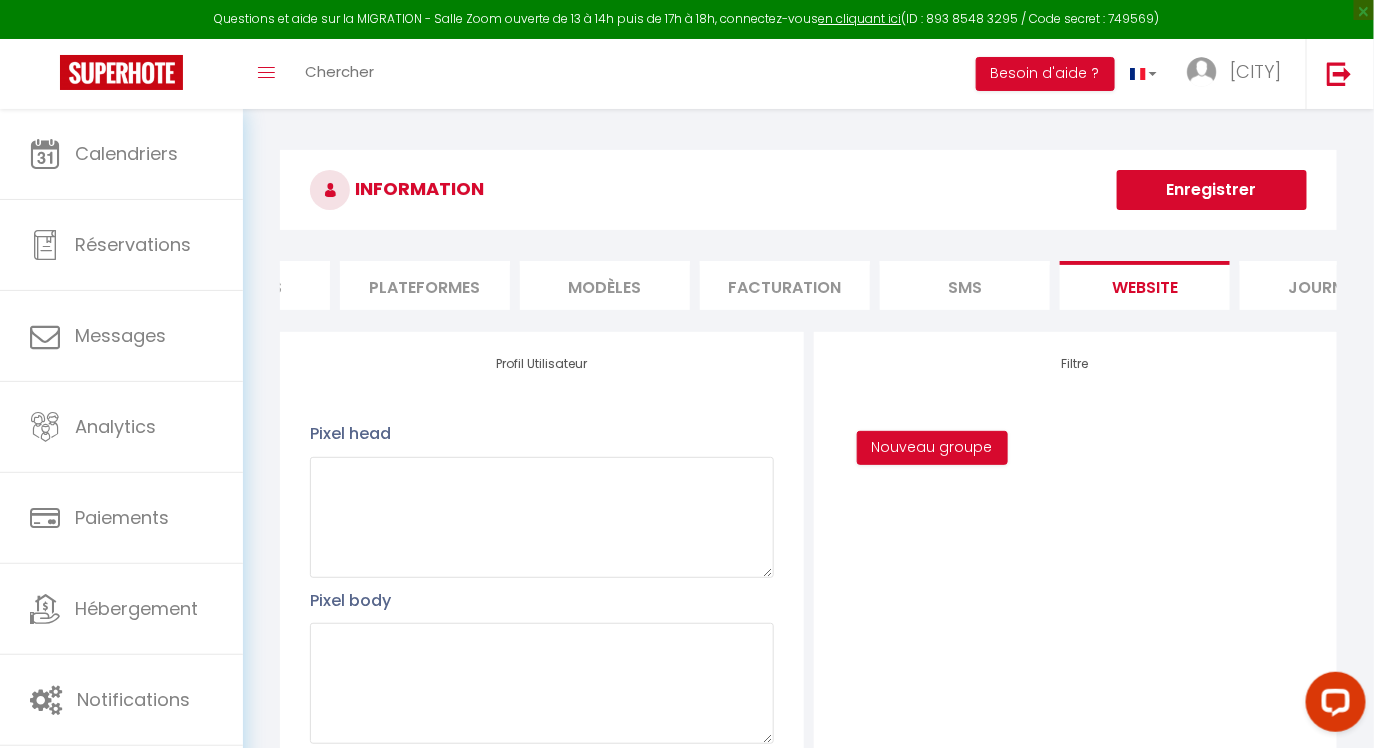 scroll, scrollTop: 0, scrollLeft: 382, axis: horizontal 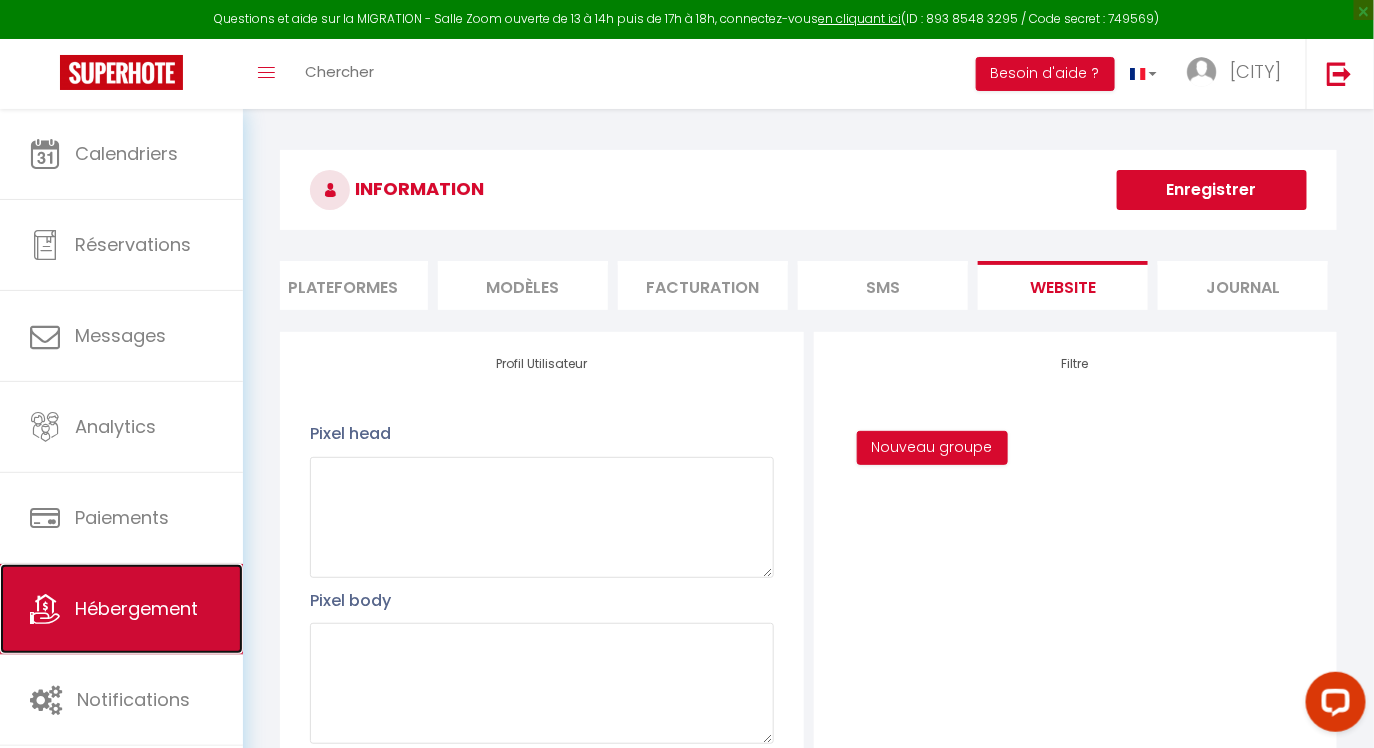 click on "Hébergement" at bounding box center (121, 609) 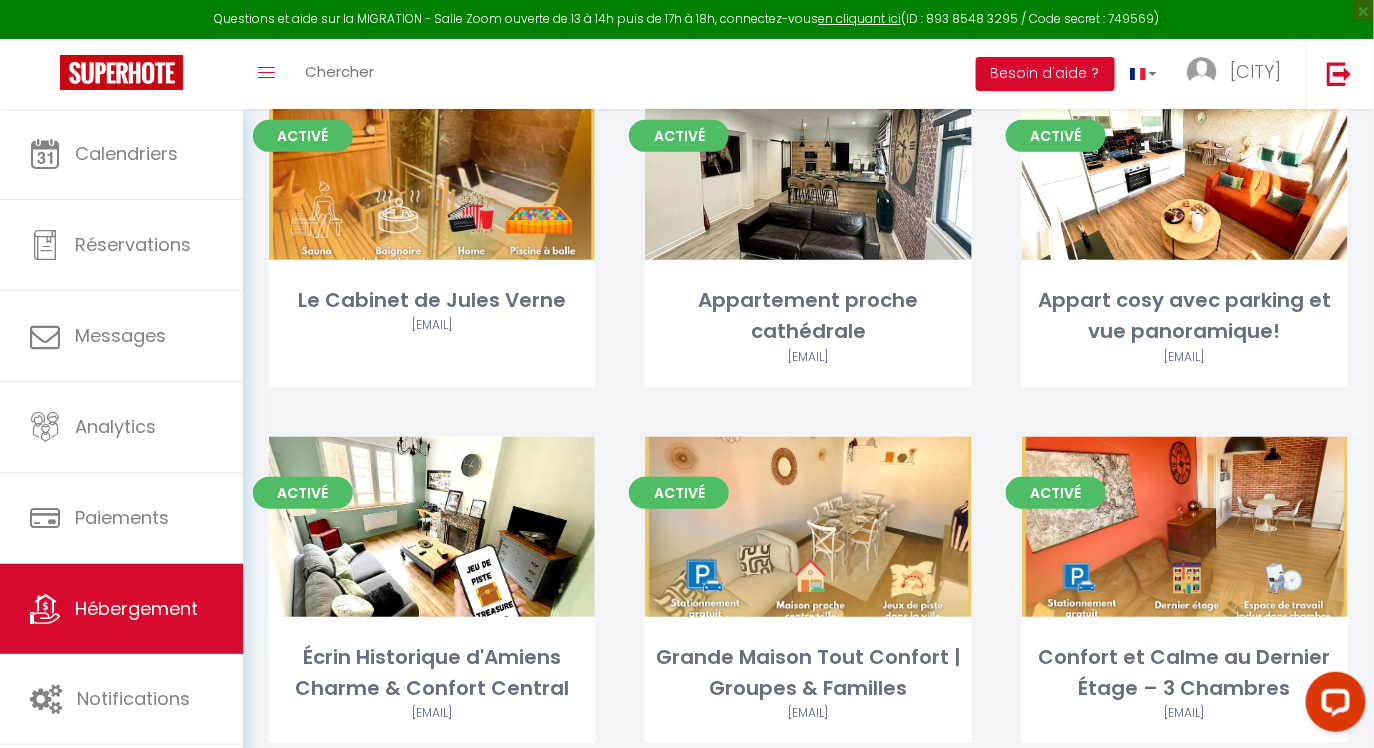 scroll, scrollTop: 330, scrollLeft: 0, axis: vertical 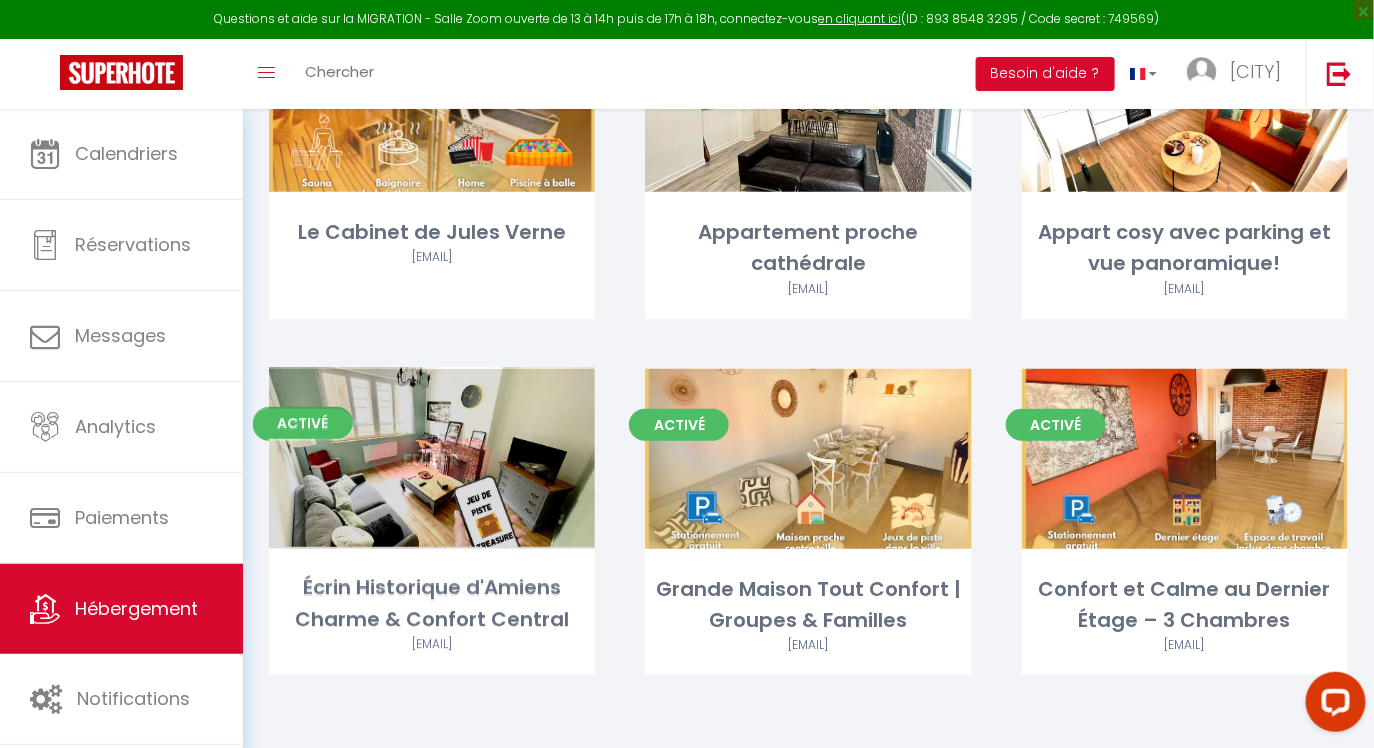 click on "Editer" at bounding box center [432, 459] 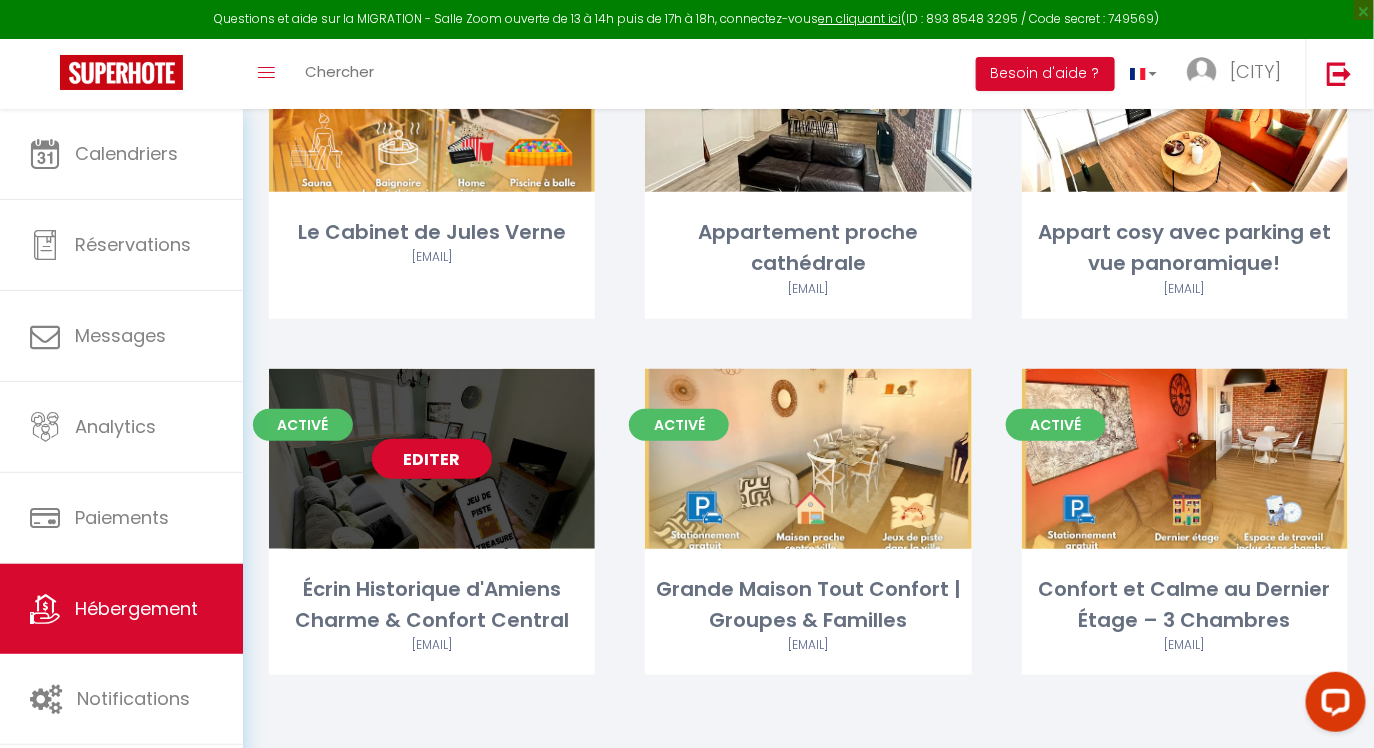 click on "Editer" at bounding box center [432, 459] 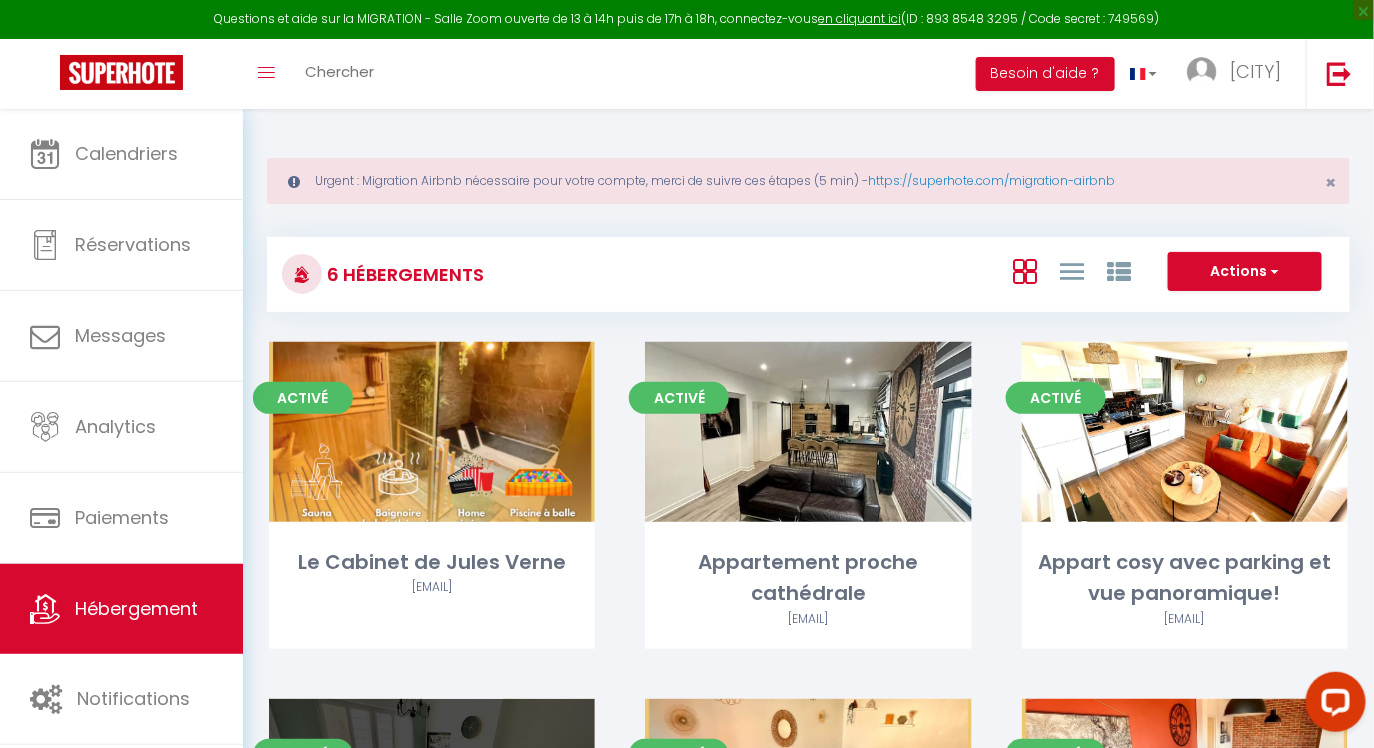 select on "3" 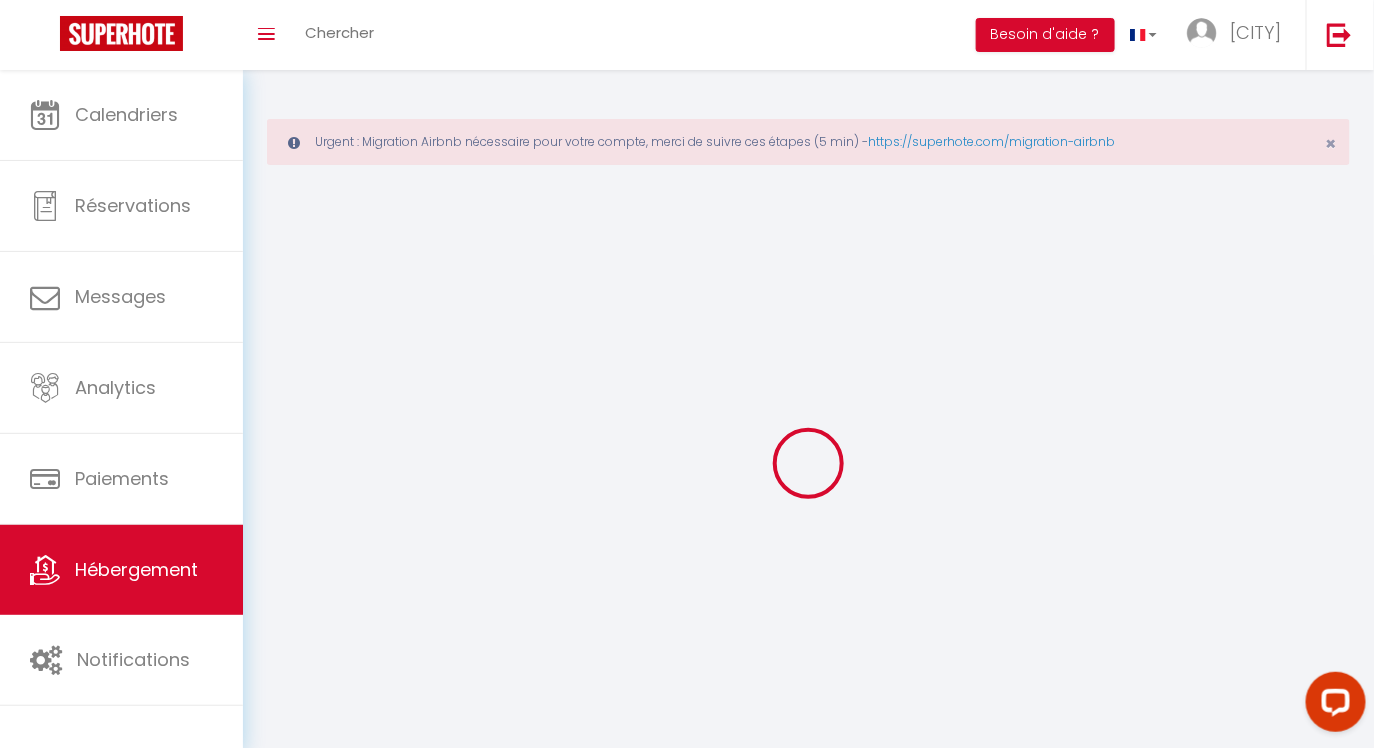 select 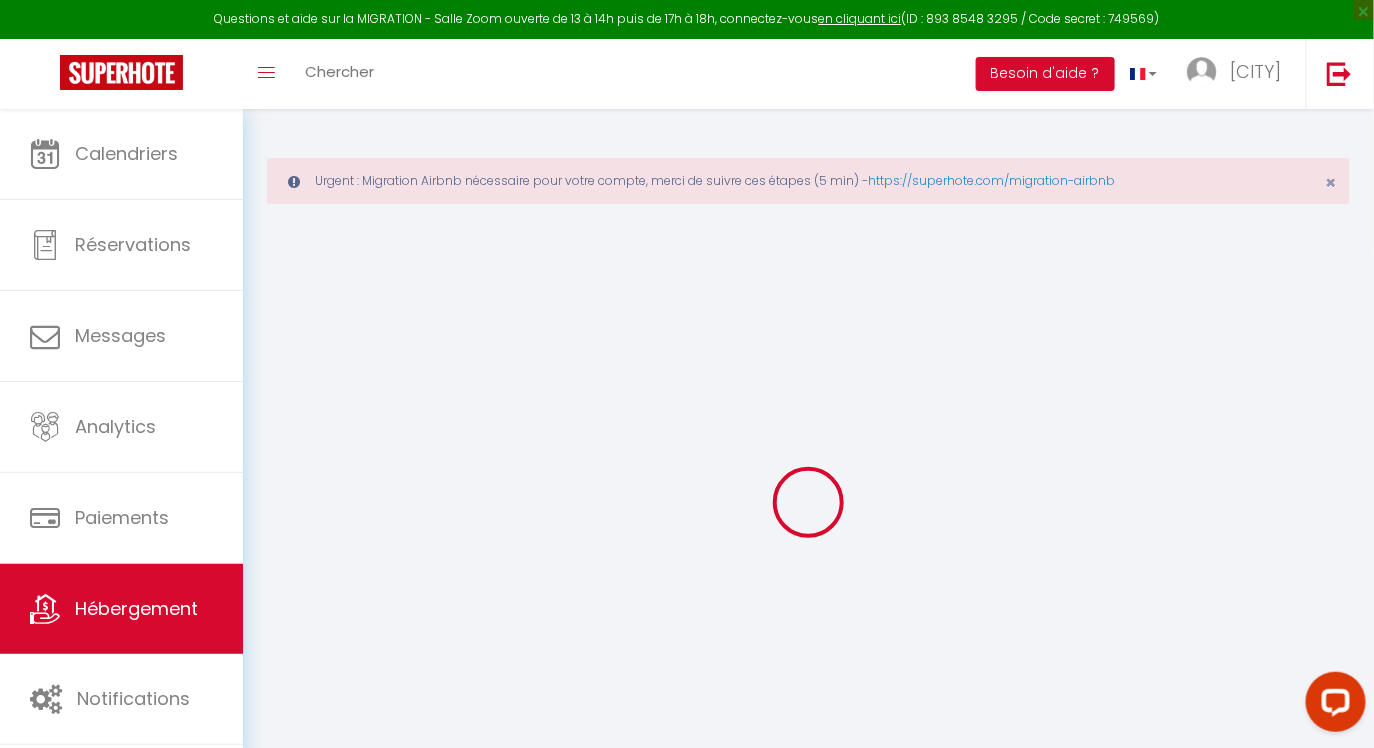 select 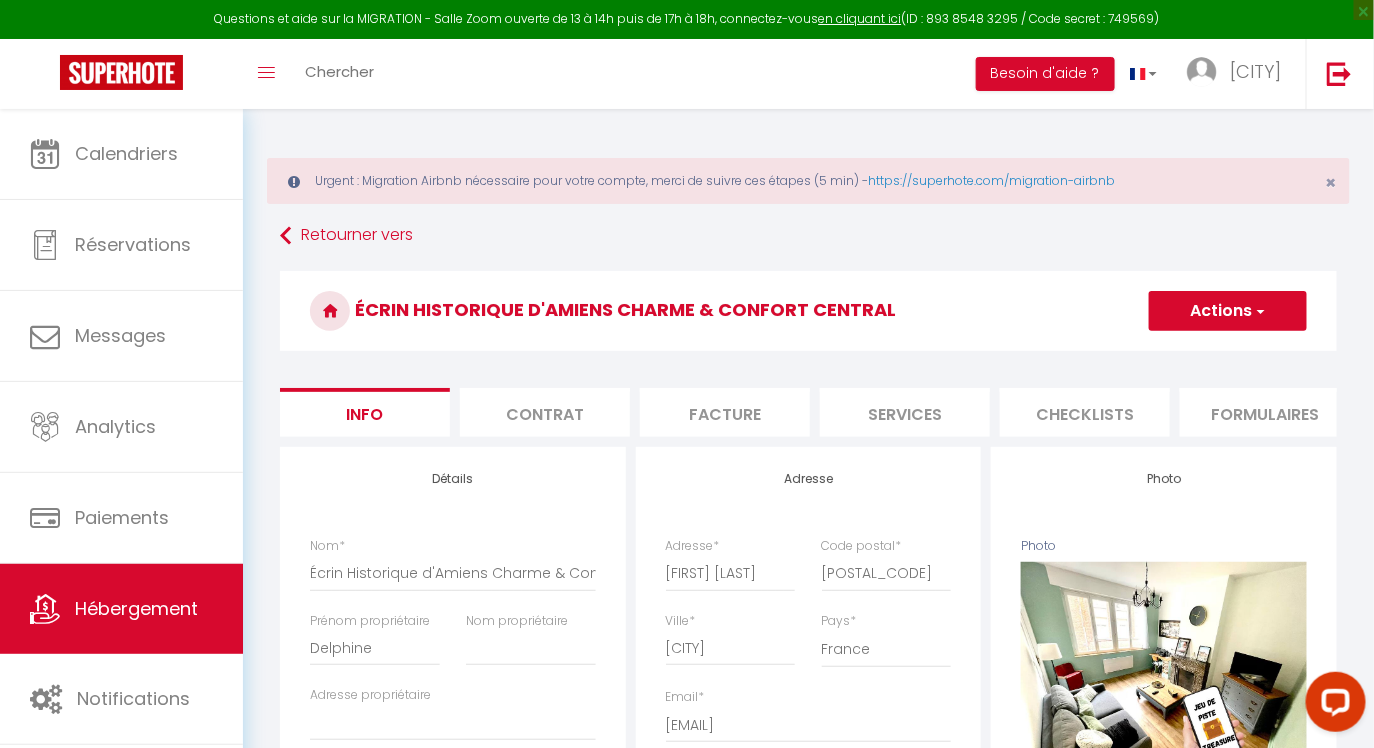 select 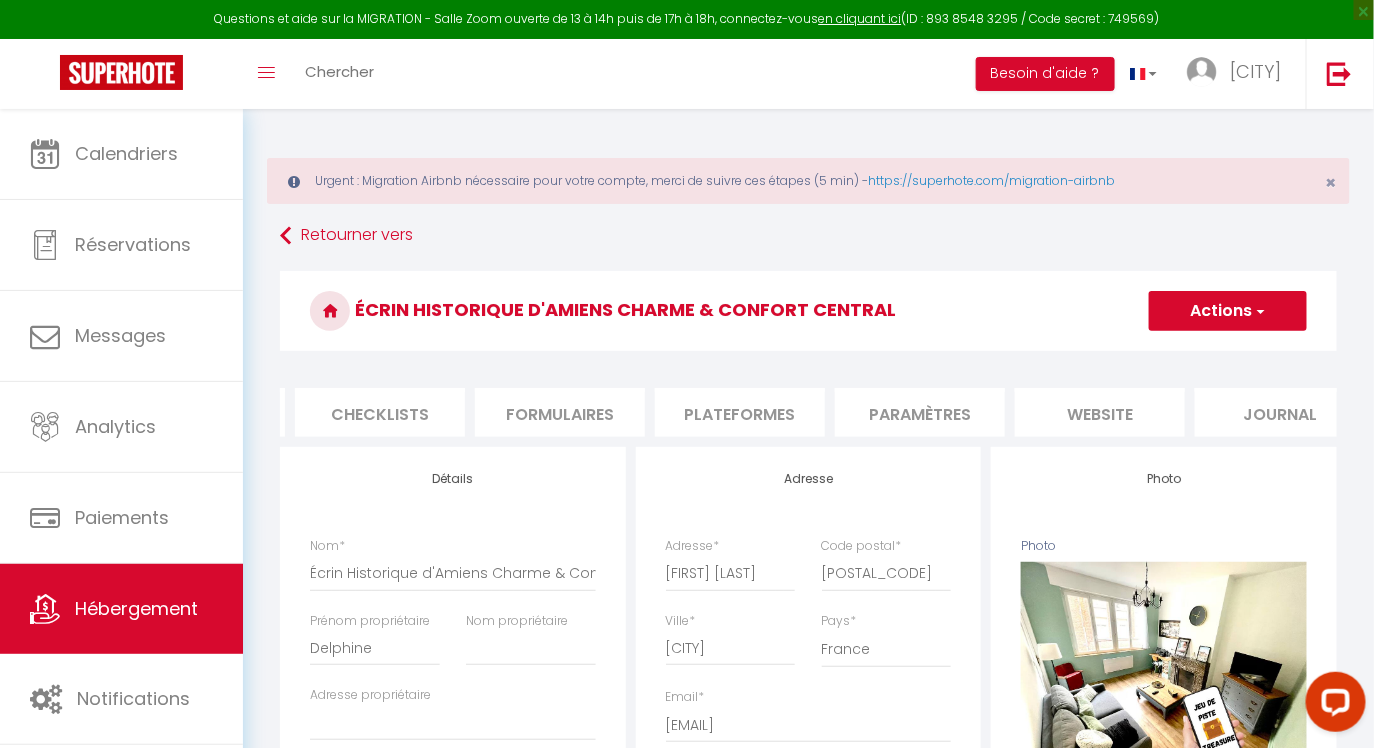 scroll, scrollTop: 0, scrollLeft: 742, axis: horizontal 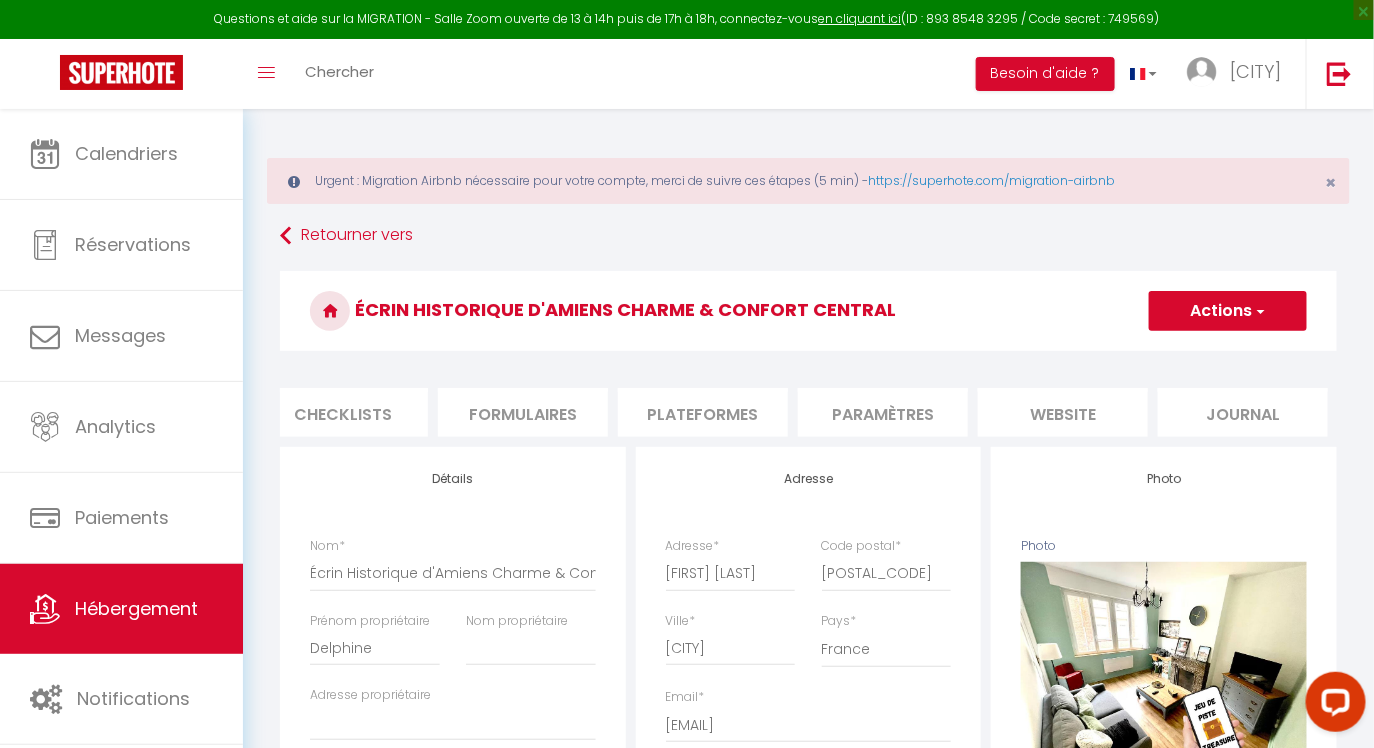 click on "Plateformes" at bounding box center (703, 412) 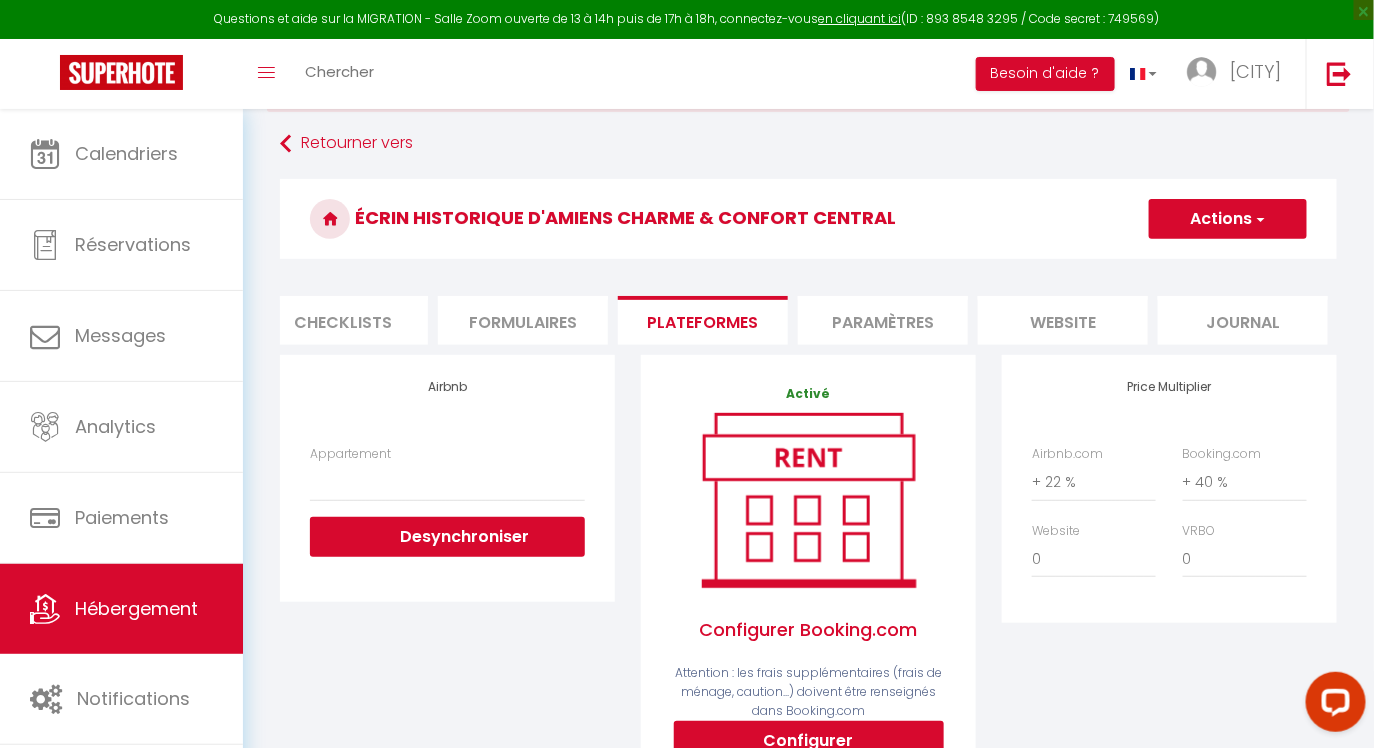 scroll, scrollTop: 93, scrollLeft: 0, axis: vertical 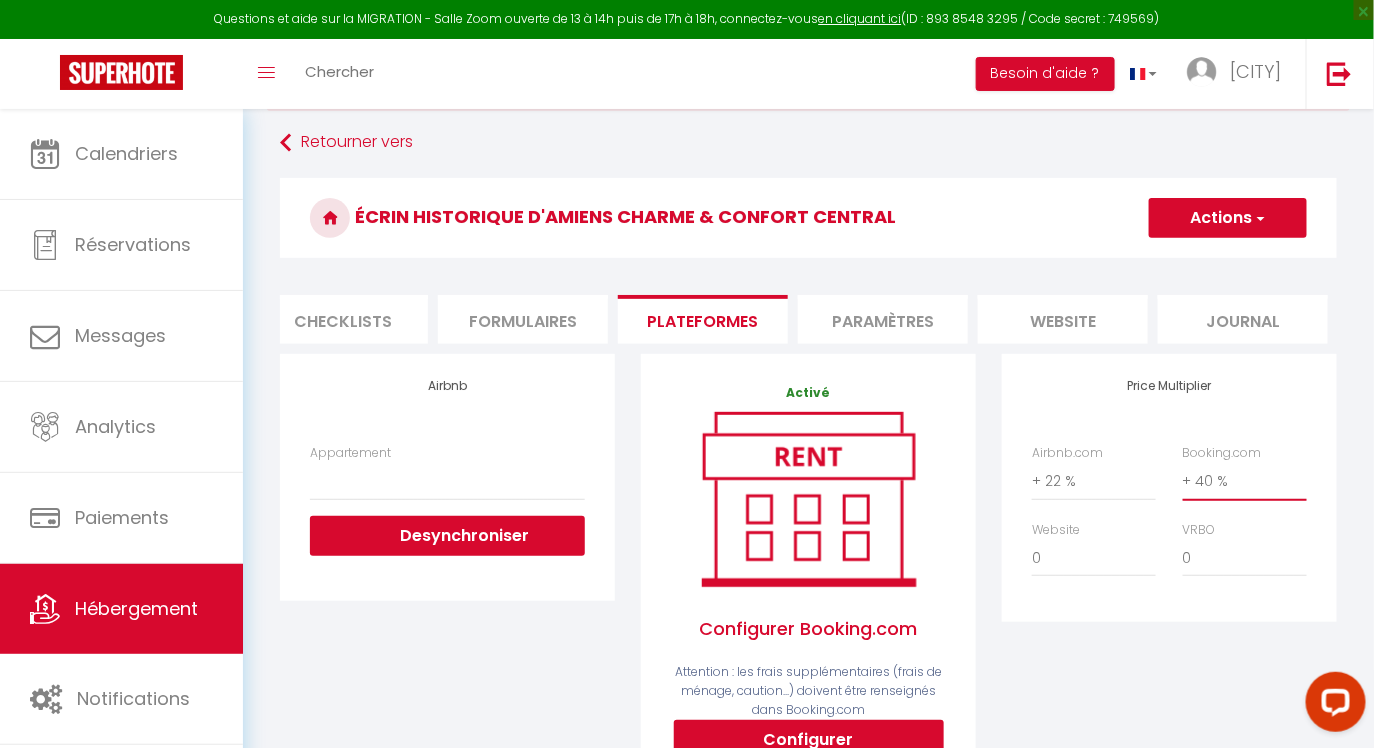 click on "0
+ 1 %
+ 2 %
+ 3 %
+ 4 %
+ 5 %
+ 6 %
+ 7 %
+ 8 %
+ 9 %" at bounding box center (1245, 481) 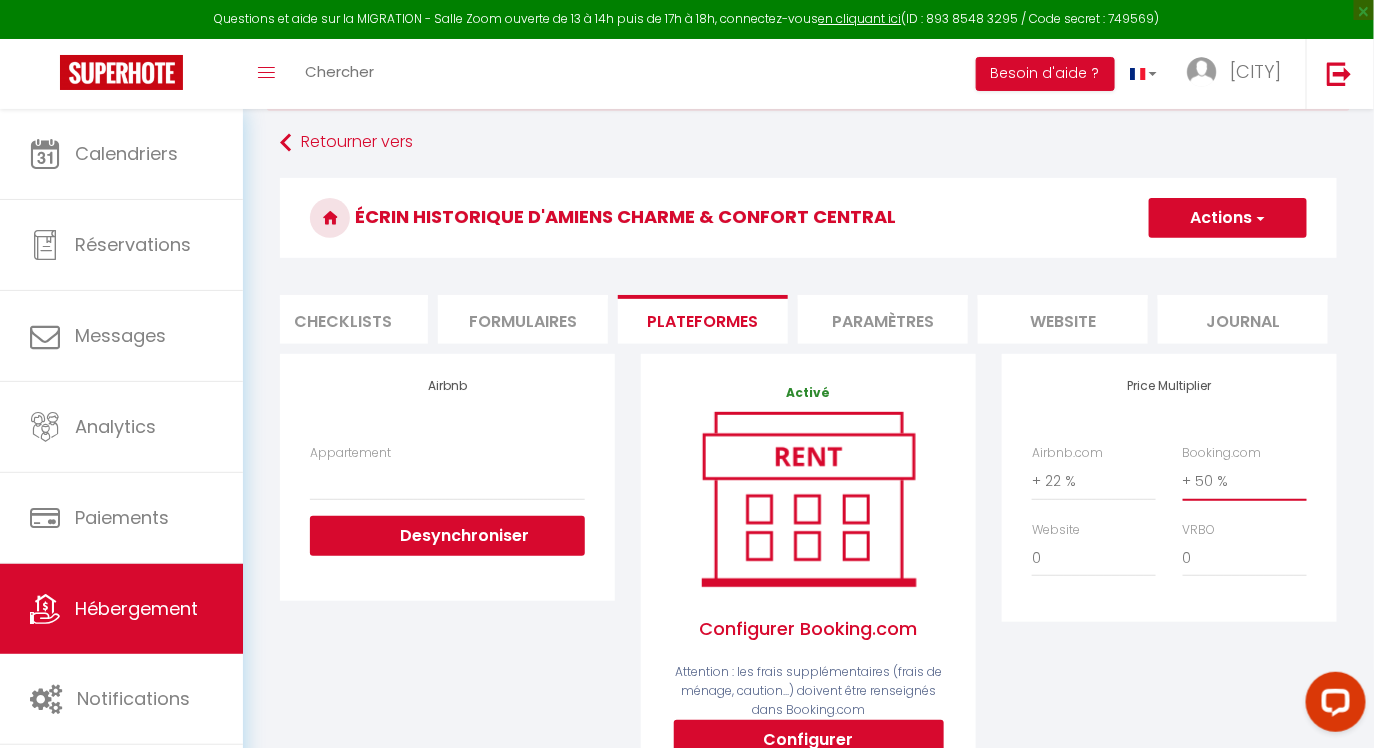 click on "0
+ 1 %
+ 2 %
+ 3 %
+ 4 %
+ 5 %
+ 6 %
+ 7 %
+ 8 %
+ 9 %" at bounding box center [1245, 481] 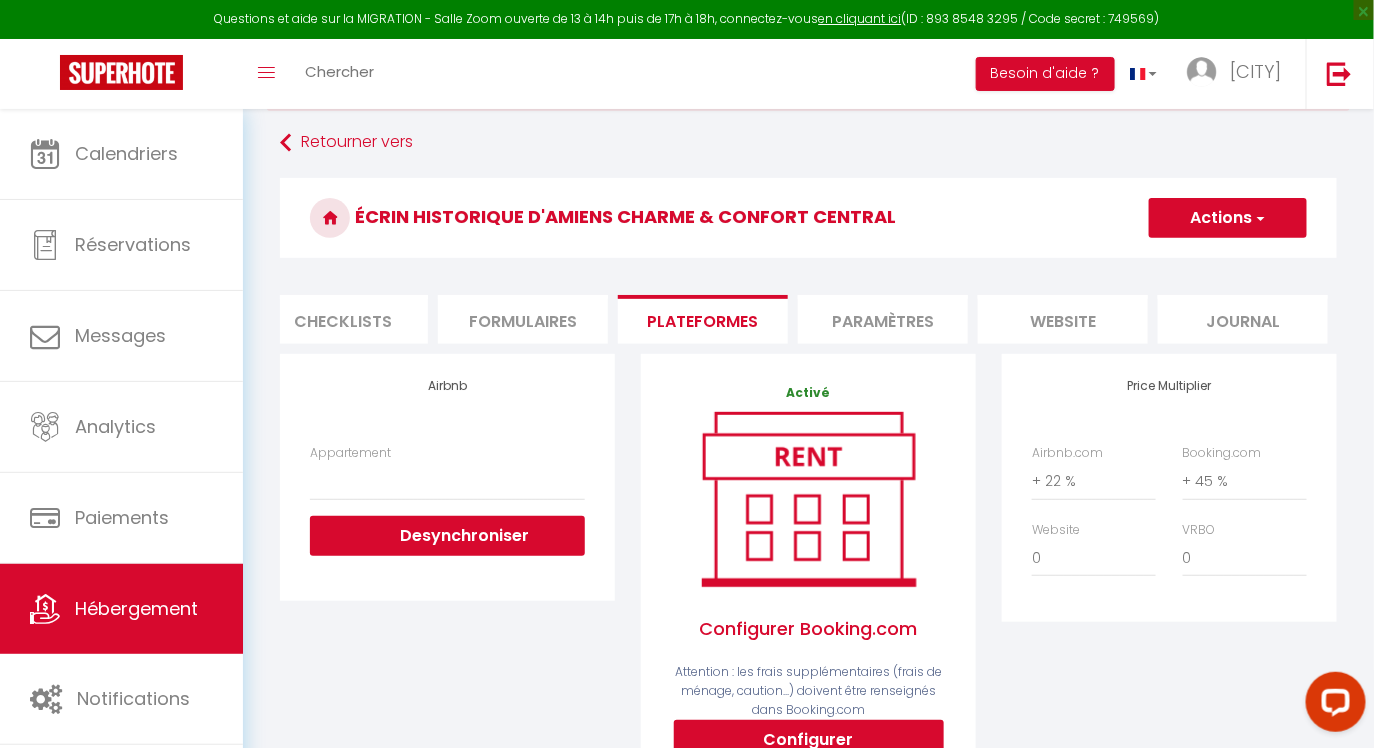click on "Actions" at bounding box center (1228, 218) 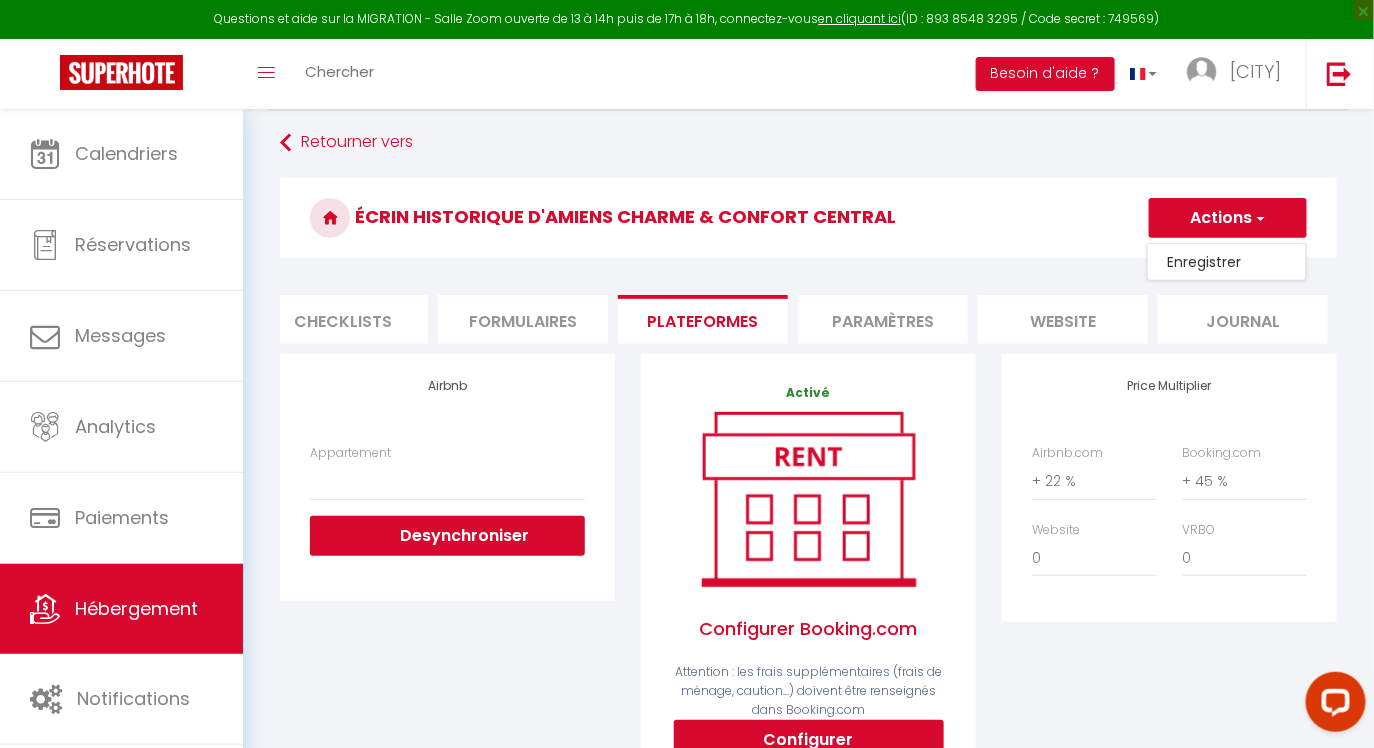 click on "Enregistrer" at bounding box center [1227, 262] 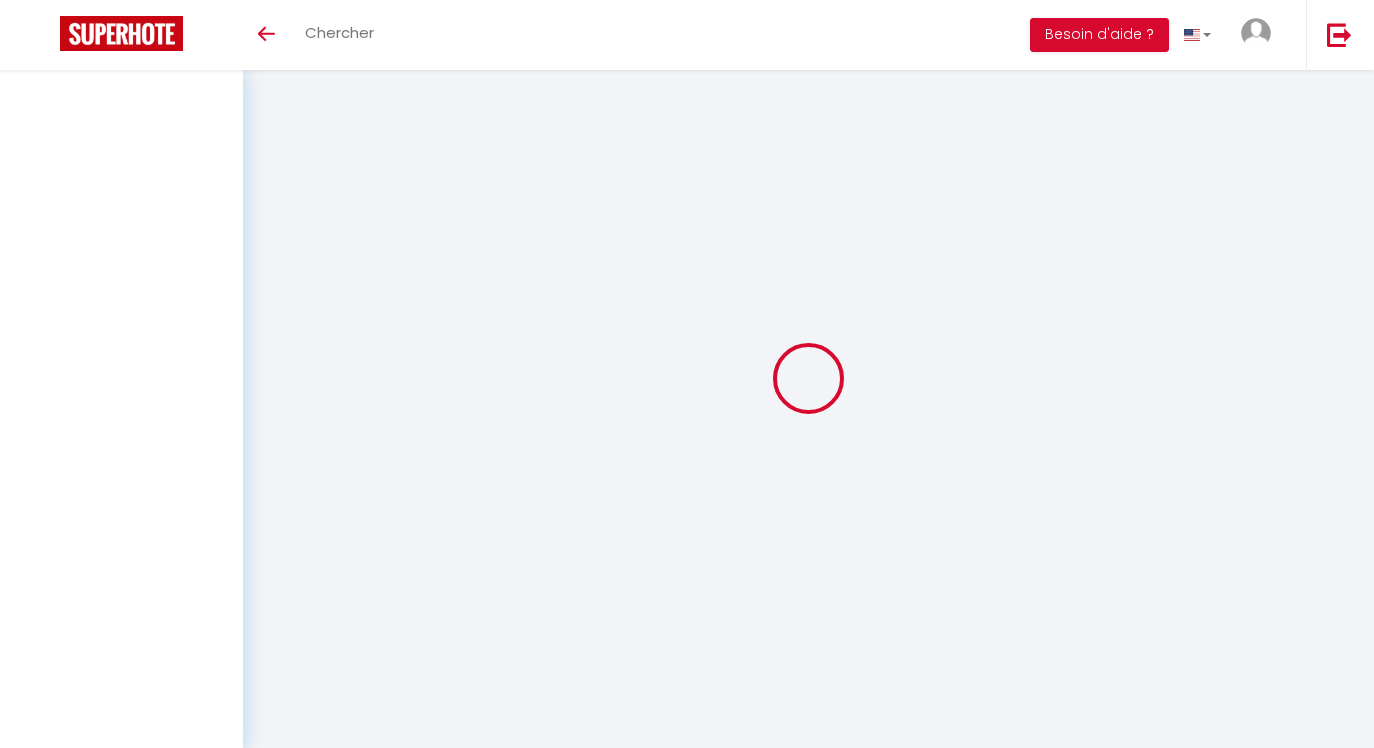 scroll, scrollTop: 0, scrollLeft: 0, axis: both 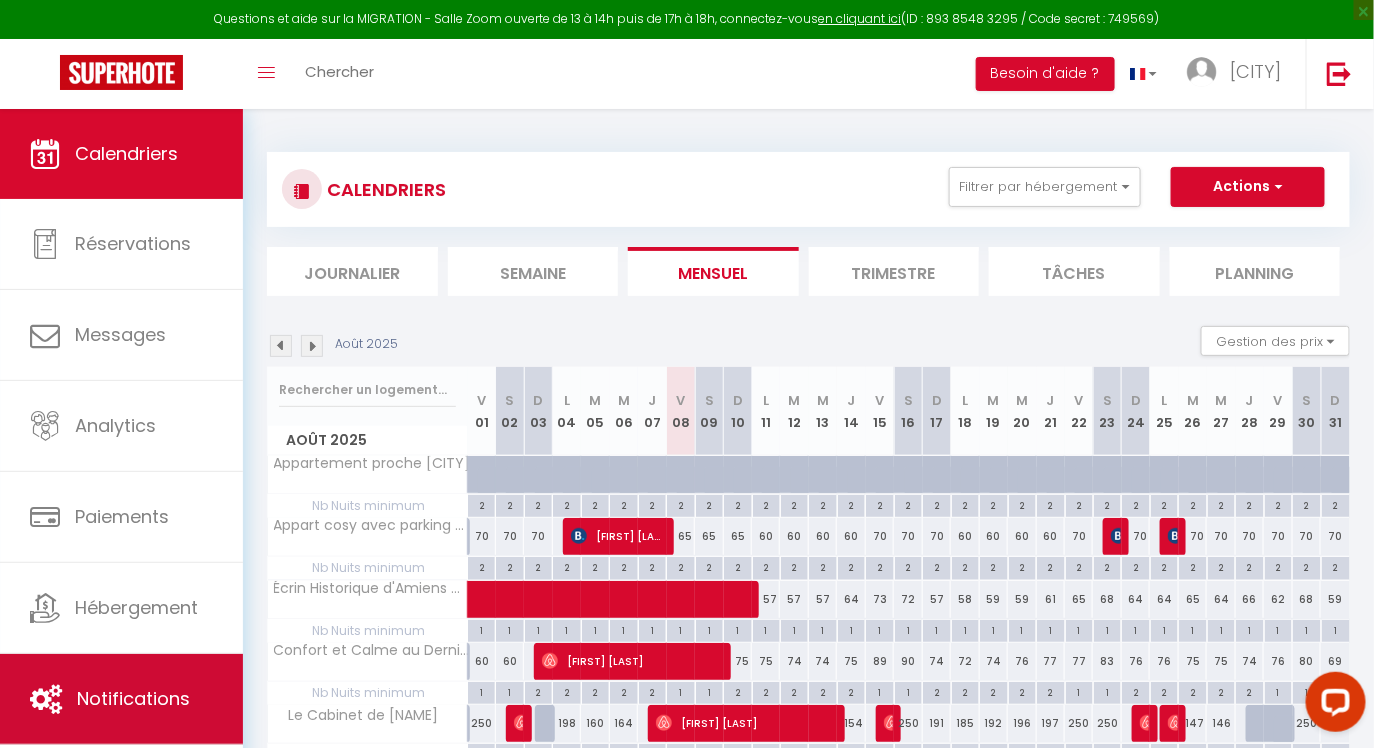 click on "Notifications" at bounding box center (121, 699) 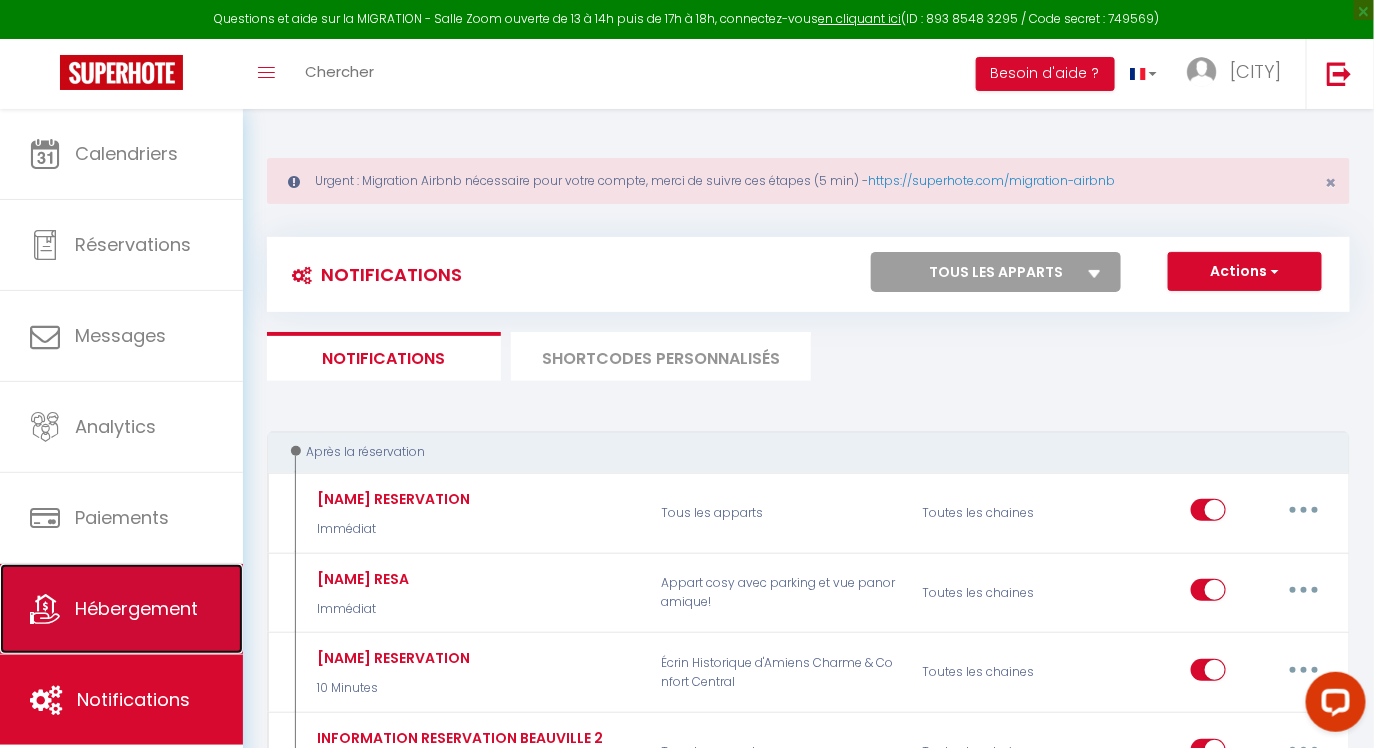 click on "Hébergement" at bounding box center [121, 609] 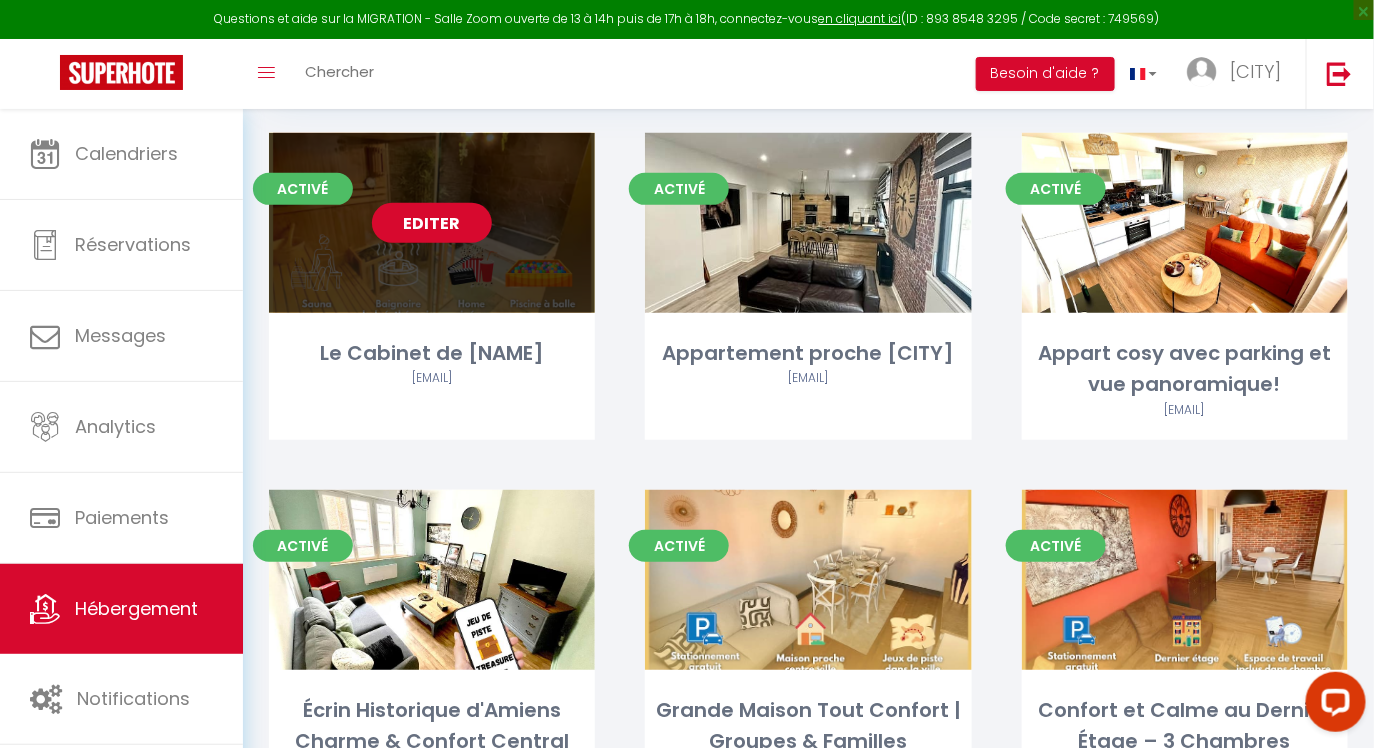 scroll, scrollTop: 330, scrollLeft: 0, axis: vertical 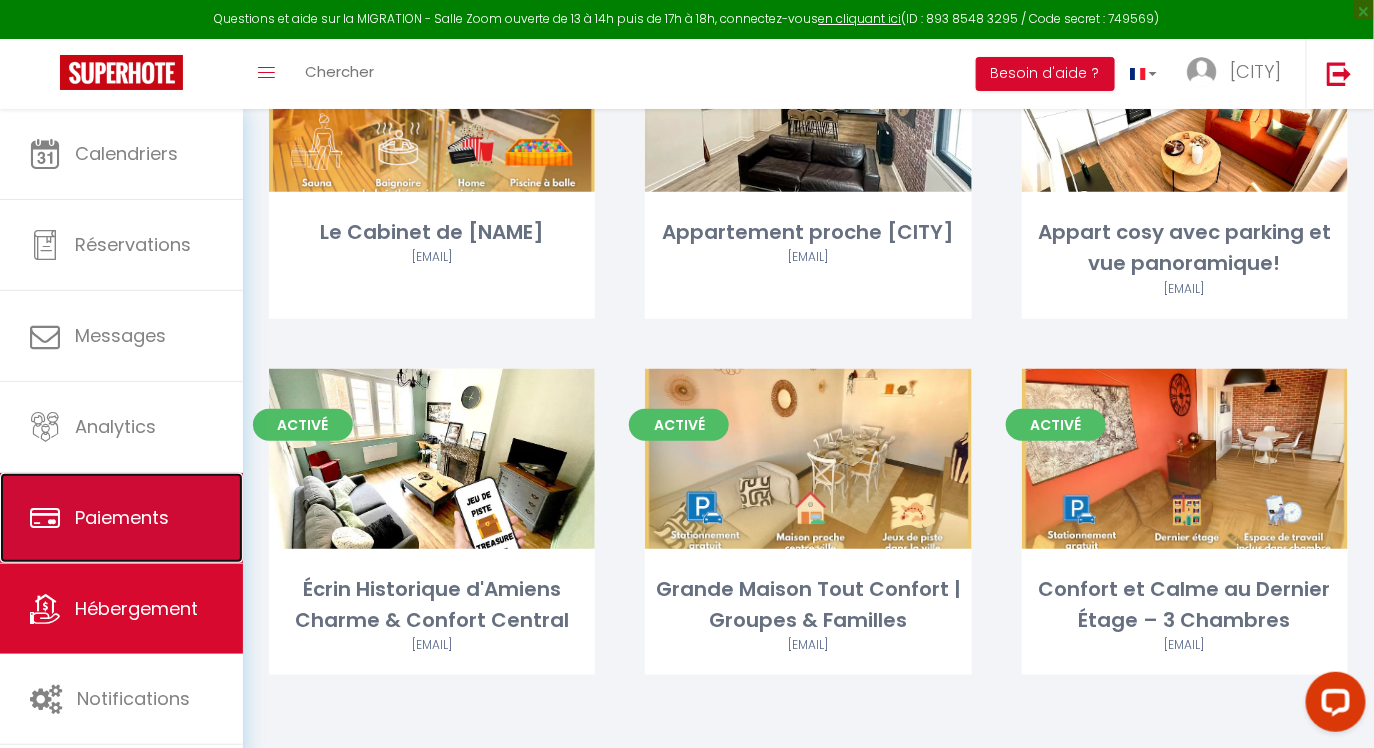 click on "Paiements" at bounding box center (121, 518) 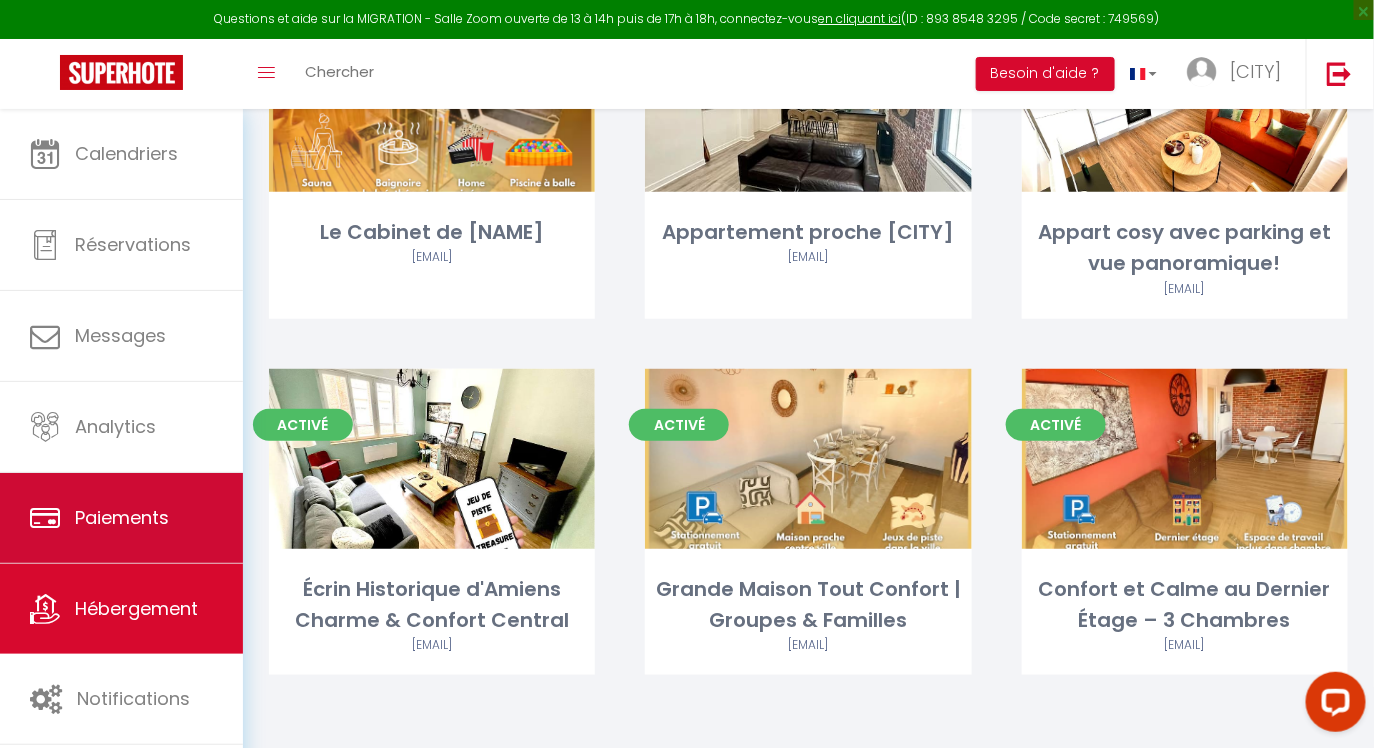 scroll, scrollTop: 0, scrollLeft: 0, axis: both 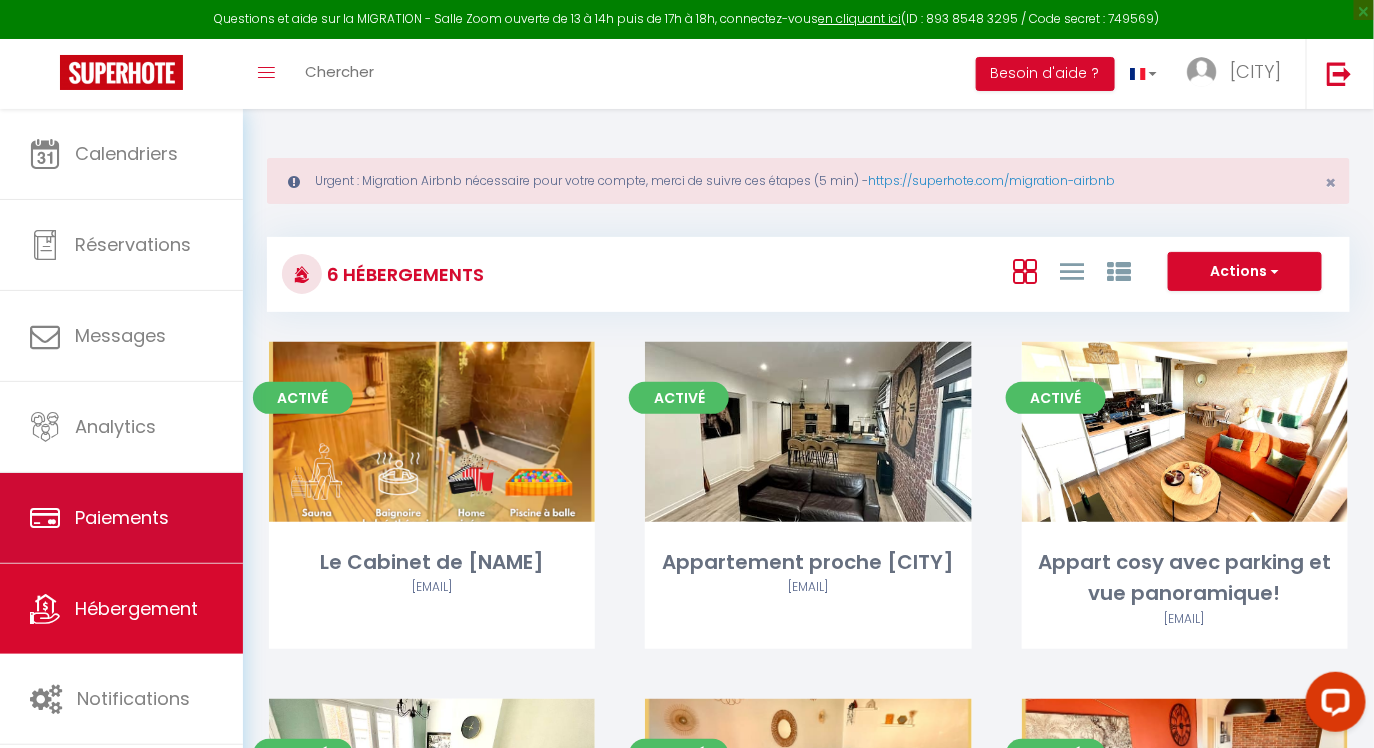 select on "2" 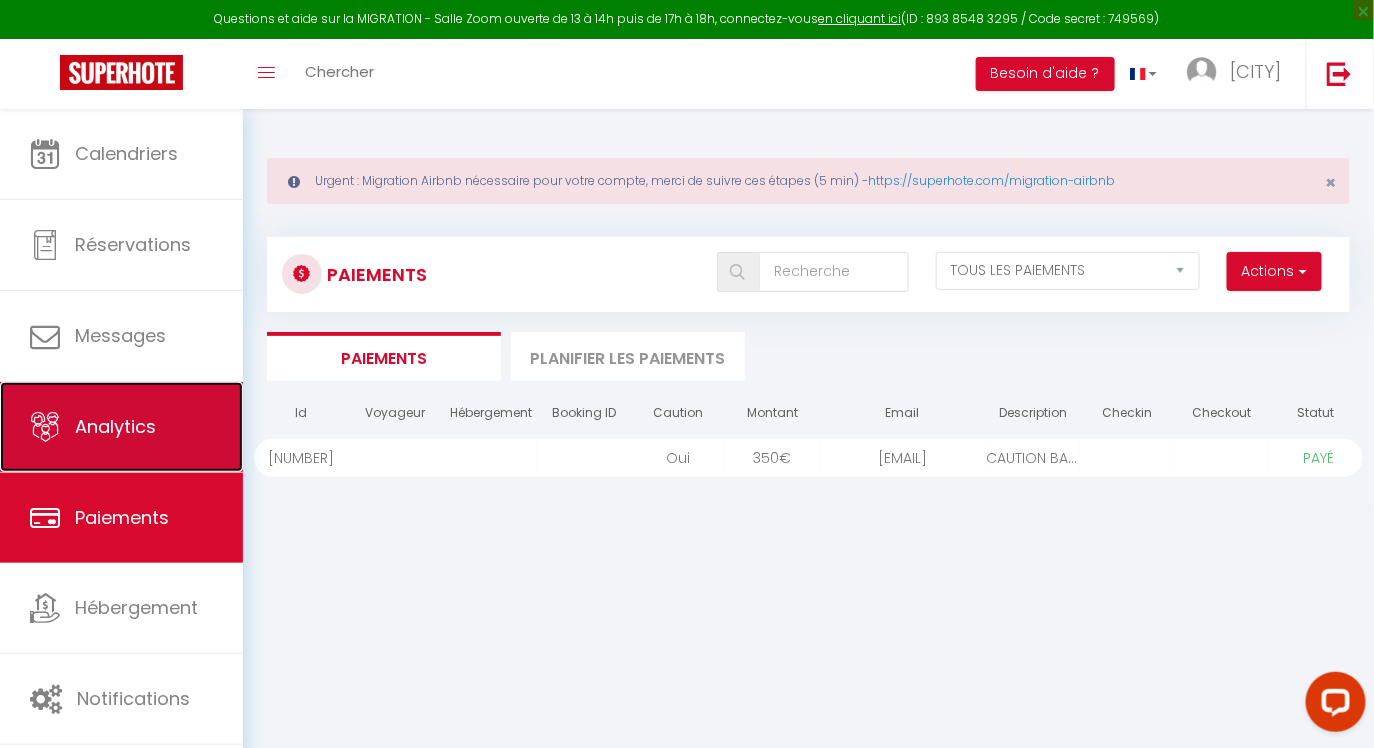 click on "Analytics" at bounding box center [121, 427] 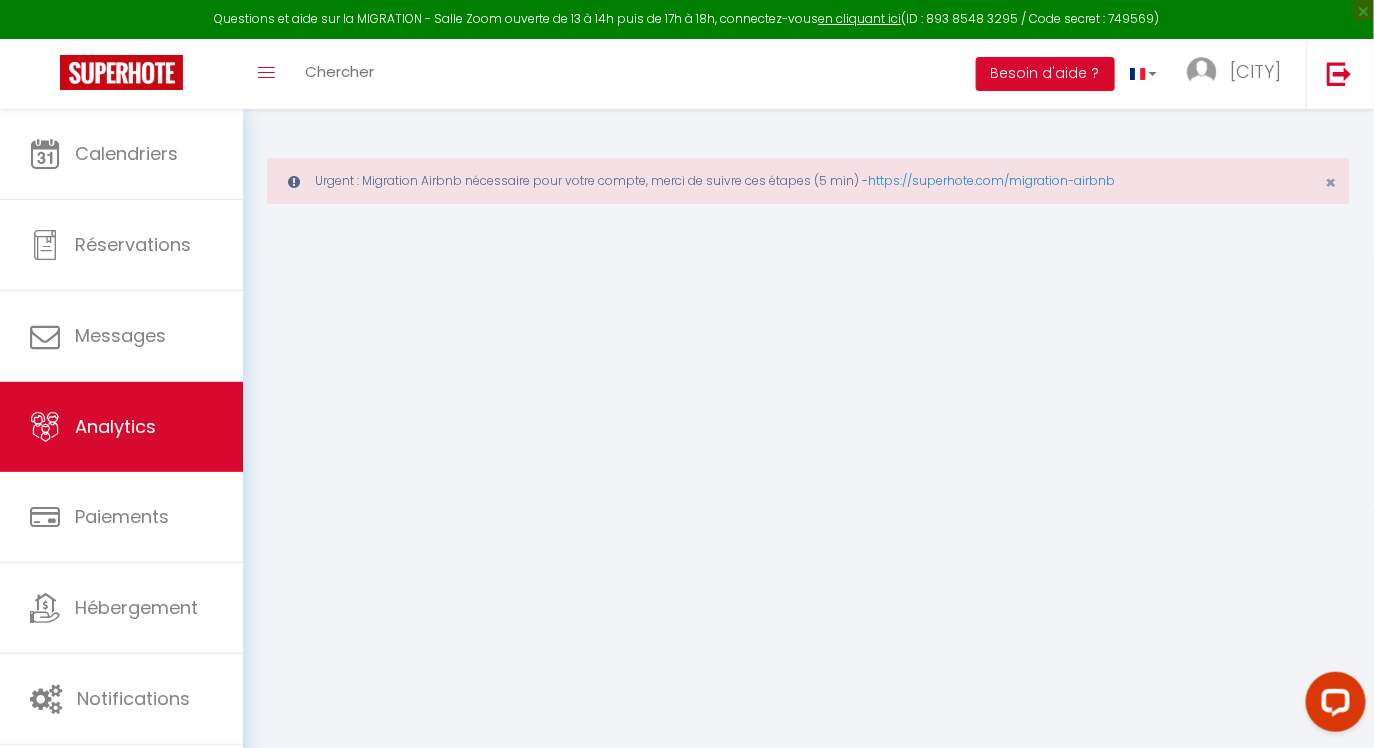 select on "2025" 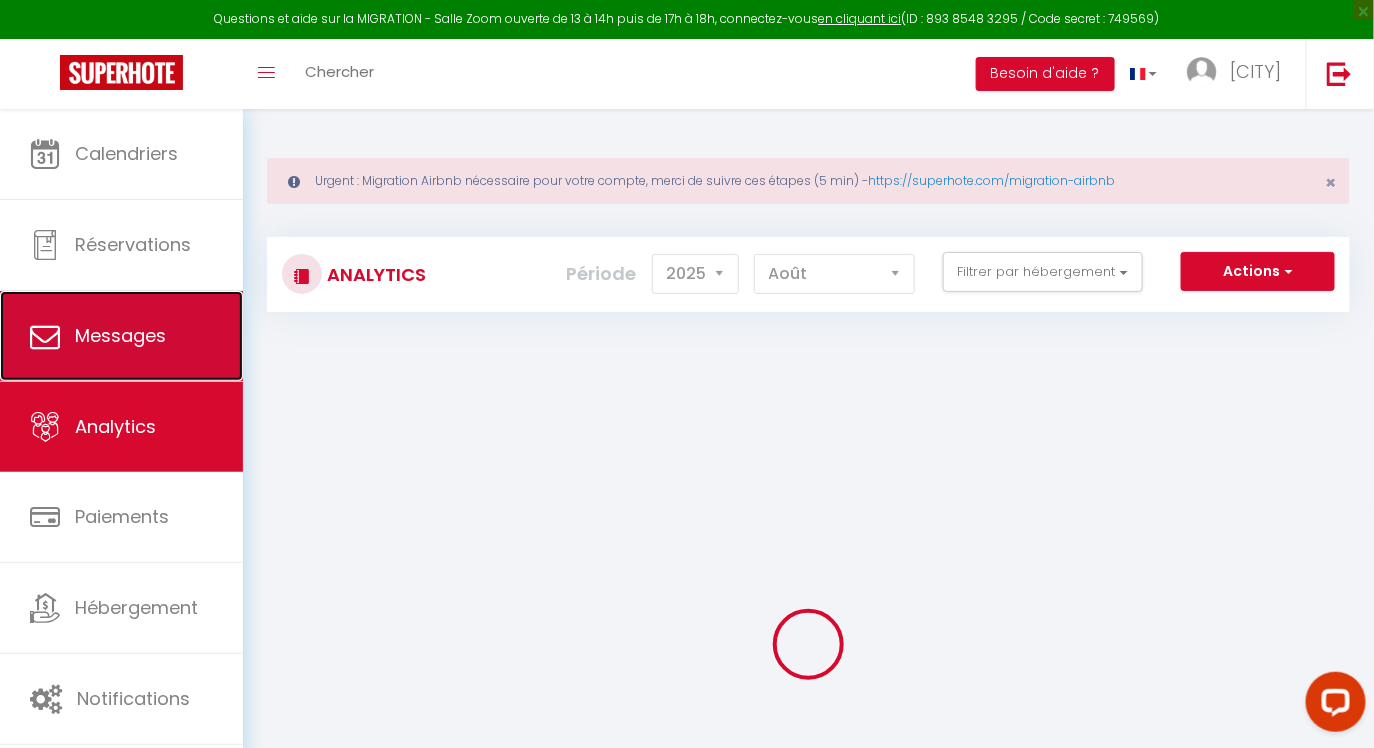 click on "Messages" at bounding box center [121, 336] 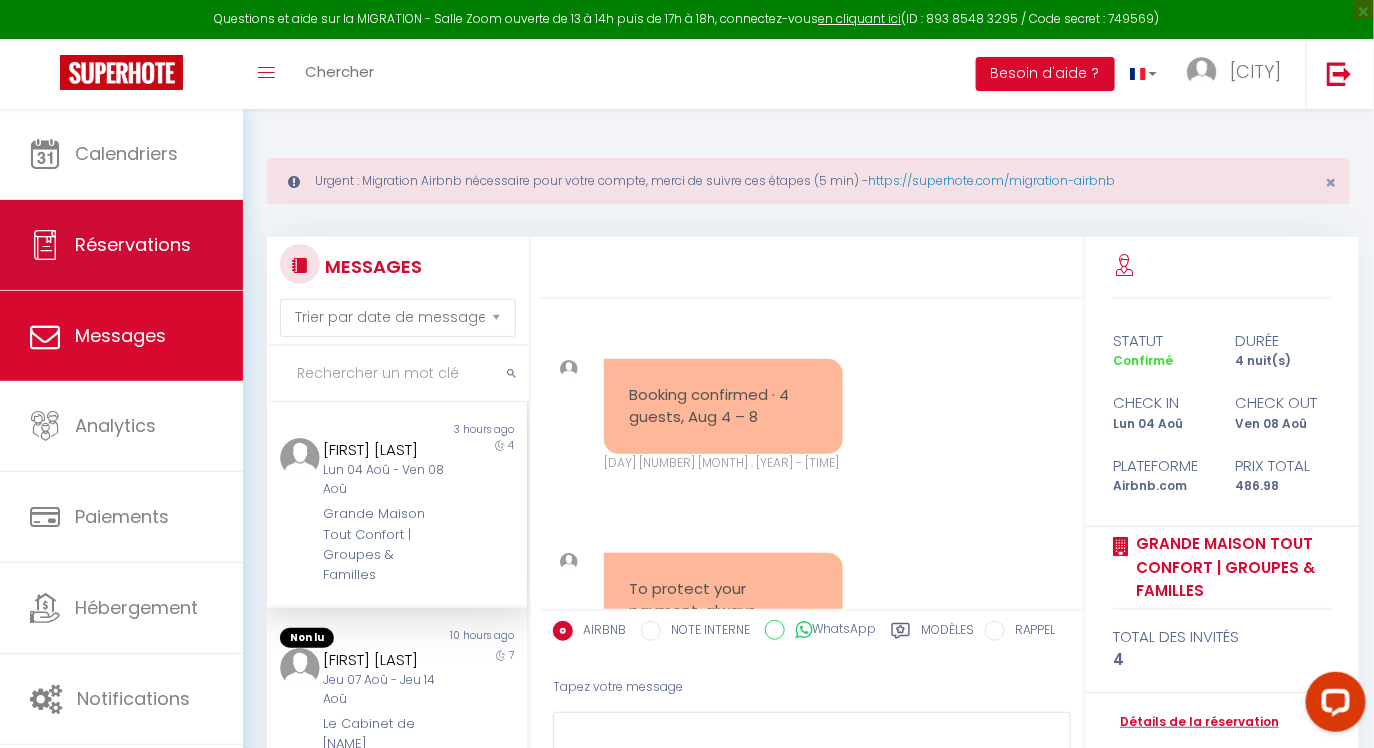 scroll, scrollTop: 3719, scrollLeft: 0, axis: vertical 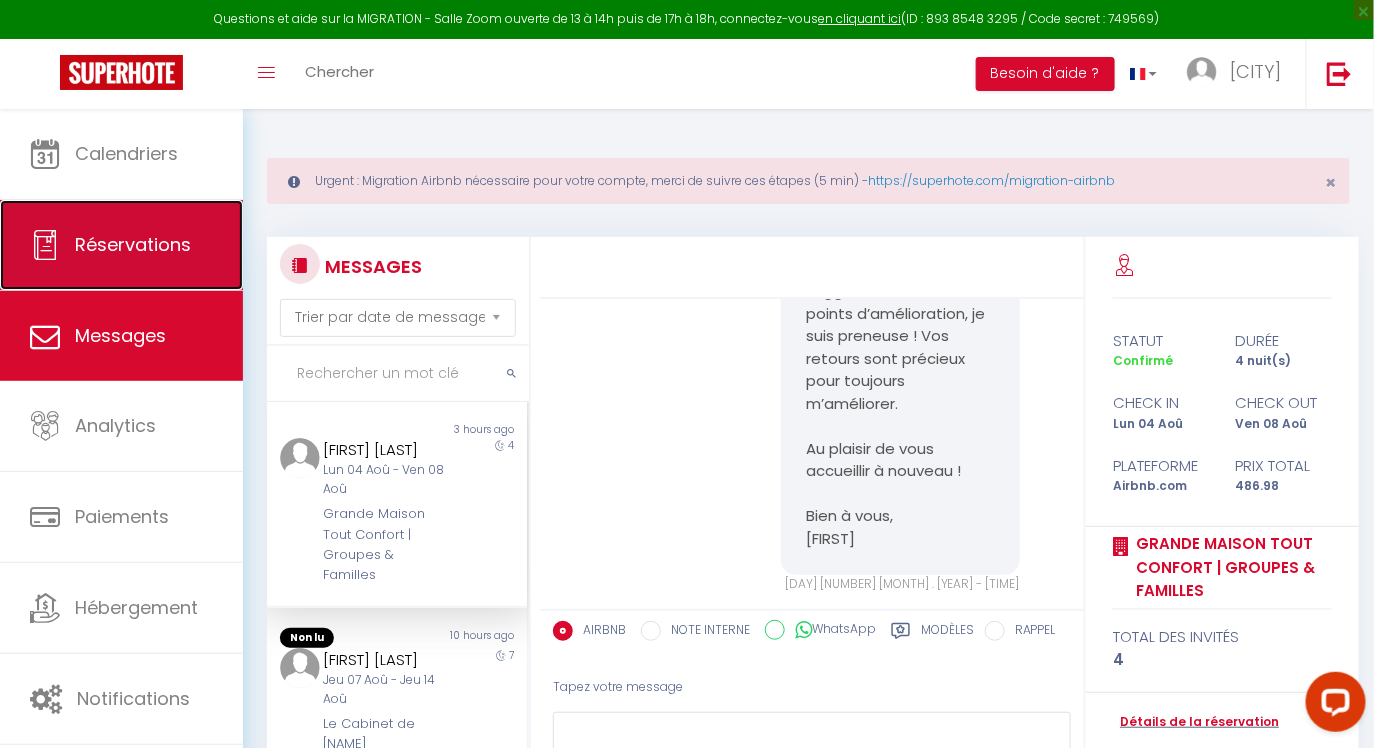 click on "Réservations" at bounding box center [121, 245] 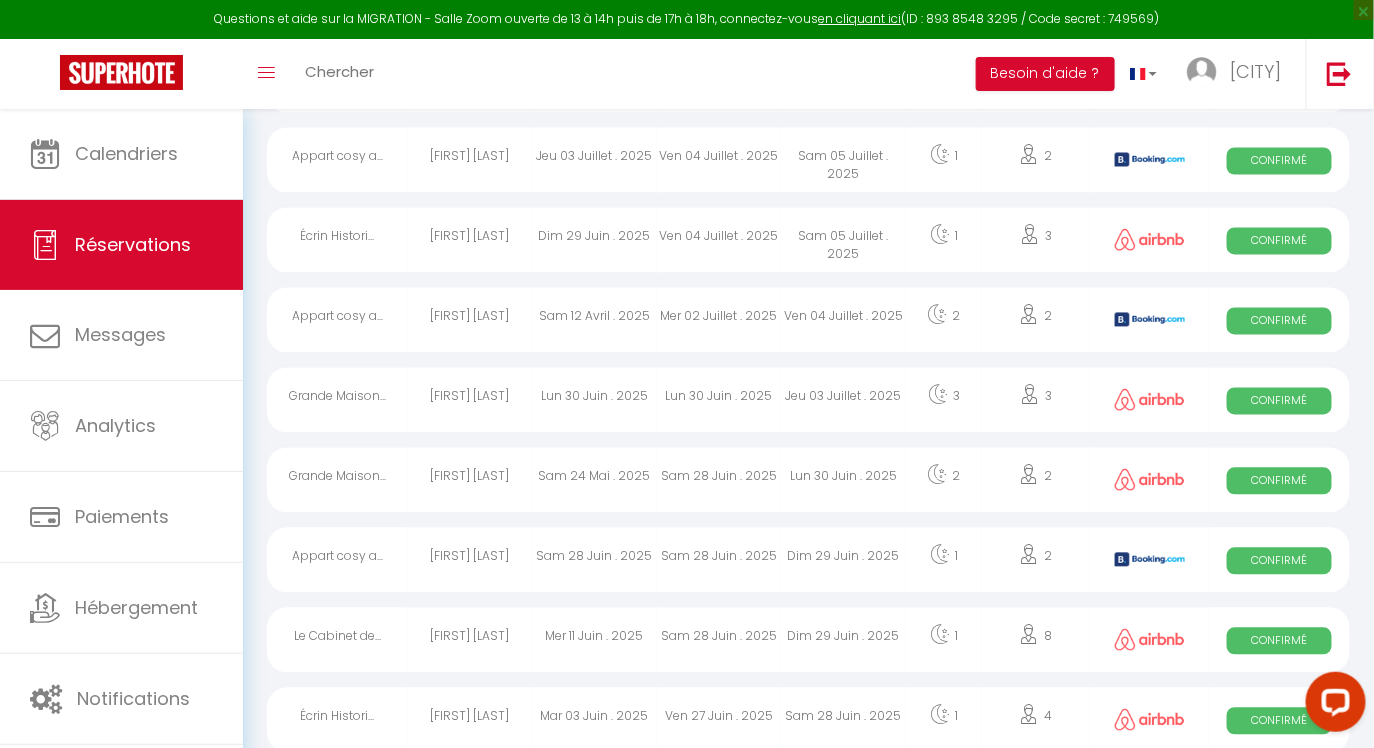 scroll, scrollTop: 3736, scrollLeft: 0, axis: vertical 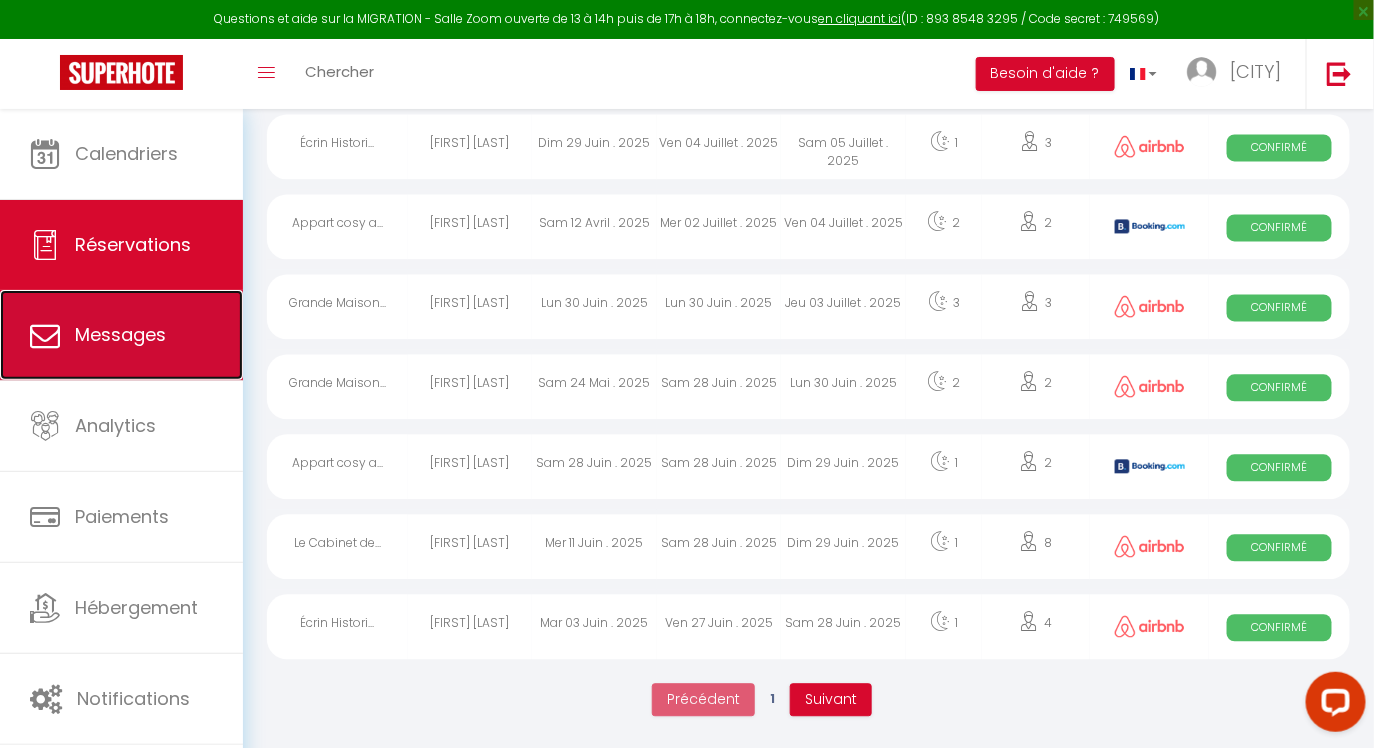 click on "Messages" at bounding box center (121, 335) 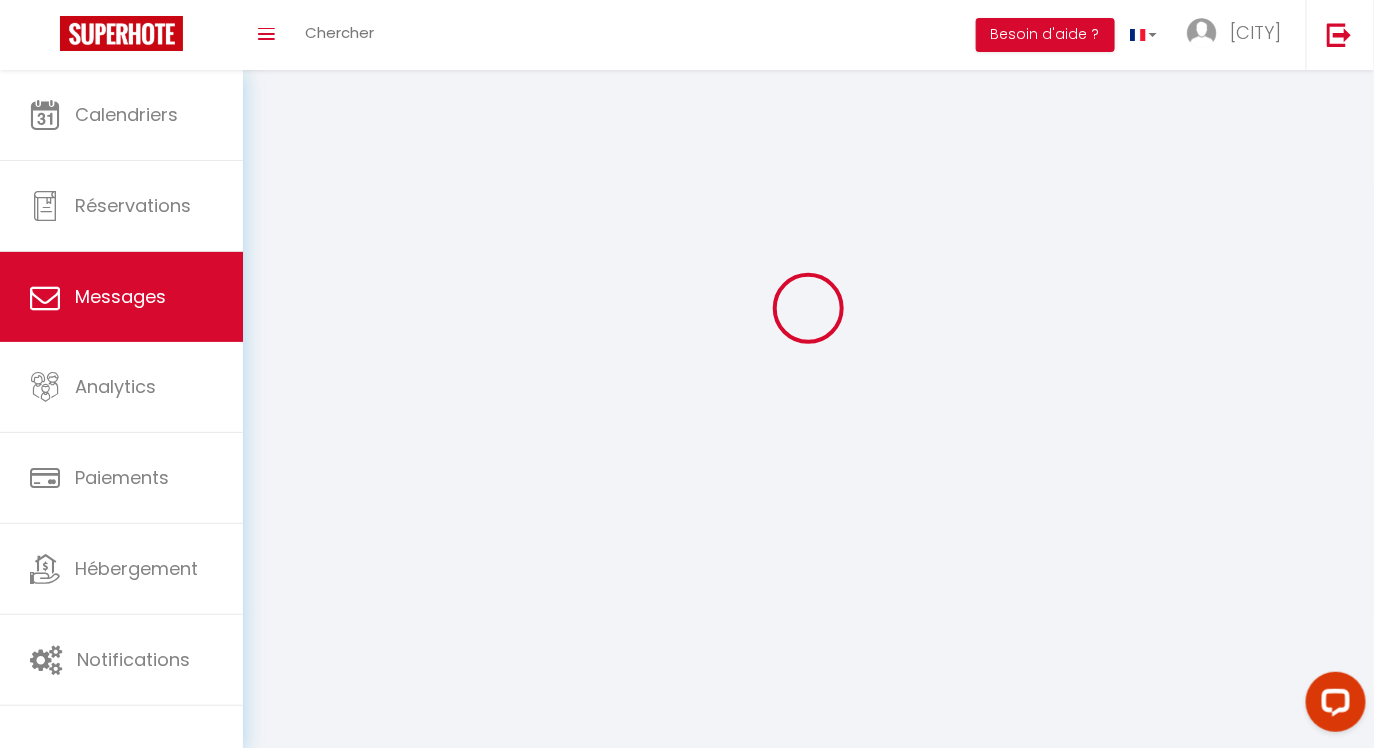 scroll, scrollTop: 0, scrollLeft: 0, axis: both 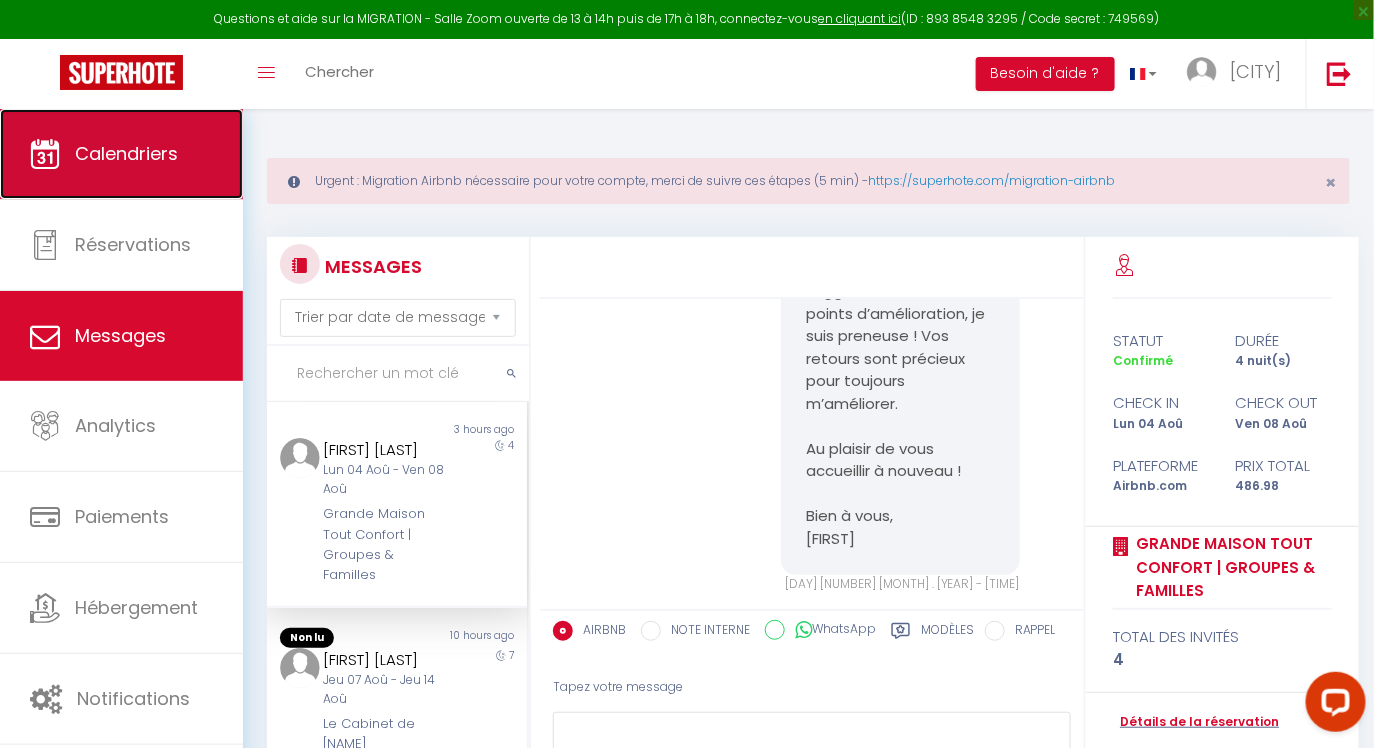click on "Calendriers" at bounding box center [121, 154] 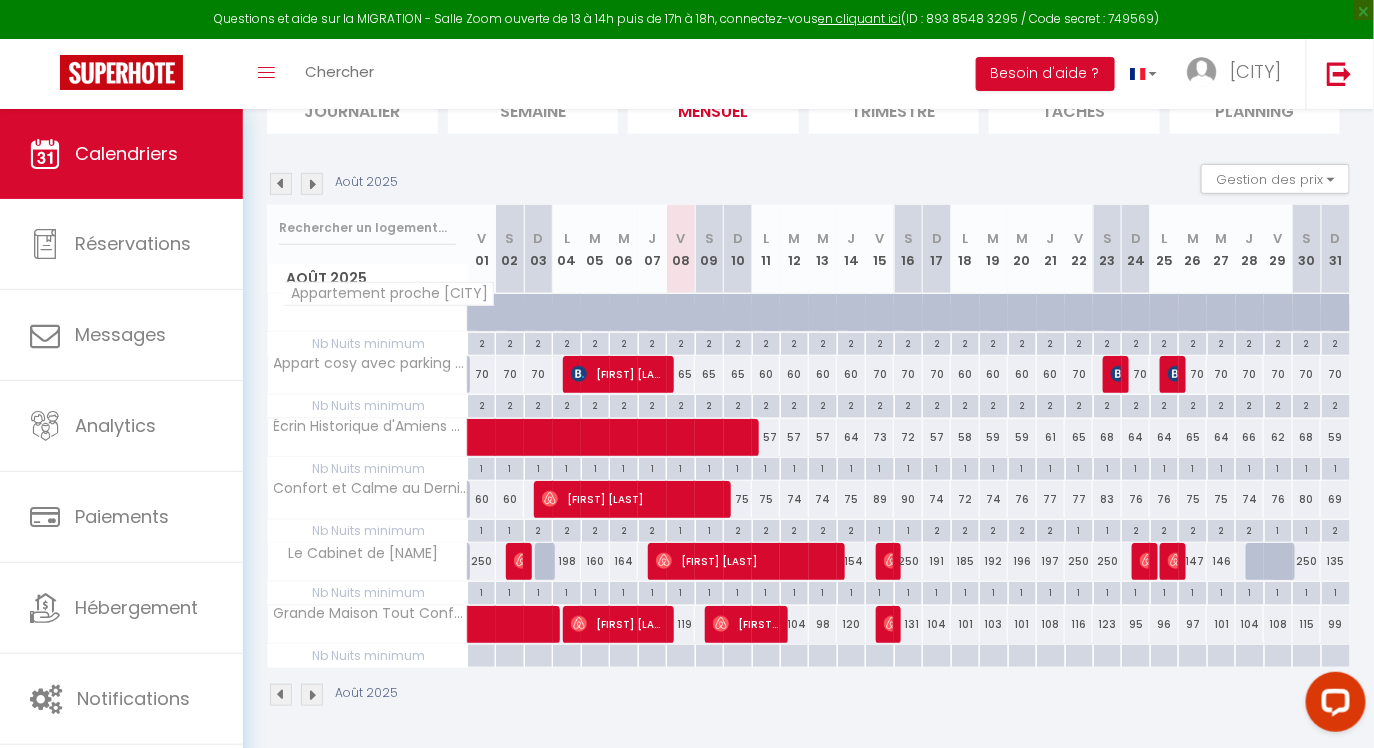 scroll, scrollTop: 242, scrollLeft: 0, axis: vertical 